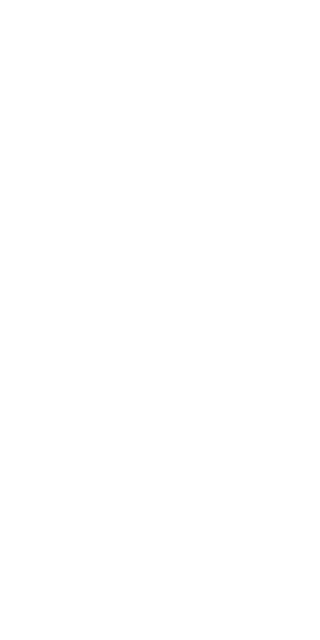 scroll, scrollTop: 0, scrollLeft: 0, axis: both 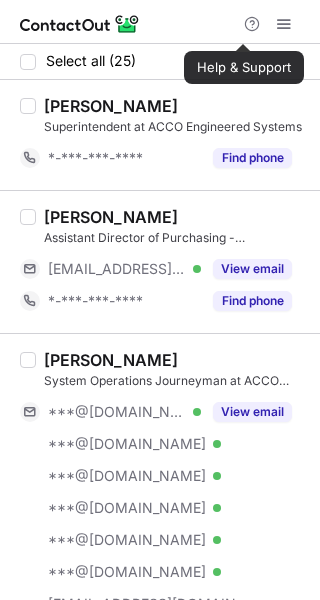 click on "Assistant Director of Purchasing - Northern Region at ACCO Engineered Systems" at bounding box center (176, 238) 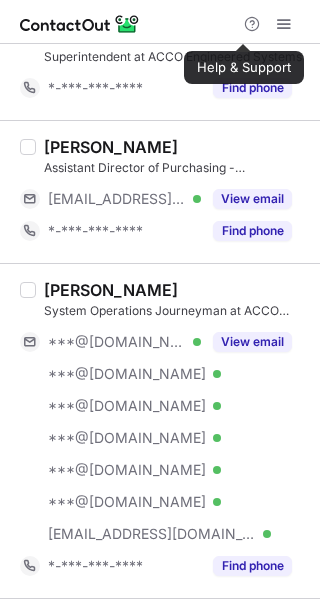 scroll, scrollTop: 72, scrollLeft: 0, axis: vertical 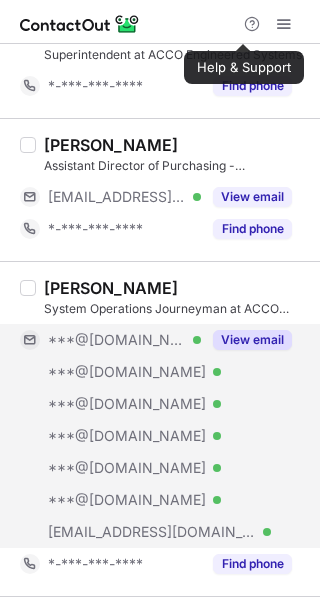 click on "View email" at bounding box center (252, 340) 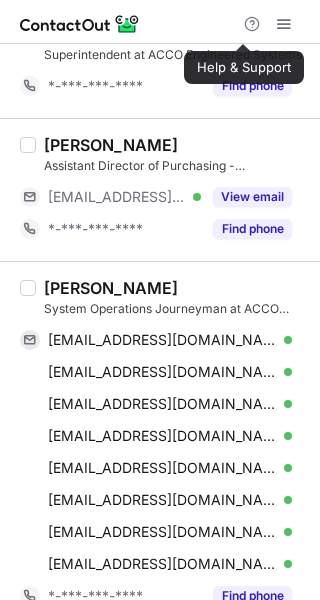 click on "Ian Brown" at bounding box center [111, 288] 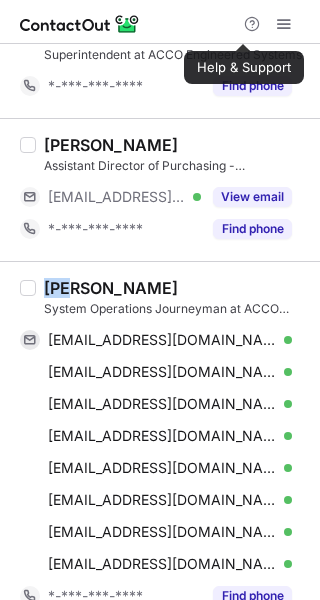 click on "Ian Brown" at bounding box center [111, 288] 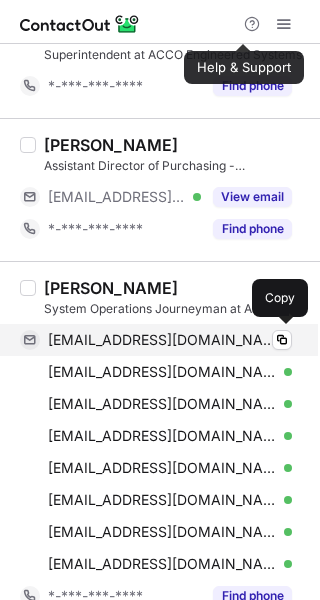 click on "mackfacts@gmail.com Verified" at bounding box center (170, 340) 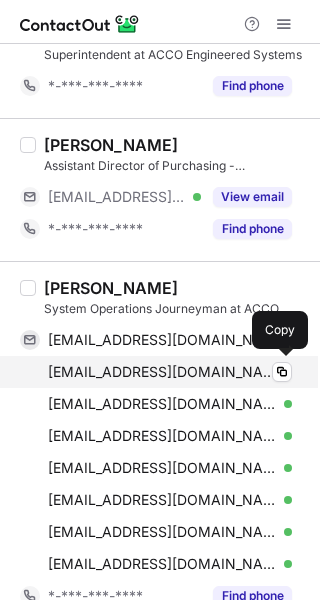 click on "mackfacts916@gmail.com Verified Copy" at bounding box center (156, 372) 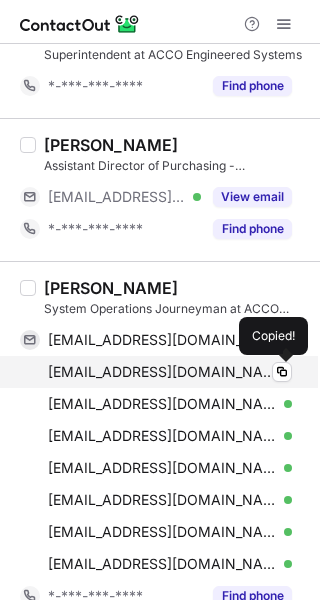 click on "mackfacts916@gmail.com Verified" at bounding box center (170, 372) 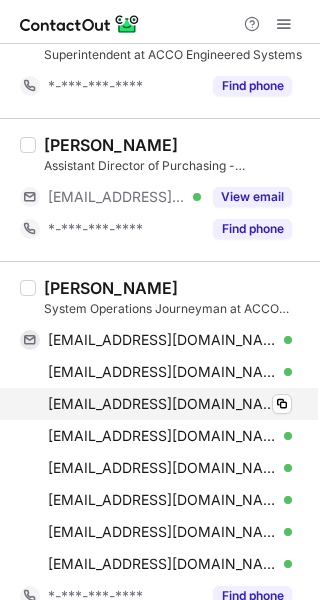click on "ianbrownhvac@gmail.com Verified Copy" at bounding box center [156, 404] 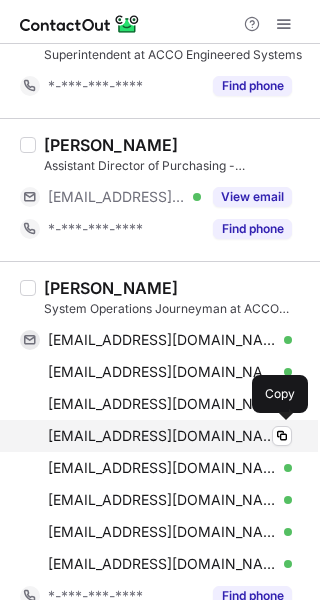 click on "legiang83@yahoo.com Verified" at bounding box center [170, 436] 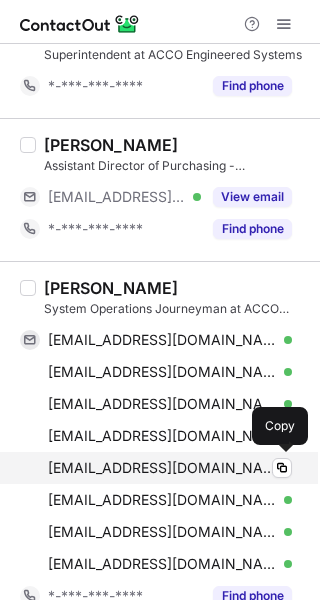 click on "brown_586@yahoo.com Verified" at bounding box center (170, 468) 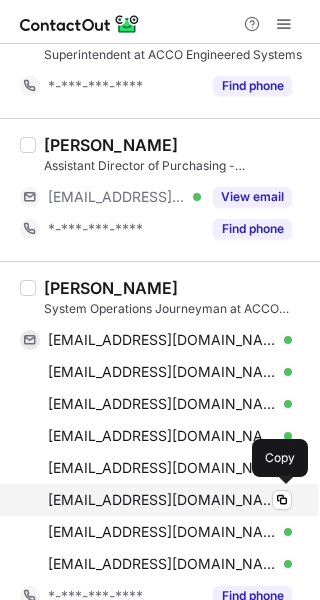 click on "bloogaphlaga@yahoo.com" at bounding box center [162, 500] 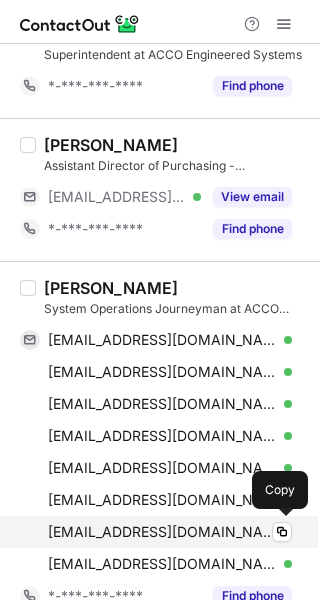 click on "ibizzel@address.com" at bounding box center (162, 532) 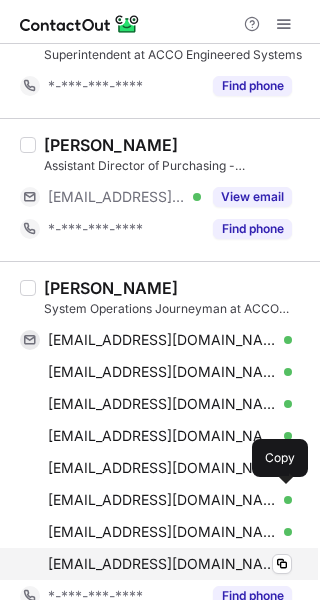 click on "ibrown@accoes.com Verified" at bounding box center [170, 564] 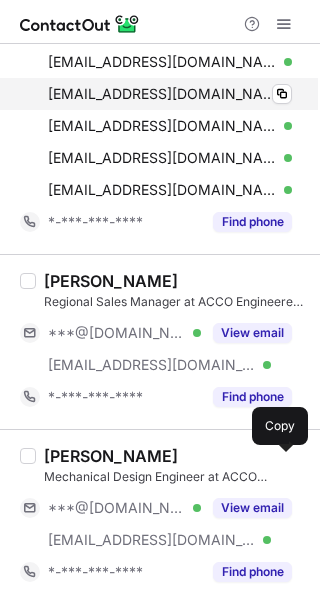 scroll, scrollTop: 449, scrollLeft: 0, axis: vertical 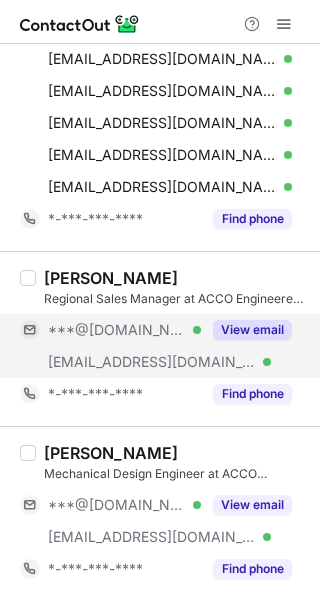click on "View email" at bounding box center (252, 330) 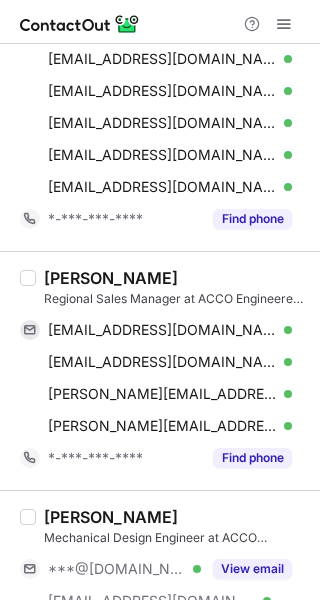 click on "Brandon Ellis" at bounding box center (111, 278) 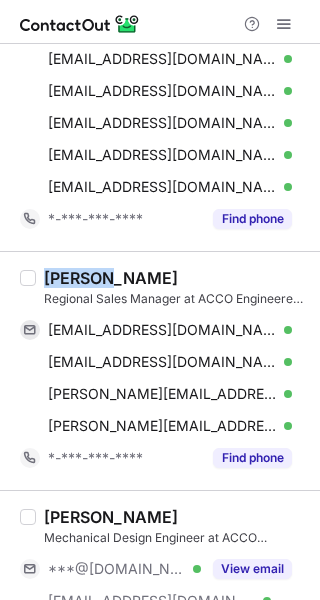 click on "Brandon Ellis" at bounding box center [111, 278] 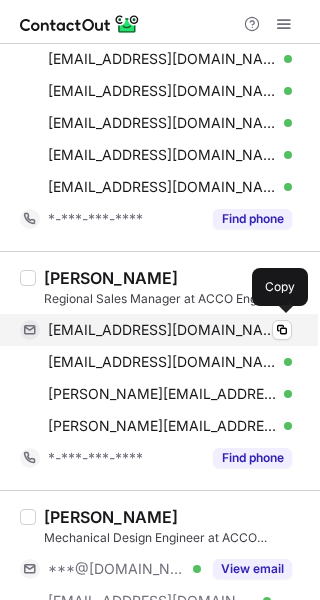 click on "abrandonellis@gmail.com Verified" at bounding box center [170, 330] 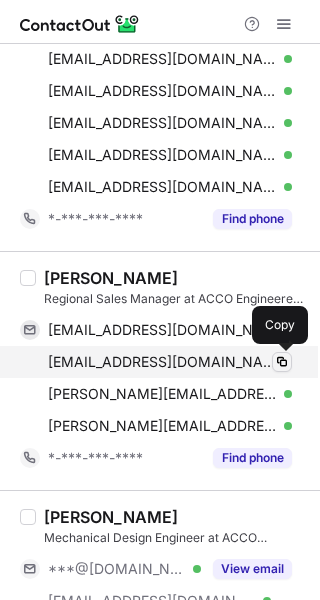 click at bounding box center (282, 362) 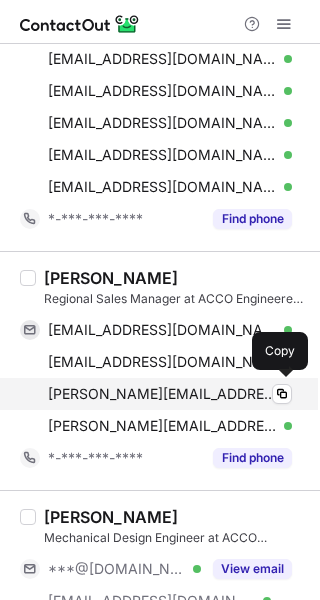 click on "bellis@freewwweb.com Verified Copy" at bounding box center [156, 394] 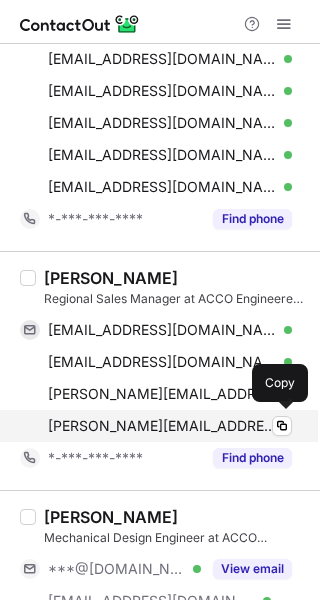 click on "bellis@accoes.com Verified" at bounding box center [170, 426] 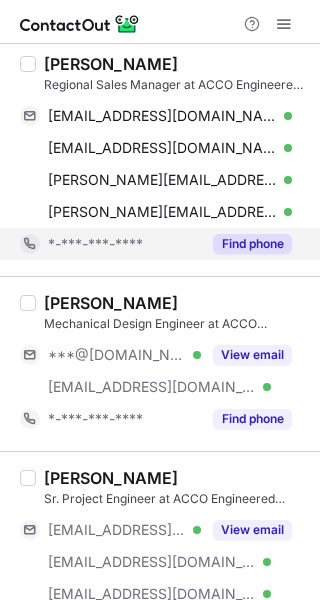 scroll, scrollTop: 669, scrollLeft: 0, axis: vertical 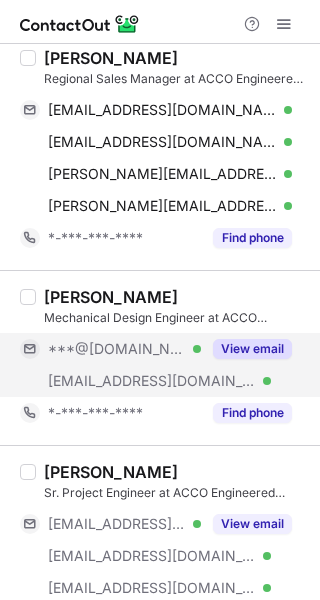 click on "View email" at bounding box center (252, 349) 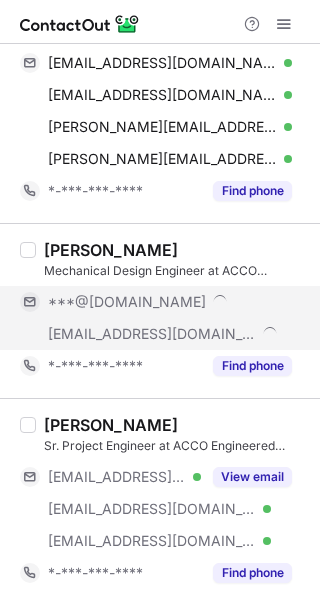 scroll, scrollTop: 734, scrollLeft: 0, axis: vertical 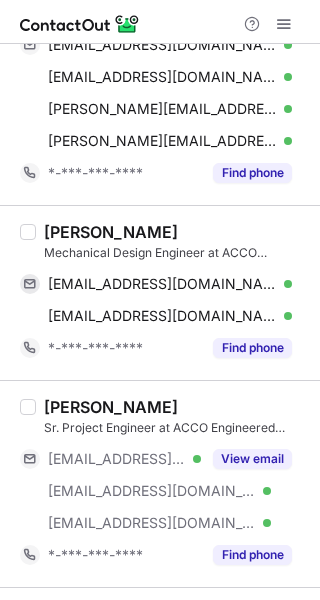 click on "Armando Victoria" at bounding box center [111, 232] 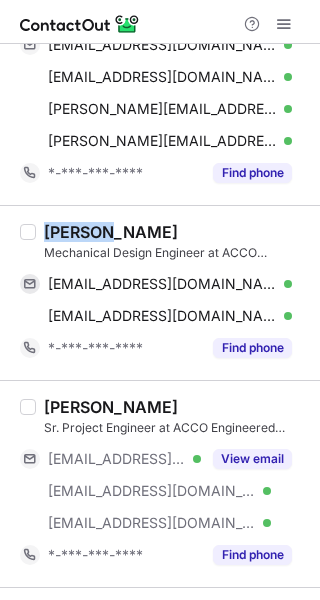 click on "Armando Victoria" at bounding box center [111, 232] 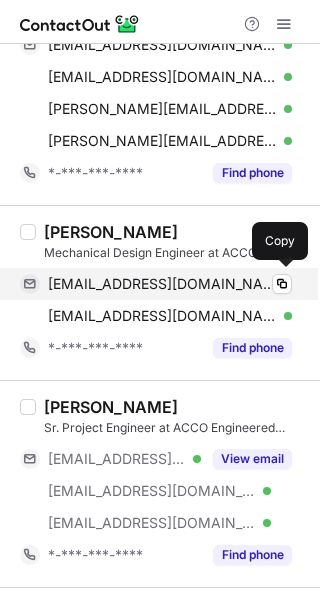 click on "armandovictoria001@gmail.com Verified" at bounding box center [170, 284] 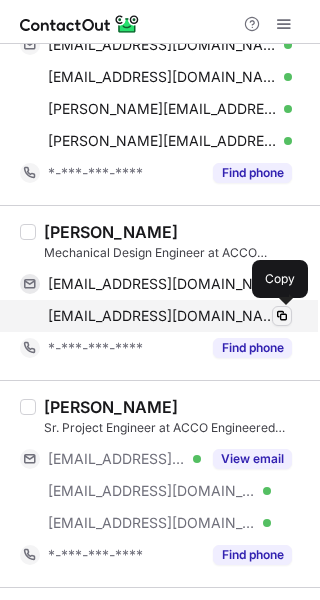 click at bounding box center [282, 316] 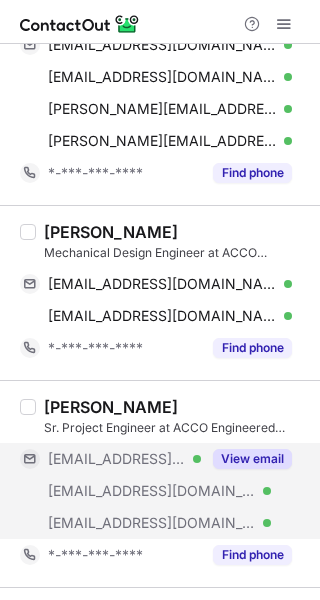 click on "View email" at bounding box center (246, 459) 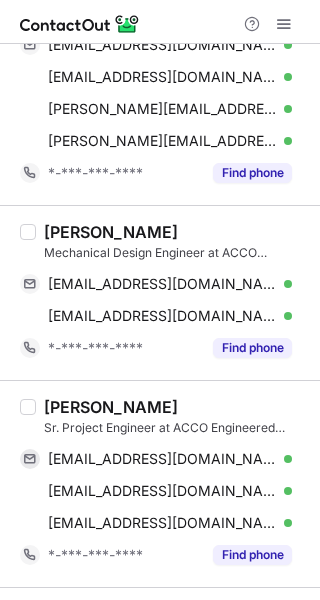click on "Joshua Castillo" at bounding box center [111, 407] 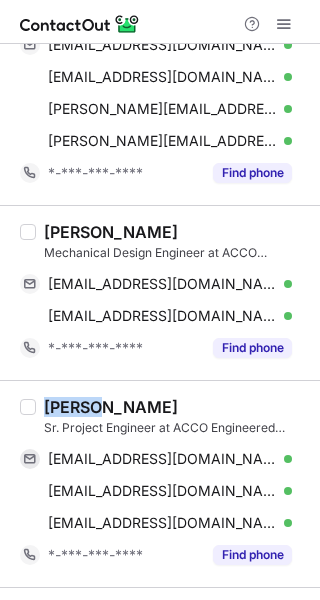 click on "Joshua Castillo" at bounding box center (111, 407) 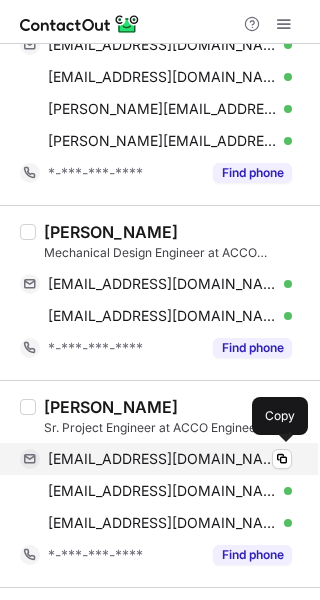 click on "papitwodie@latinmail.com Verified" at bounding box center [170, 459] 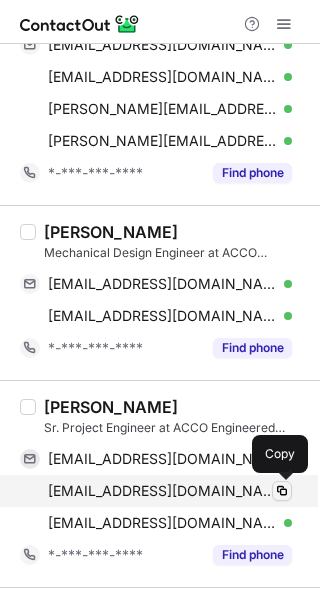 click at bounding box center (282, 491) 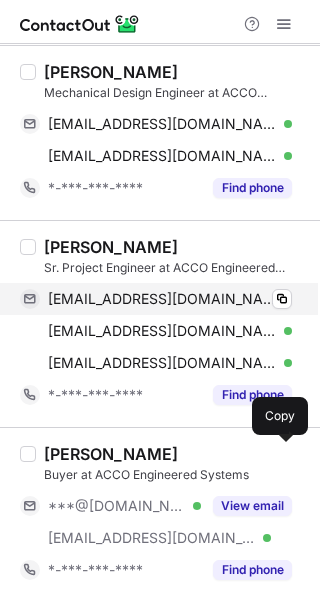 scroll, scrollTop: 898, scrollLeft: 0, axis: vertical 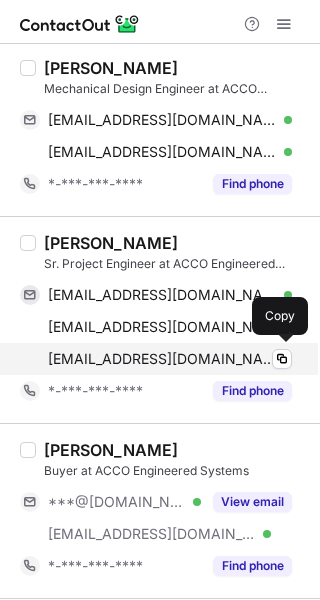 click on "joscastillo@accoes.com Verified Copy" at bounding box center [156, 359] 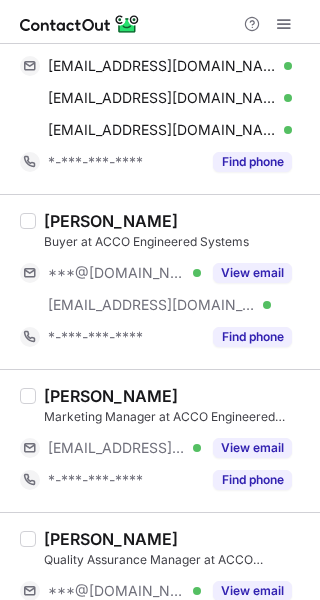 scroll, scrollTop: 1129, scrollLeft: 0, axis: vertical 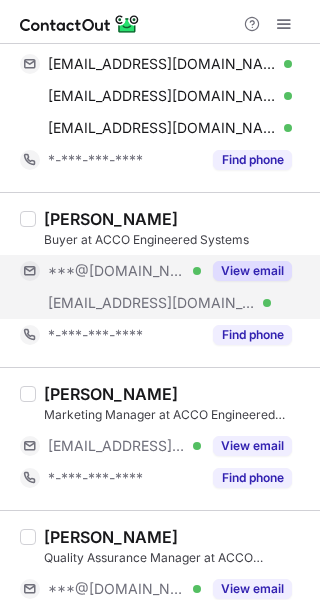 click on "View email" at bounding box center (252, 271) 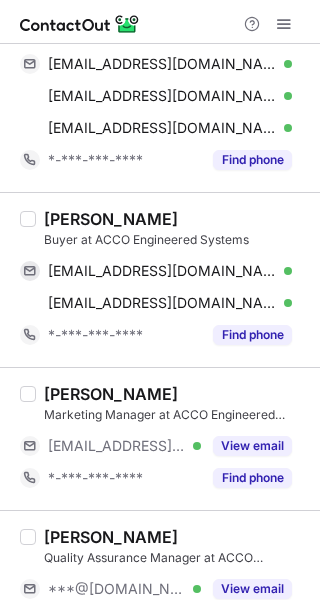 click on "Olivia G." at bounding box center (111, 219) 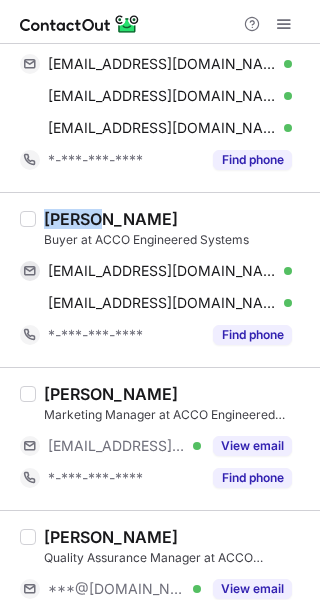 click on "Olivia G." at bounding box center [111, 219] 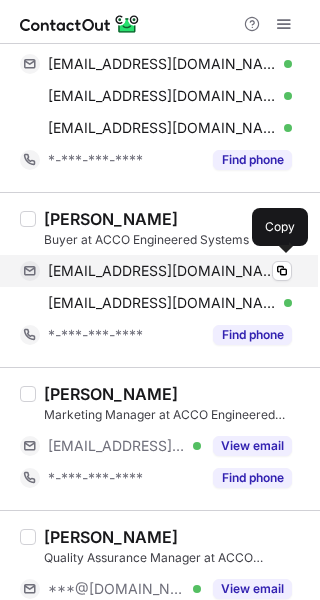 click on "oliviagrim921@gmail.com Verified" at bounding box center [170, 271] 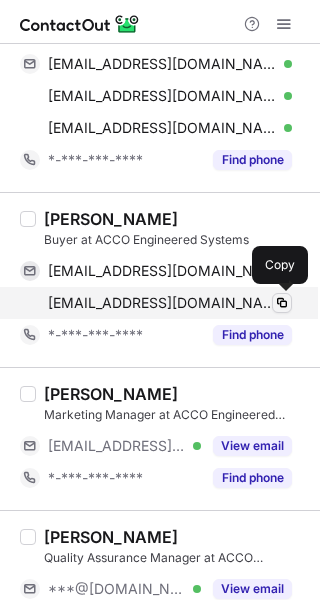 click at bounding box center [282, 303] 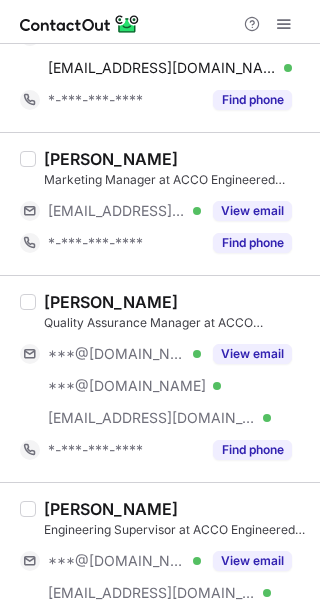 scroll, scrollTop: 1365, scrollLeft: 0, axis: vertical 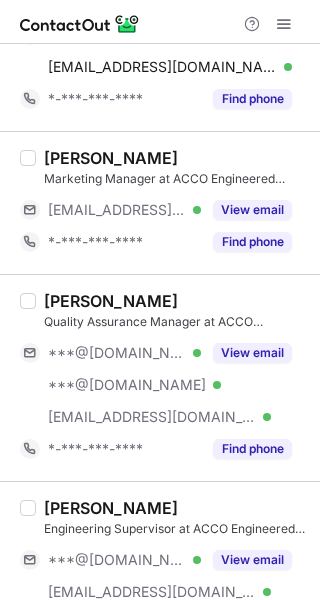 click on "Shawn Lambeth Quality Assurance Manager at ACCO Engineered Systems ***@gmail.com Verified ***@gmail.com Verified ***@accoes.com Verified View email *-***-***-**** Find phone" at bounding box center [172, 378] 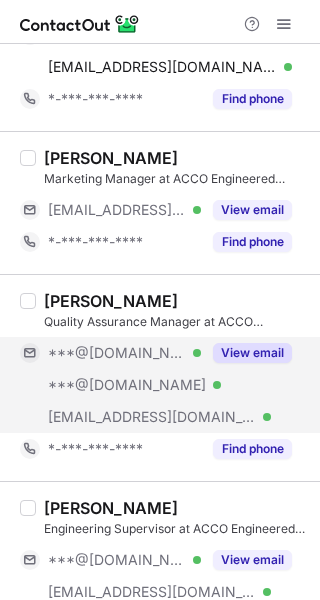 click on "View email" at bounding box center [252, 353] 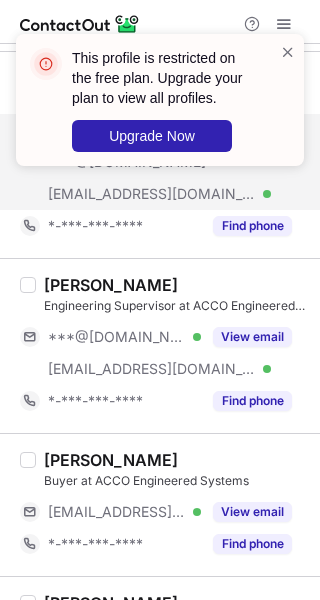 scroll, scrollTop: 1591, scrollLeft: 0, axis: vertical 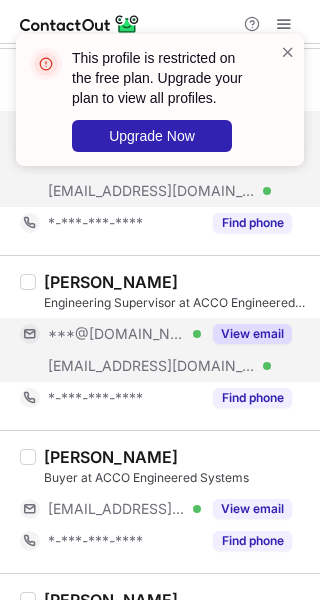 click on "View email" at bounding box center (252, 334) 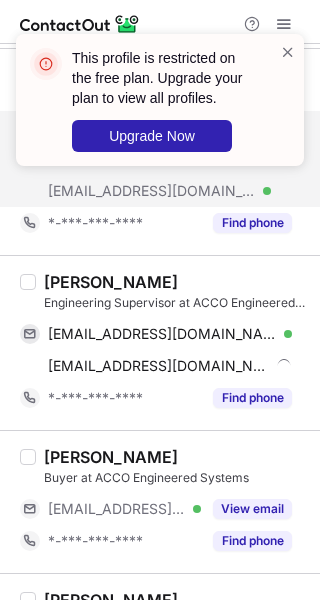 click on "Hans Grabau" at bounding box center (111, 282) 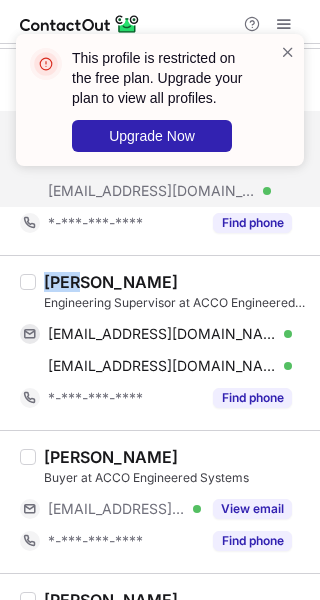 click on "Hans Grabau" at bounding box center (111, 282) 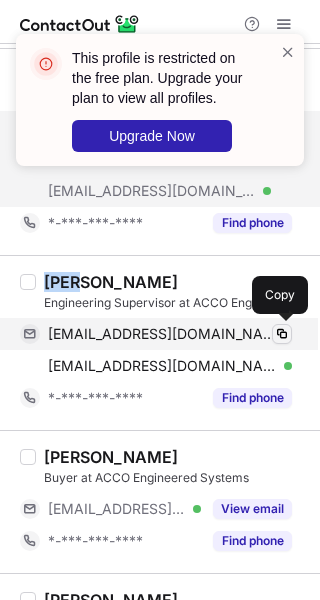 click at bounding box center [282, 334] 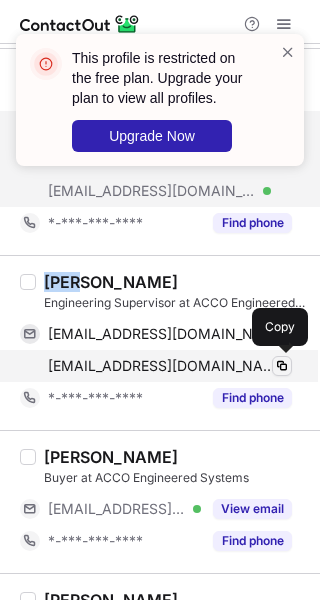 click at bounding box center [282, 366] 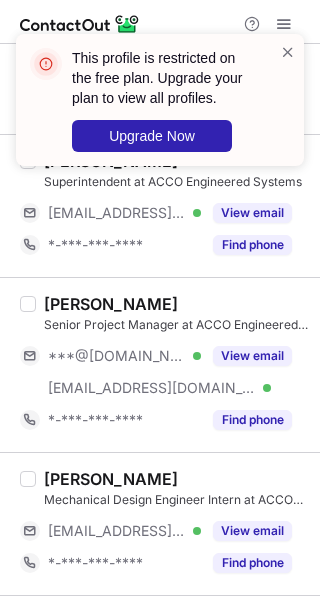 scroll, scrollTop: 2031, scrollLeft: 0, axis: vertical 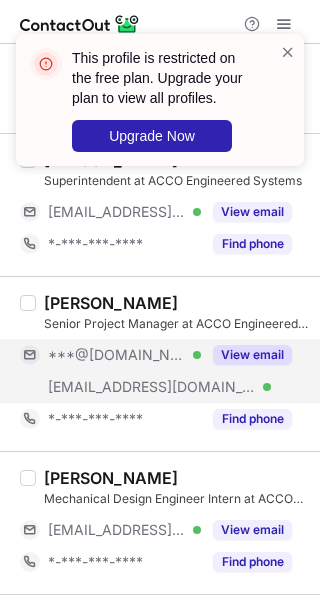 click on "View email" at bounding box center [252, 355] 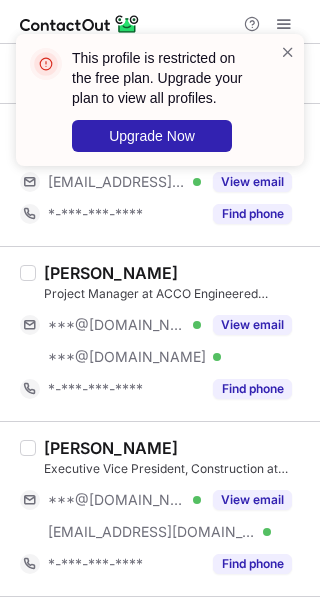 scroll, scrollTop: 2532, scrollLeft: 0, axis: vertical 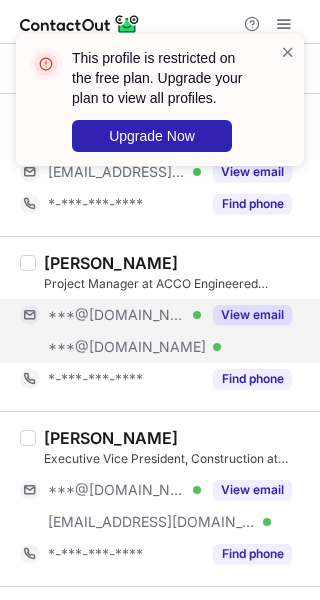 click on "View email" at bounding box center [252, 315] 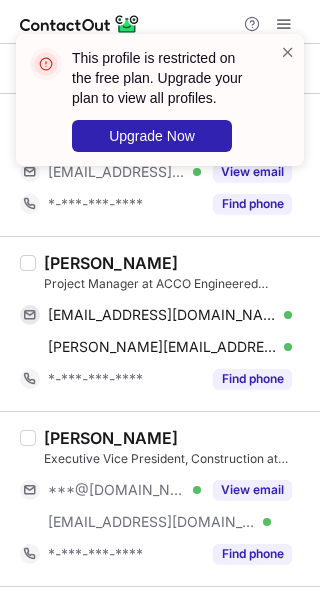 click on "Joel D." at bounding box center [111, 263] 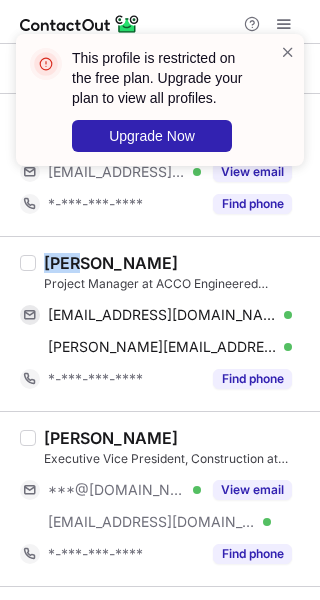 click on "Joel D." at bounding box center (111, 263) 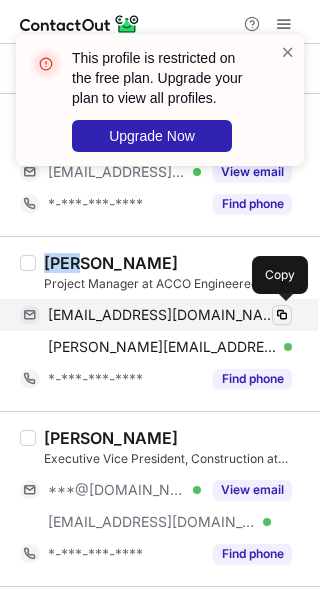 click at bounding box center [282, 315] 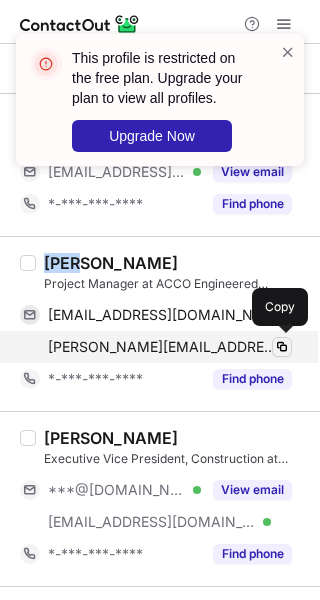 click at bounding box center (282, 347) 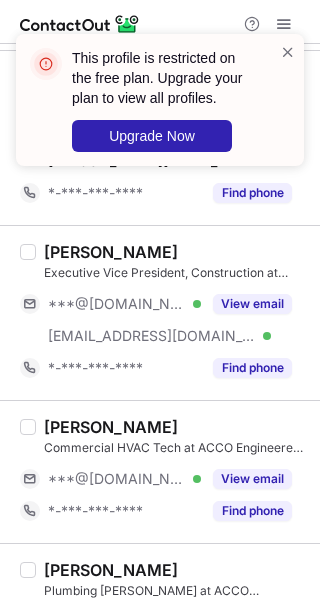 scroll, scrollTop: 2721, scrollLeft: 0, axis: vertical 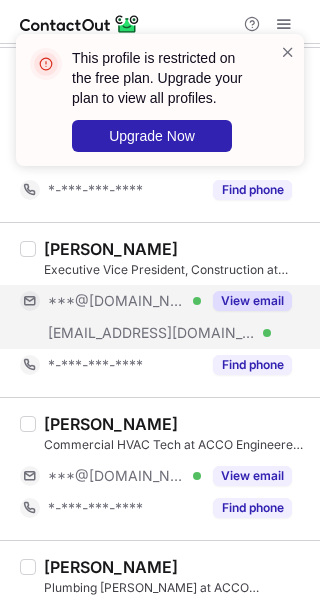 click on "View email" at bounding box center (252, 301) 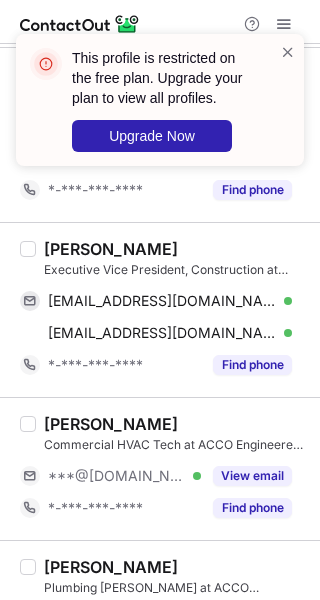 click on "Chuck Darway" at bounding box center (111, 249) 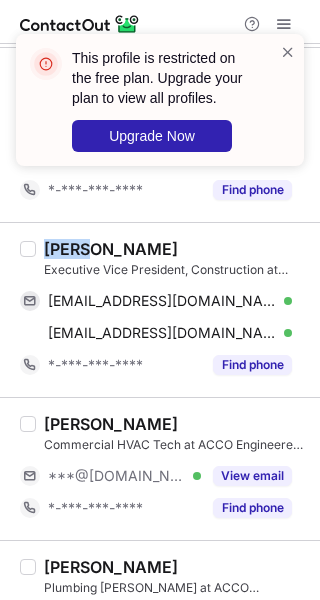 click on "Chuck Darway" at bounding box center [111, 249] 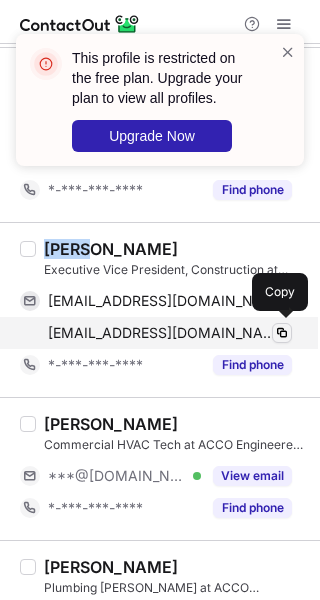 click at bounding box center [282, 333] 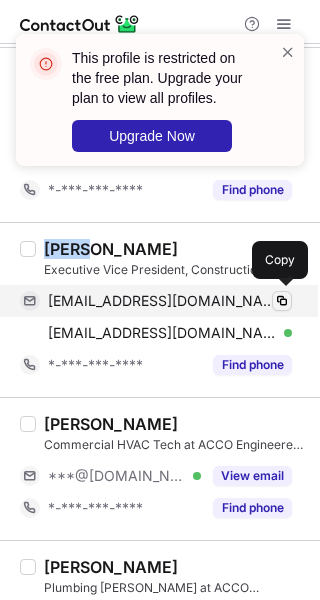 click at bounding box center [282, 301] 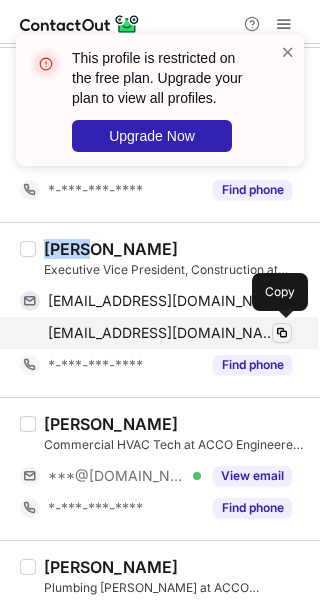 click at bounding box center (282, 333) 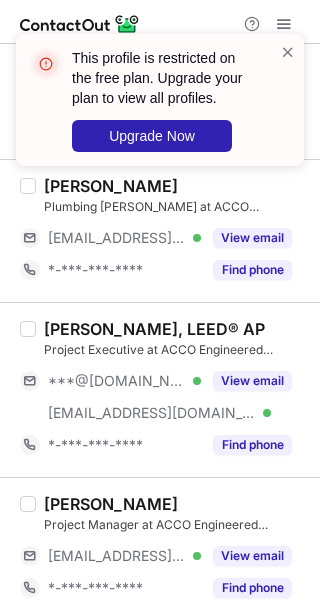 scroll, scrollTop: 3103, scrollLeft: 0, axis: vertical 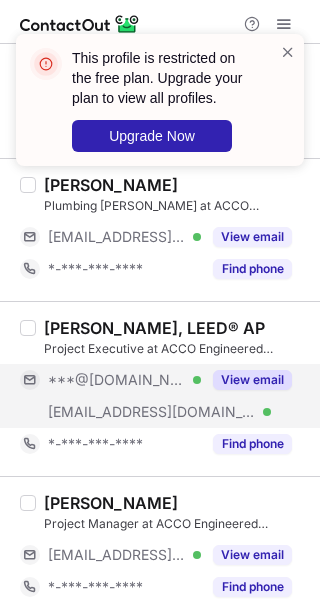 click on "View email" at bounding box center [252, 380] 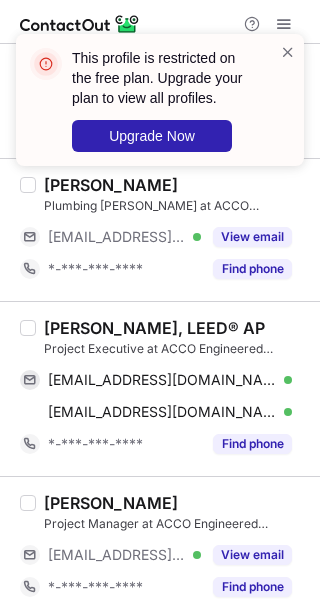 click on "Matthew Majerus, LEED® AP" at bounding box center [154, 328] 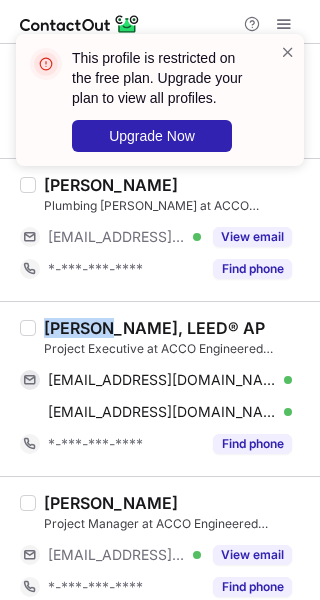 click on "Matthew Majerus, LEED® AP" at bounding box center [154, 328] 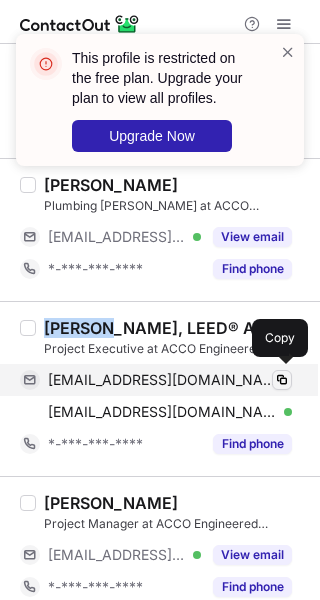 click at bounding box center [282, 380] 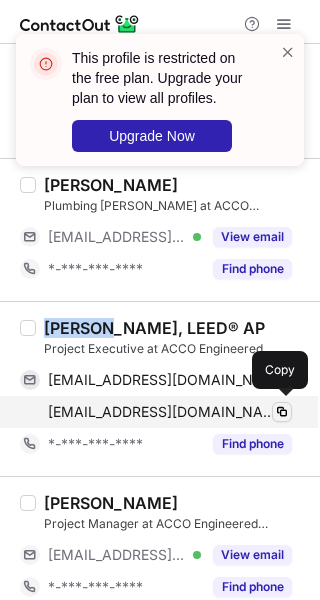 click at bounding box center [282, 412] 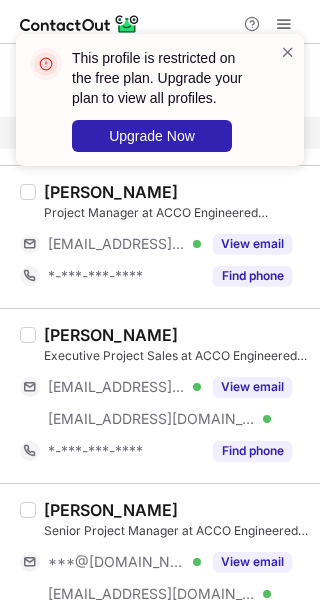 scroll, scrollTop: 3415, scrollLeft: 0, axis: vertical 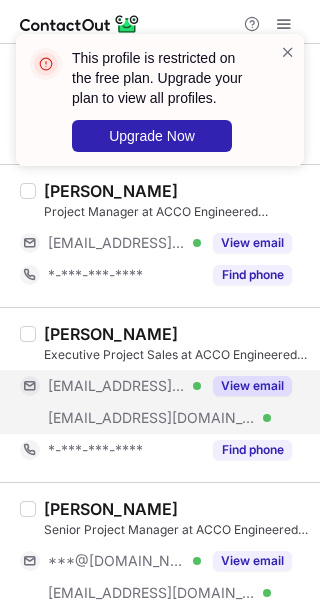 click on "View email" at bounding box center [252, 386] 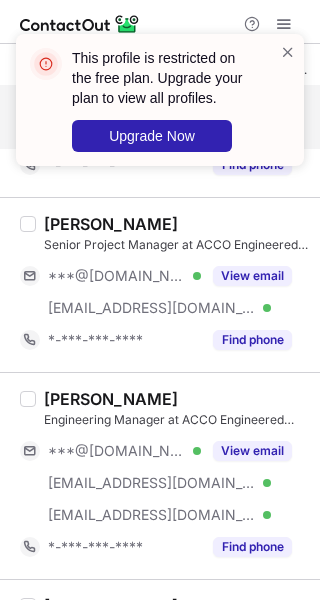 scroll, scrollTop: 3701, scrollLeft: 0, axis: vertical 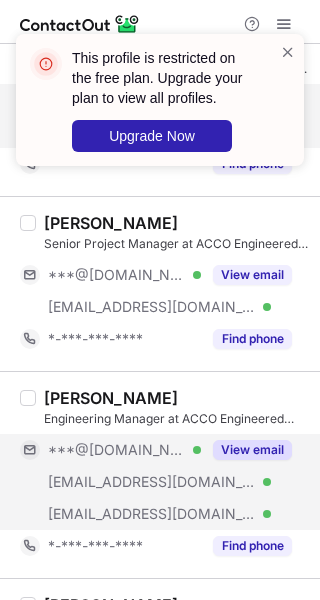 click on "View email" at bounding box center (252, 450) 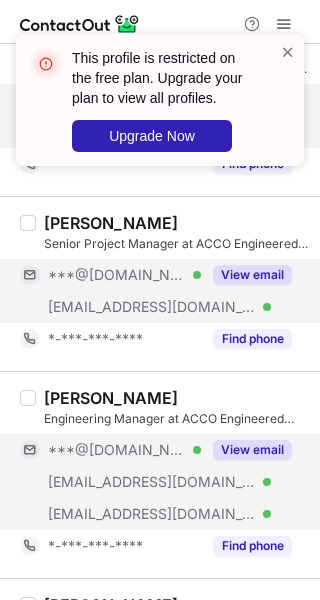 click on "View email" at bounding box center (252, 275) 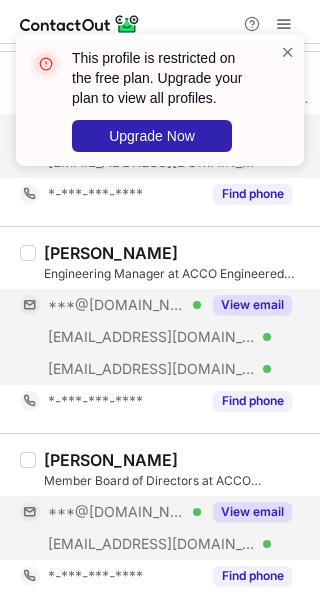 click on "View email" at bounding box center [252, 512] 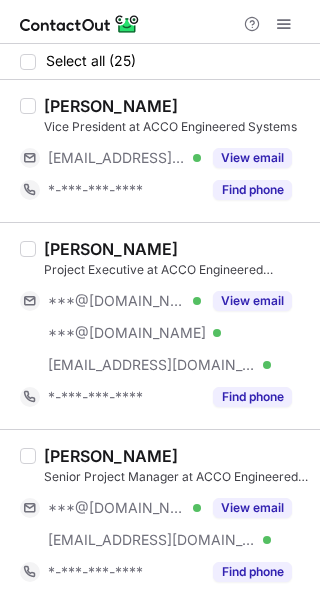 scroll, scrollTop: 0, scrollLeft: 0, axis: both 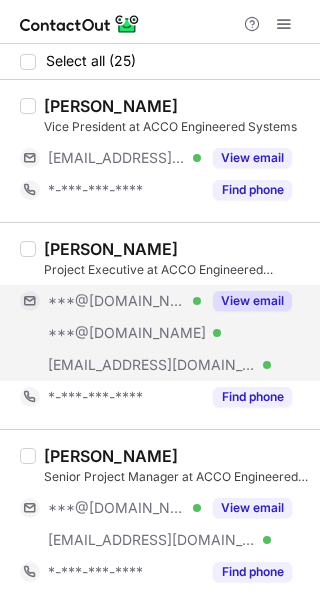click on "View email" at bounding box center (252, 301) 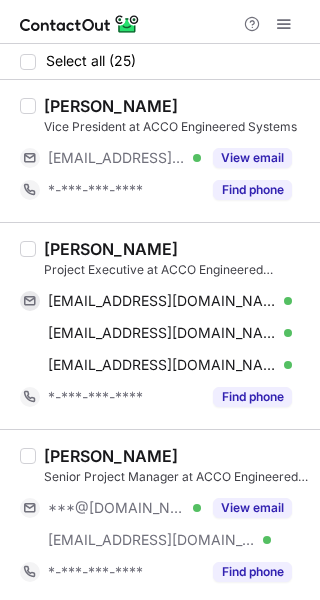 click on "Adrian Valverde" at bounding box center (111, 249) 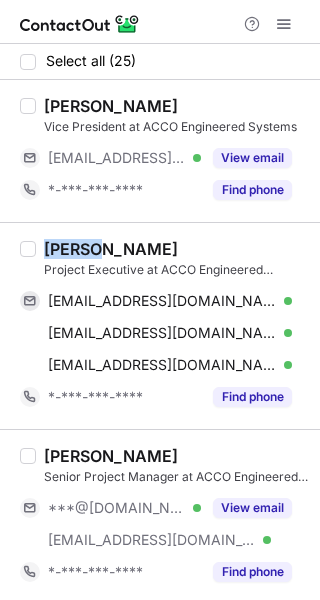 click on "Adrian Valverde" at bounding box center [111, 249] 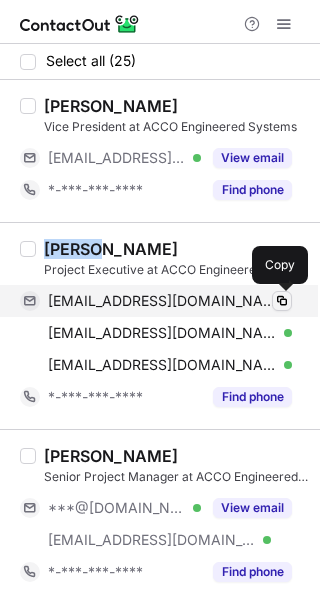 click at bounding box center [282, 301] 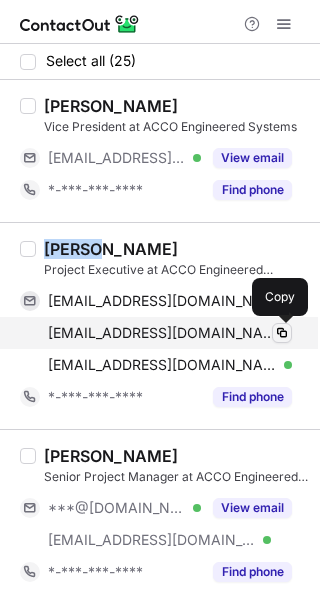 click at bounding box center (282, 333) 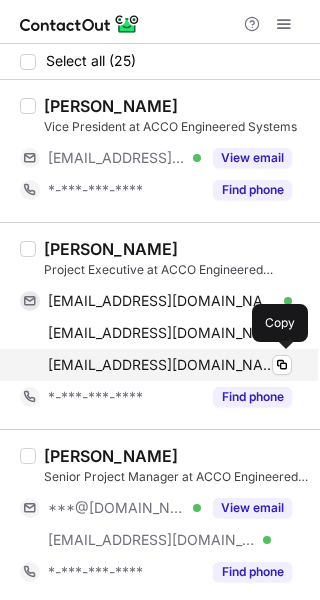 click on "avalverde@accoes.com Verified" at bounding box center (170, 365) 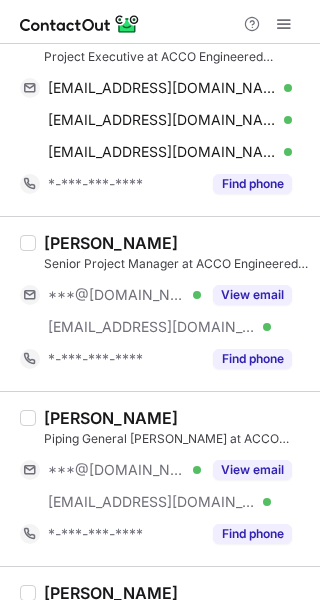 scroll, scrollTop: 220, scrollLeft: 0, axis: vertical 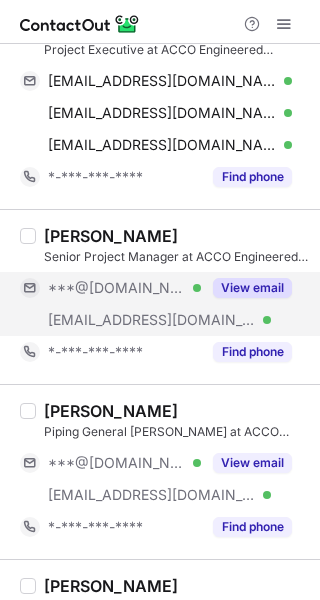 click on "View email" at bounding box center (252, 288) 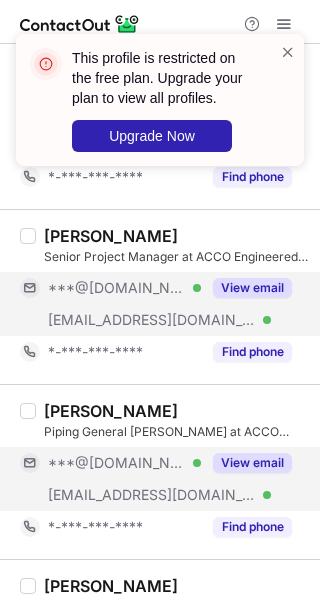 click on "View email" at bounding box center (252, 463) 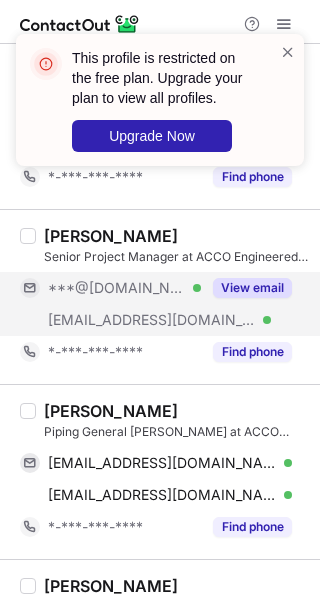 click on "Mark Klukowski" at bounding box center [111, 411] 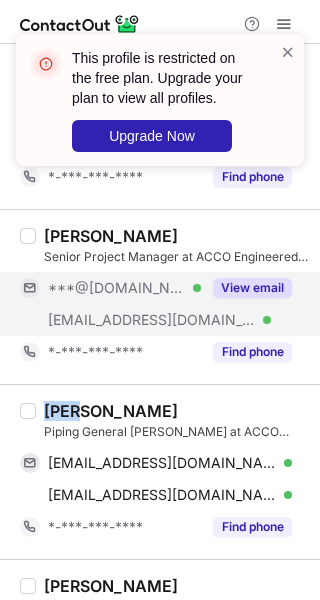 click on "Mark Klukowski" at bounding box center (111, 411) 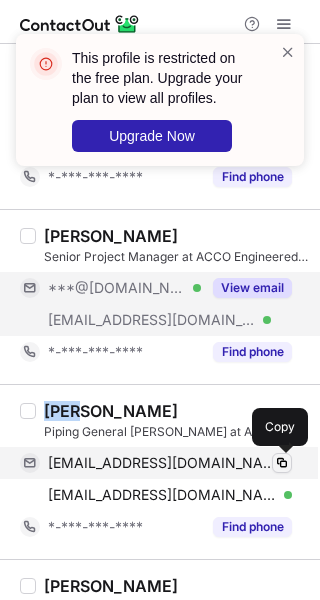 click at bounding box center (282, 463) 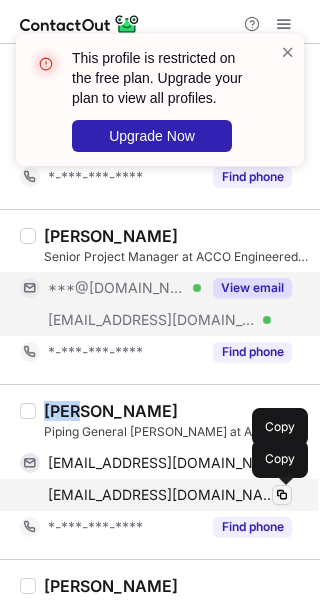 click at bounding box center [282, 495] 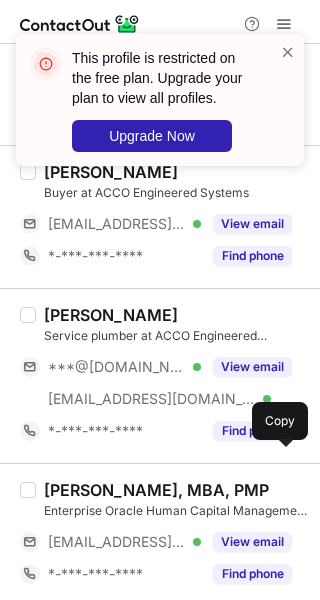 scroll, scrollTop: 778, scrollLeft: 0, axis: vertical 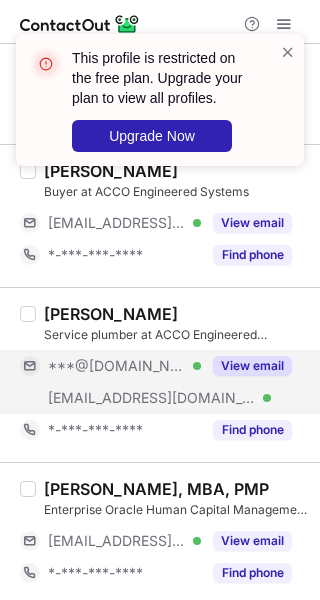 click on "View email" at bounding box center (246, 366) 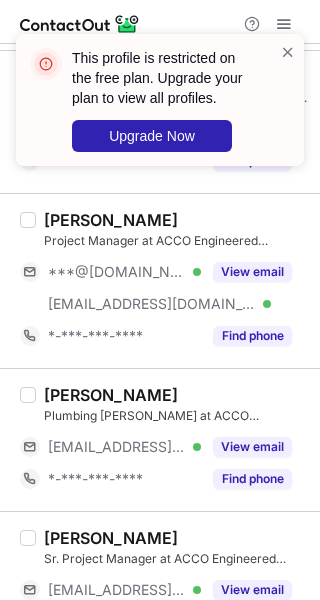 scroll, scrollTop: 1191, scrollLeft: 0, axis: vertical 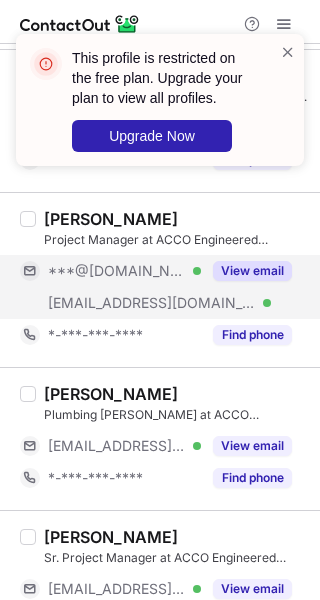 click on "View email" at bounding box center [252, 271] 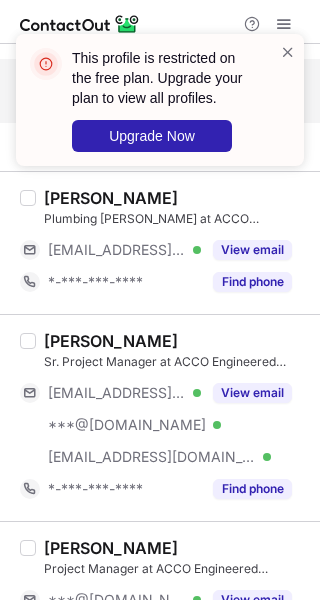 scroll, scrollTop: 1390, scrollLeft: 0, axis: vertical 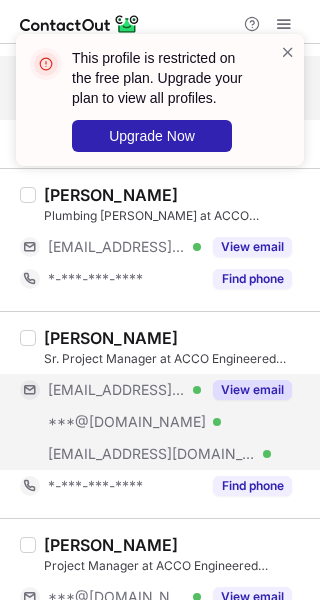 click on "View email" at bounding box center [252, 390] 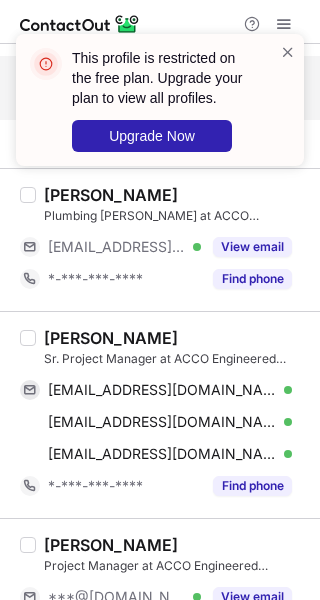 click on "Andy Lufkin" at bounding box center [111, 338] 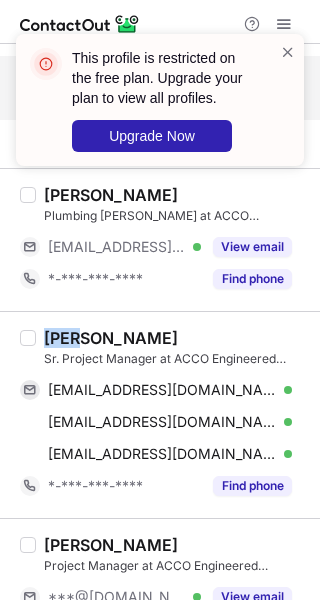 click on "Andy Lufkin" at bounding box center [111, 338] 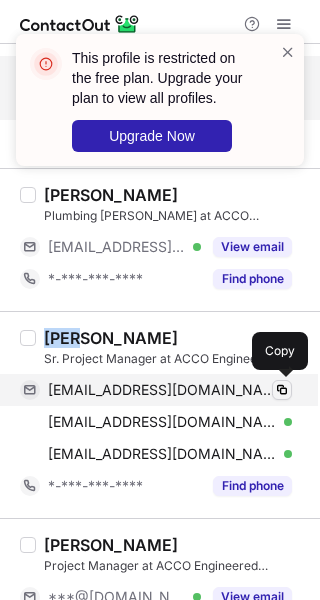 click at bounding box center [282, 390] 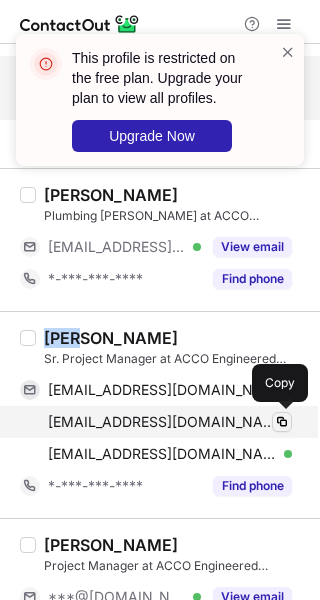 click at bounding box center [282, 422] 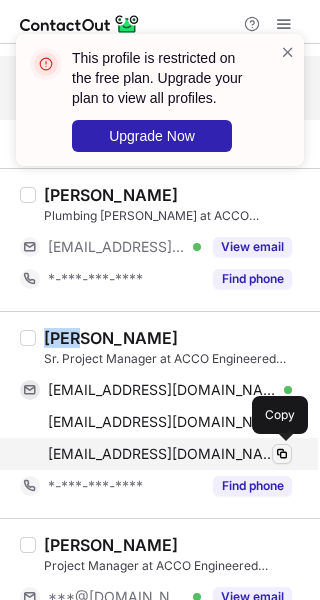click at bounding box center (282, 454) 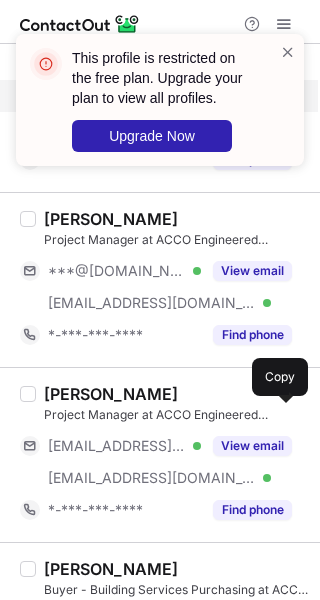 scroll, scrollTop: 1679, scrollLeft: 0, axis: vertical 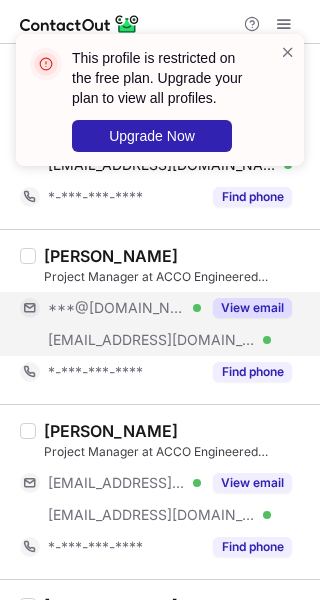 click on "View email" at bounding box center [252, 308] 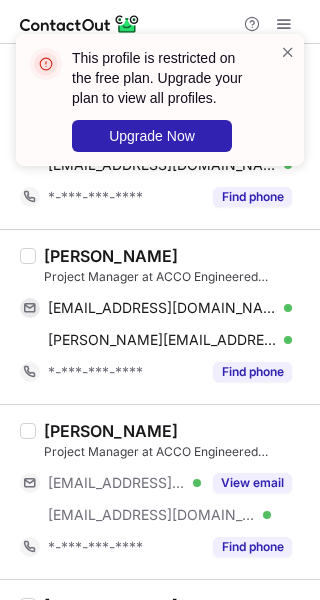 click on "Damien Hill" at bounding box center (111, 256) 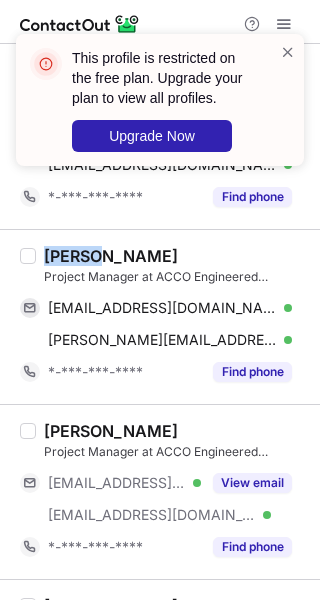click on "Damien Hill" at bounding box center [111, 256] 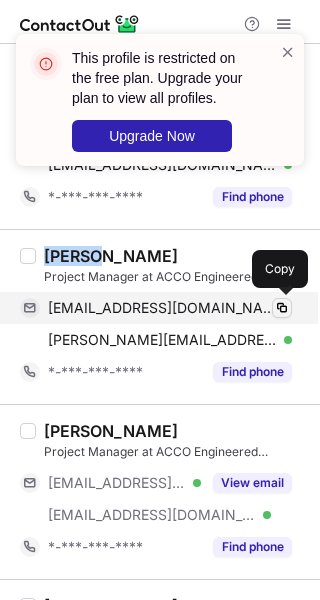 click at bounding box center [282, 308] 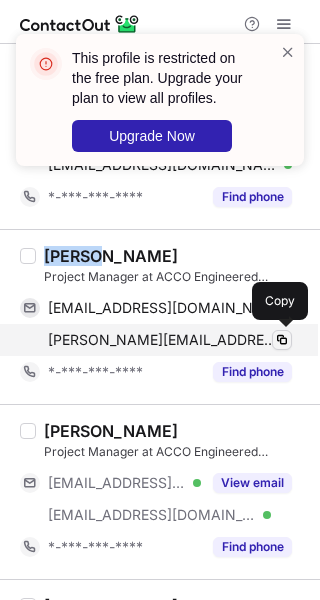 click at bounding box center [282, 340] 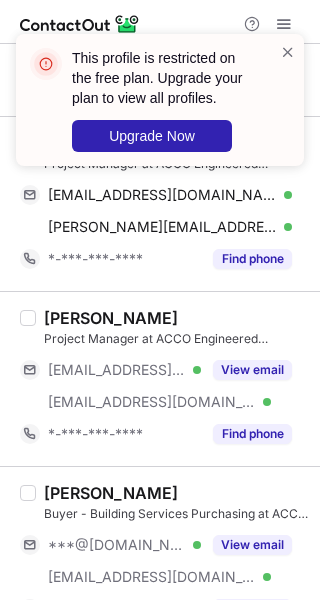 scroll, scrollTop: 1834, scrollLeft: 0, axis: vertical 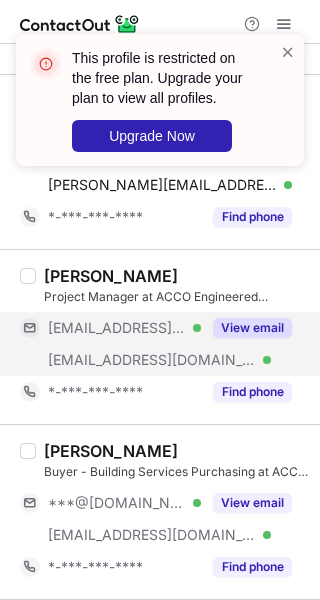 click on "View email" at bounding box center (252, 328) 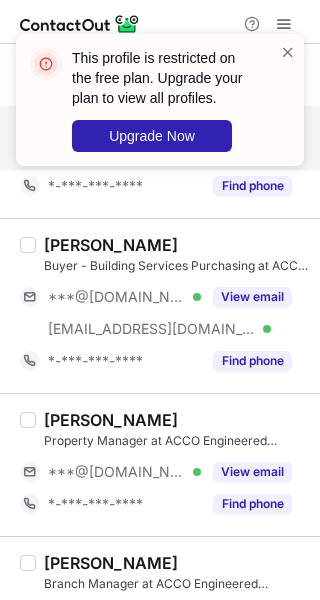 scroll, scrollTop: 2047, scrollLeft: 0, axis: vertical 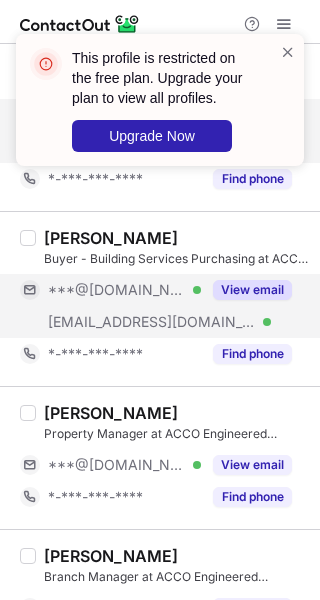 click on "View email" at bounding box center (252, 290) 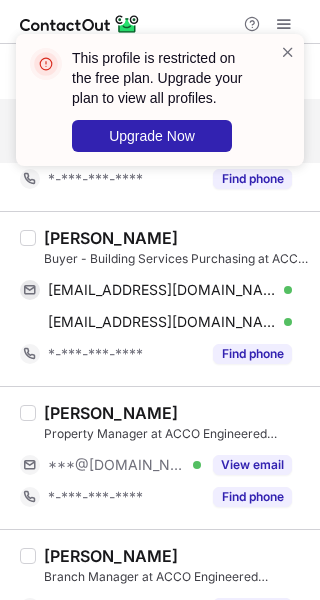 click on "Darren Spinelli" at bounding box center (111, 238) 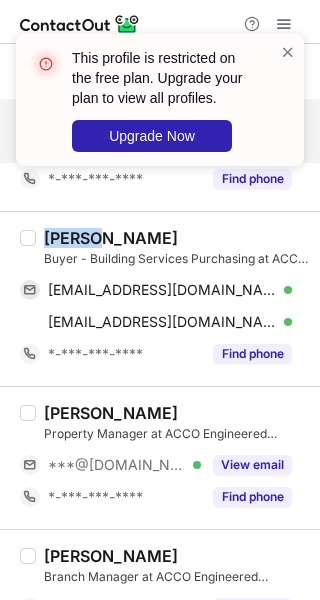click on "Darren Spinelli" at bounding box center (111, 238) 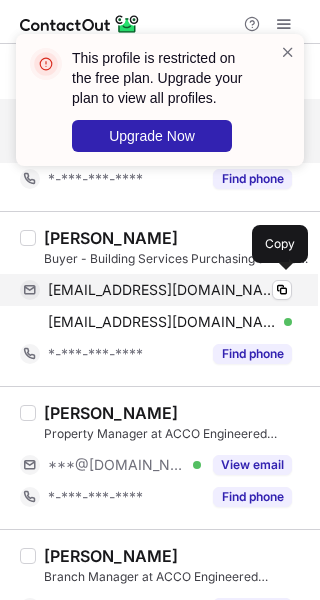 click on "penance66@gmail.com Verified Copy" at bounding box center [156, 290] 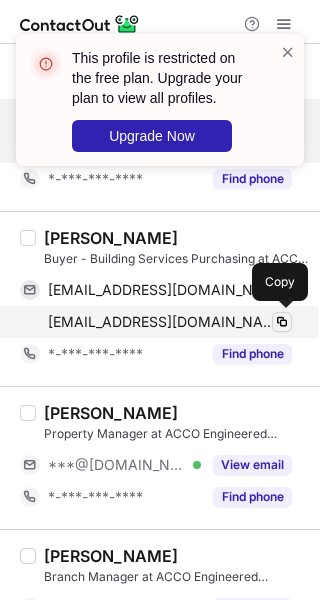 click at bounding box center [282, 322] 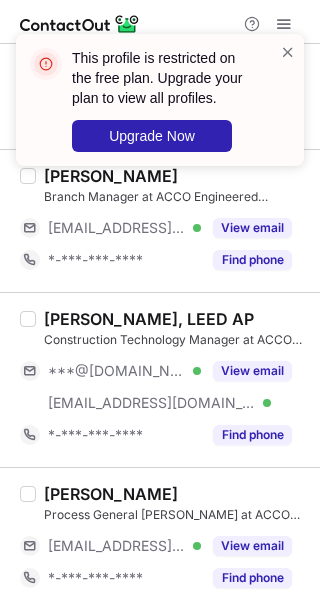scroll, scrollTop: 2428, scrollLeft: 0, axis: vertical 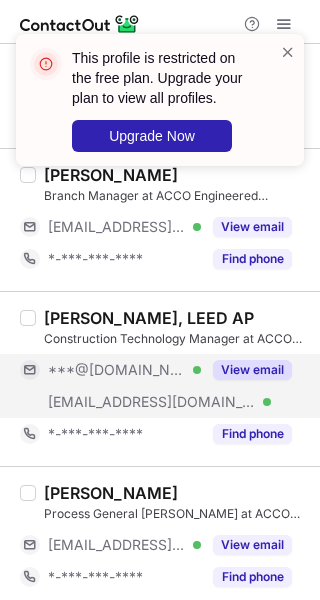 click on "View email" at bounding box center [252, 370] 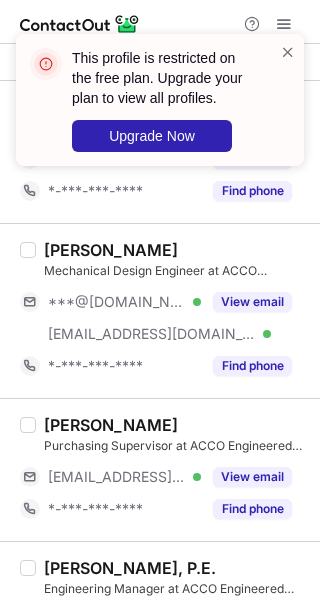 scroll, scrollTop: 2817, scrollLeft: 0, axis: vertical 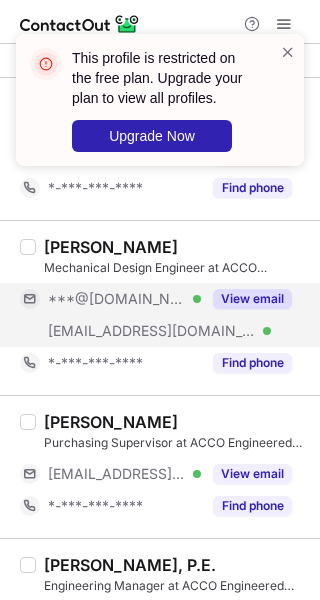 click on "View email" at bounding box center (246, 299) 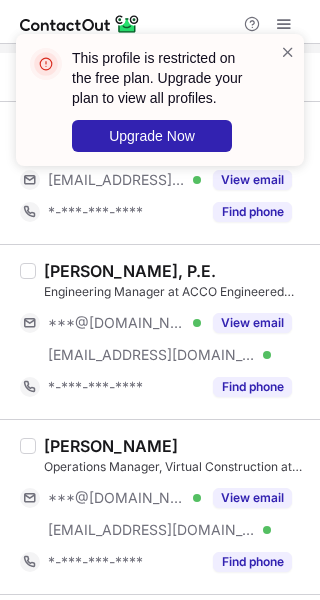 scroll, scrollTop: 3116, scrollLeft: 0, axis: vertical 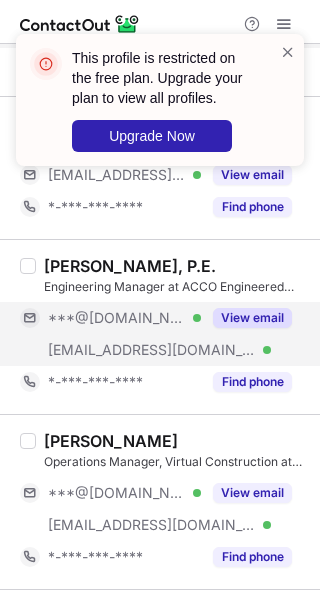 click on "View email" at bounding box center (252, 318) 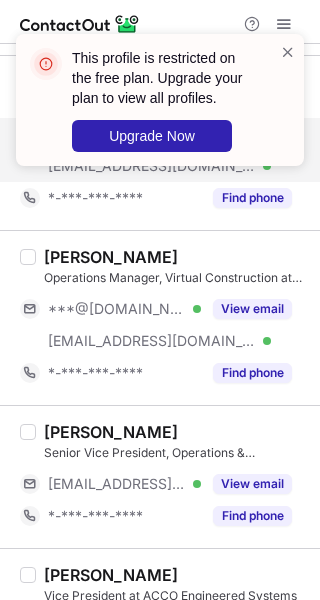 scroll, scrollTop: 3303, scrollLeft: 0, axis: vertical 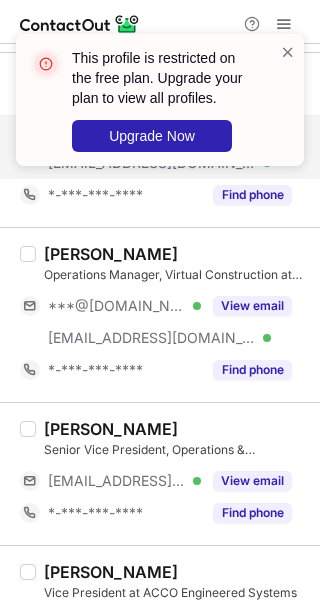 click on "View email" at bounding box center [252, 306] 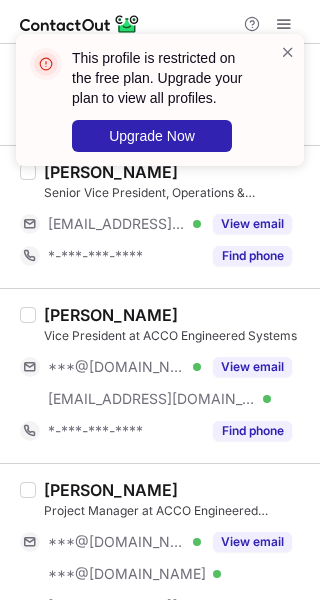 scroll, scrollTop: 3566, scrollLeft: 0, axis: vertical 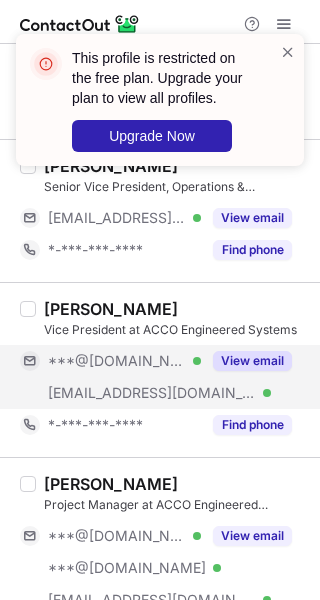 click on "View email" at bounding box center (252, 361) 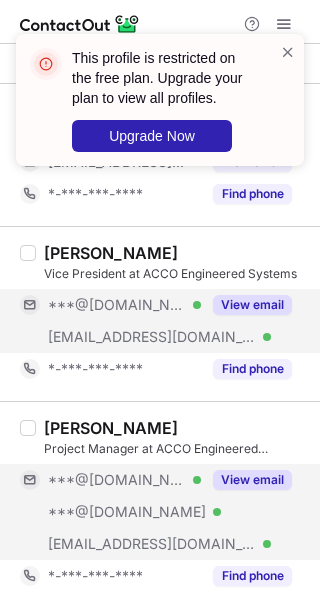 click on "View email" at bounding box center [252, 480] 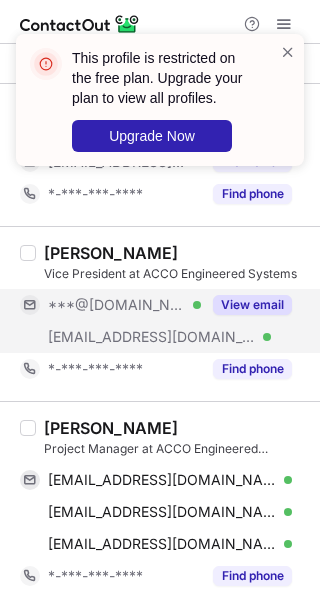 click on "Adam Mueller" at bounding box center (111, 428) 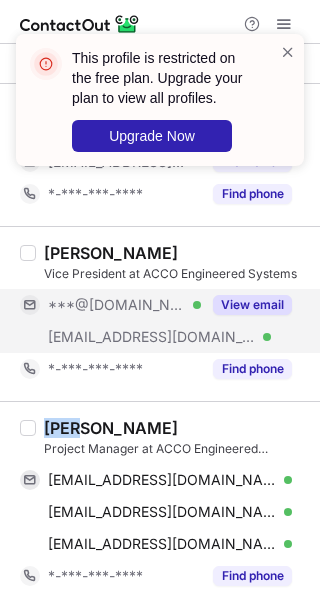 click on "Adam Mueller" at bounding box center [111, 428] 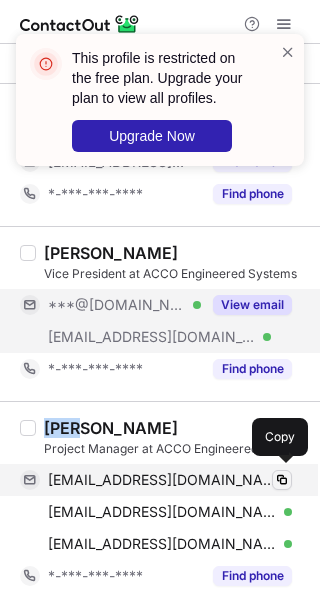 click at bounding box center (282, 480) 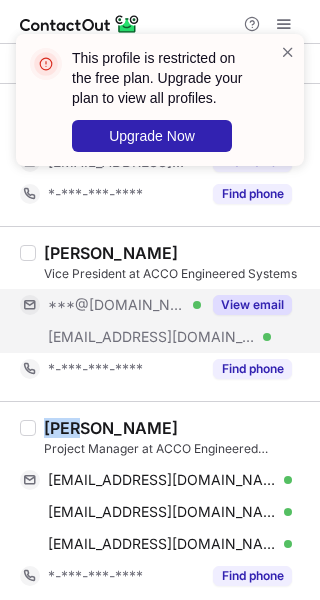 type 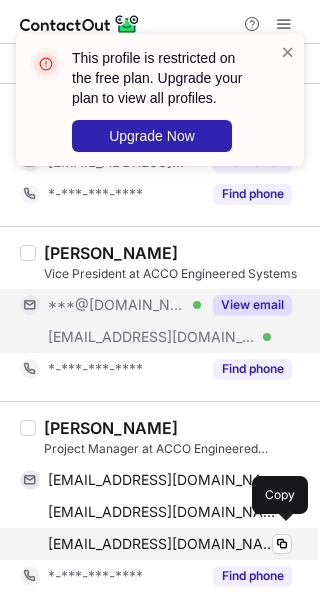 click on "amueller@accoes.com Verified" at bounding box center (170, 544) 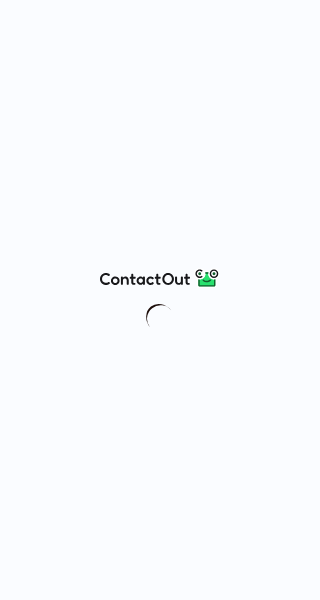 scroll, scrollTop: 0, scrollLeft: 0, axis: both 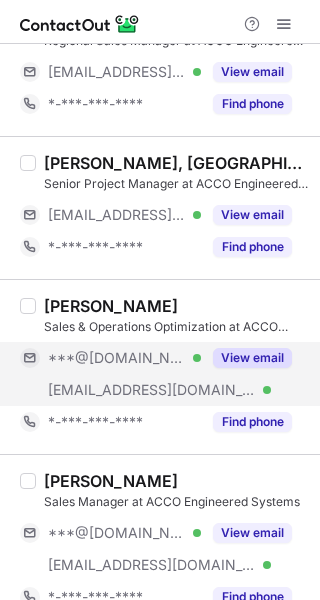 click on "View email" at bounding box center (252, 358) 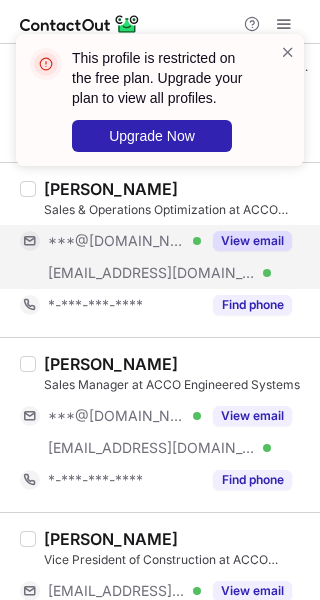 scroll, scrollTop: 359, scrollLeft: 0, axis: vertical 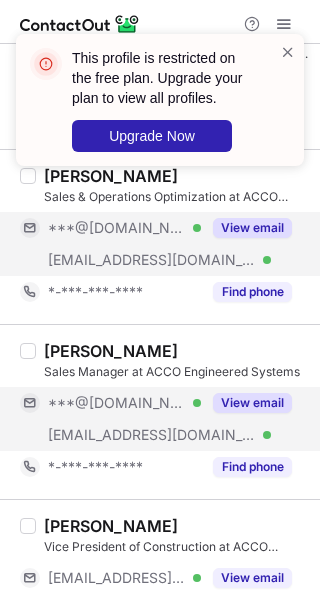 click on "View email" at bounding box center [246, 403] 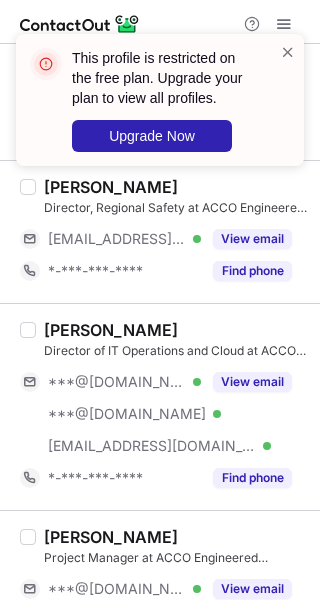scroll, scrollTop: 985, scrollLeft: 0, axis: vertical 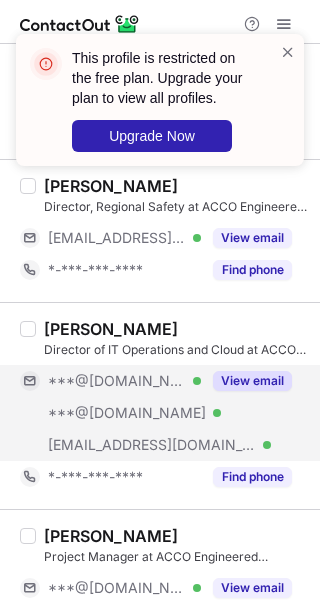 click on "View email" at bounding box center [252, 381] 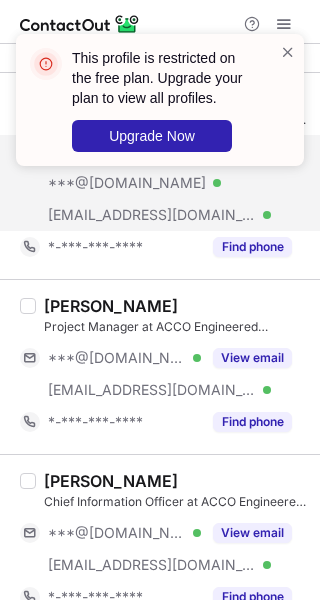 scroll, scrollTop: 1224, scrollLeft: 0, axis: vertical 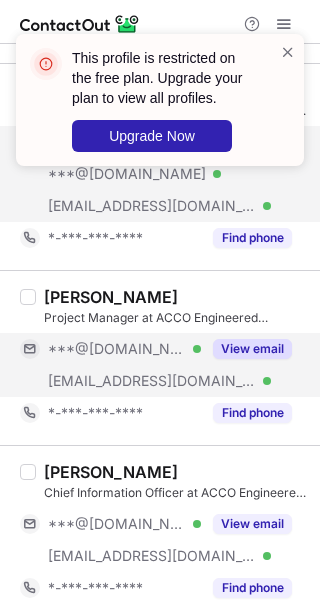 click on "View email" at bounding box center (252, 349) 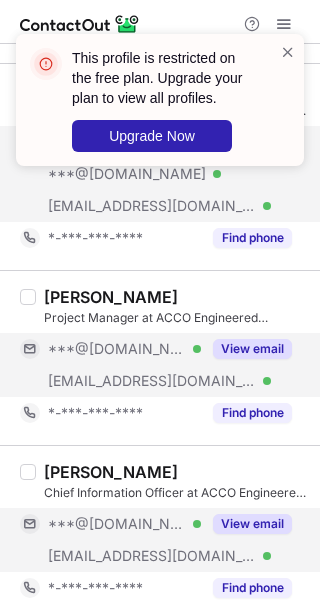 click on "View email" at bounding box center [252, 524] 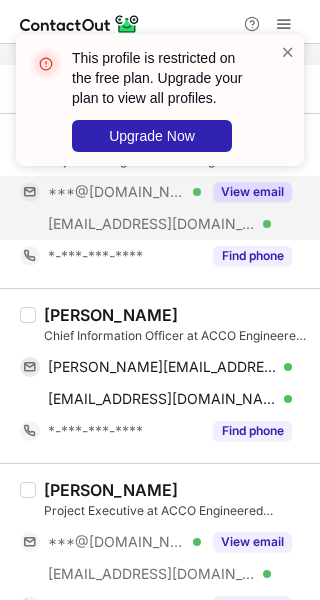 scroll, scrollTop: 1382, scrollLeft: 0, axis: vertical 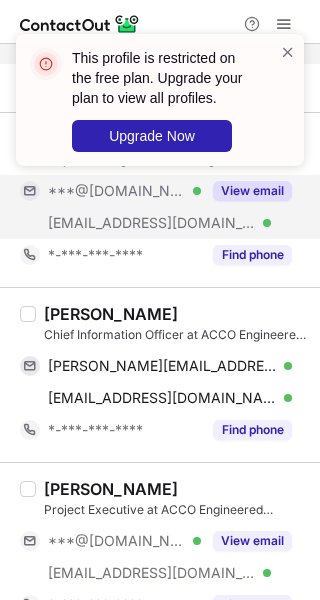 click on "Leon Kofman" at bounding box center (111, 314) 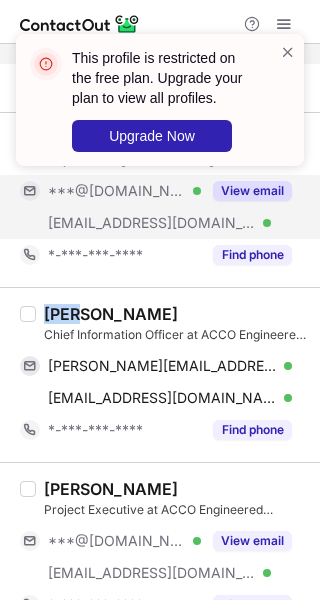 click on "Leon Kofman" at bounding box center (111, 314) 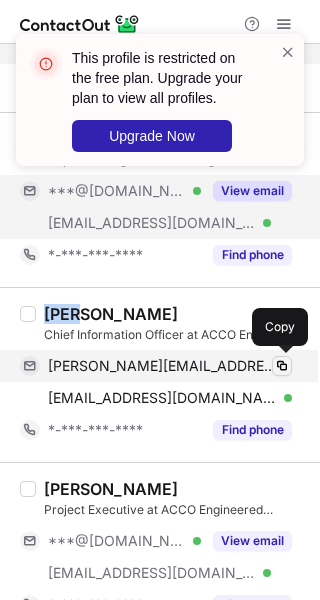 click at bounding box center [282, 366] 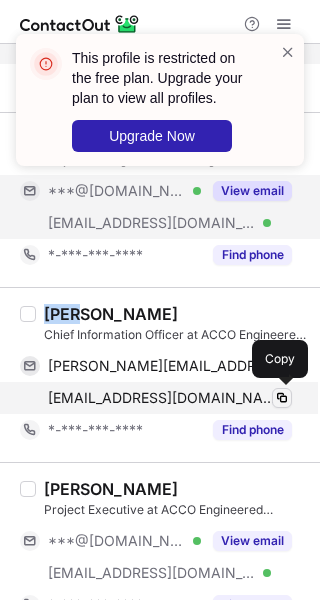 click at bounding box center (282, 398) 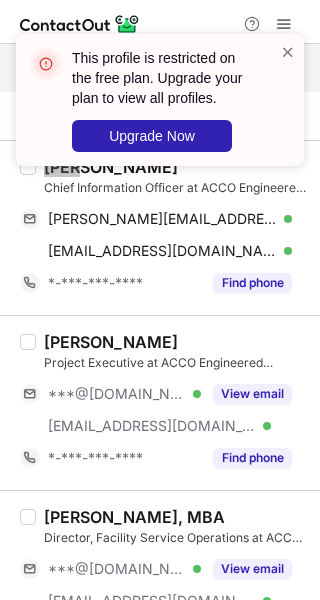 scroll, scrollTop: 1530, scrollLeft: 0, axis: vertical 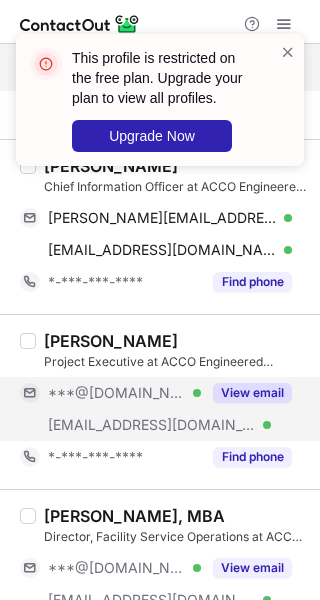 click on "View email" at bounding box center [246, 393] 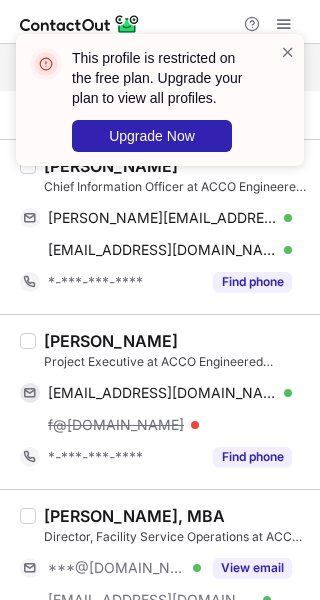 click on "Ed Fultz" at bounding box center (111, 341) 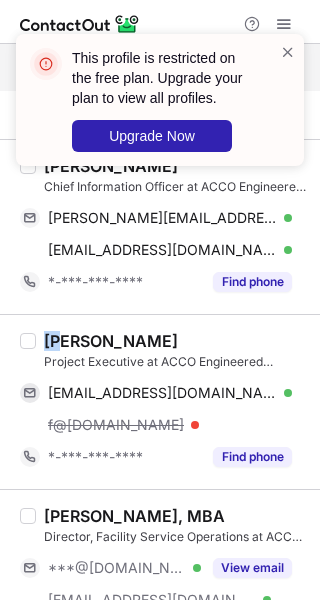 click on "Ed Fultz" at bounding box center [111, 341] 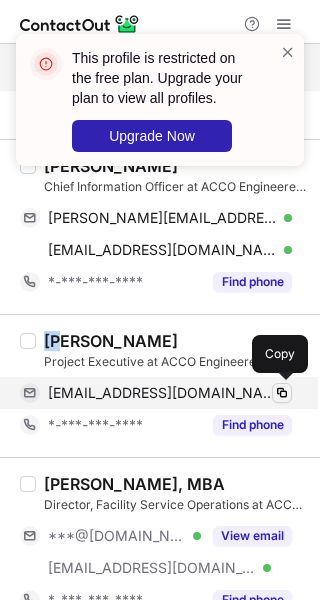 click at bounding box center [282, 393] 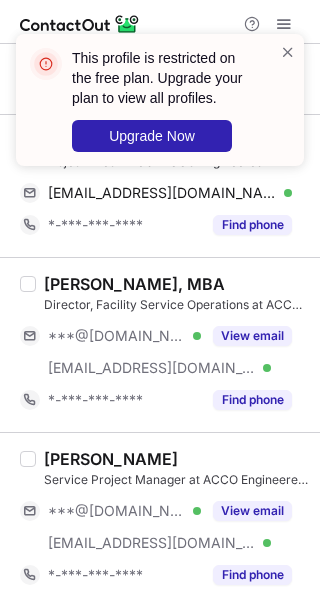 scroll, scrollTop: 1731, scrollLeft: 0, axis: vertical 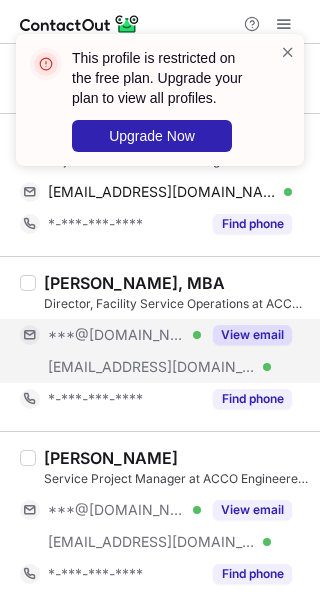 click on "View email" at bounding box center (252, 335) 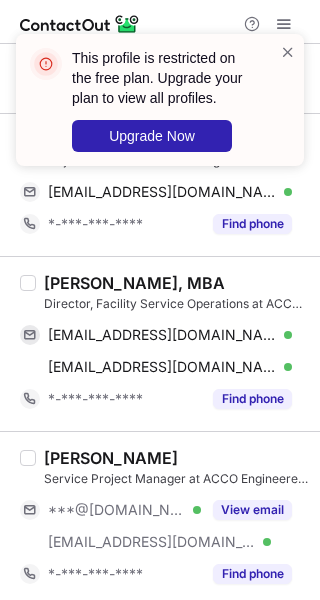 click on "Tim Kowald, MBA" at bounding box center (134, 283) 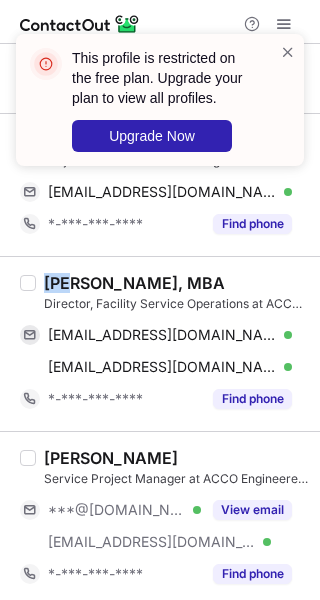 click on "Tim Kowald, MBA" at bounding box center (134, 283) 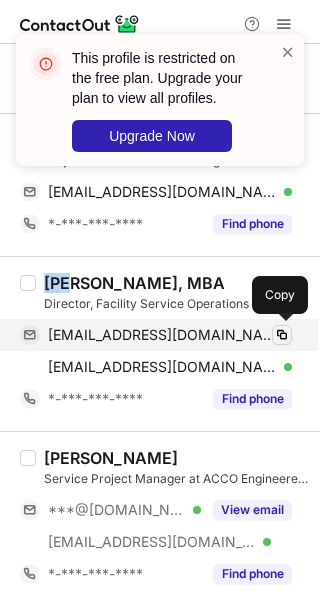click at bounding box center [282, 335] 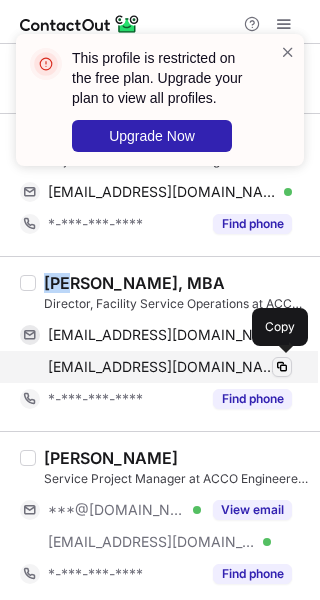 click at bounding box center (282, 367) 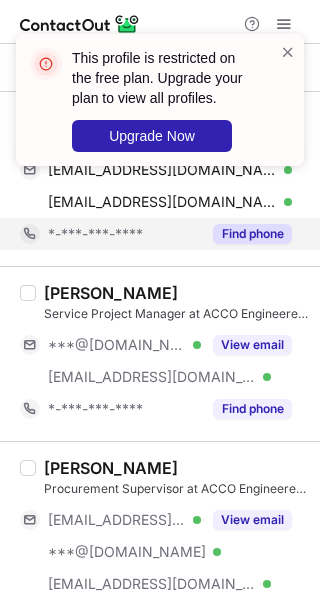 scroll, scrollTop: 1900, scrollLeft: 0, axis: vertical 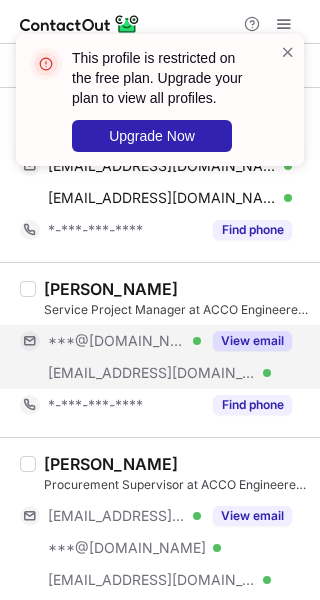 click on "View email" at bounding box center [252, 341] 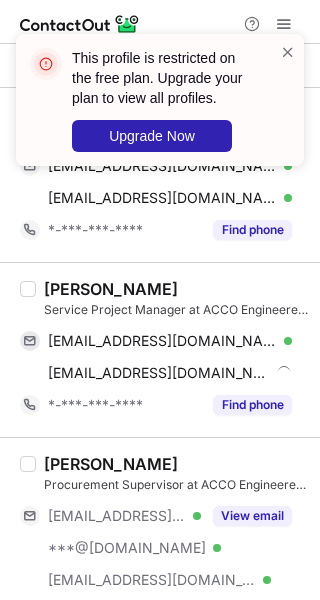 click on "Quinton Berk" at bounding box center [111, 289] 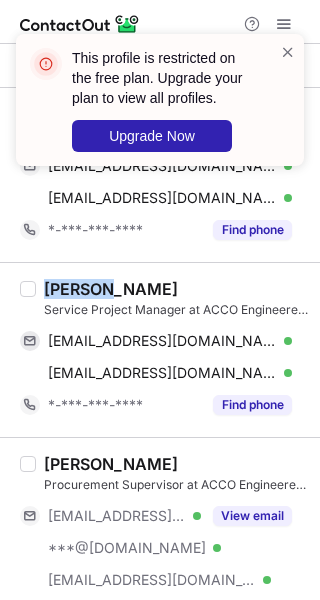 click on "Quinton Berk" at bounding box center [111, 289] 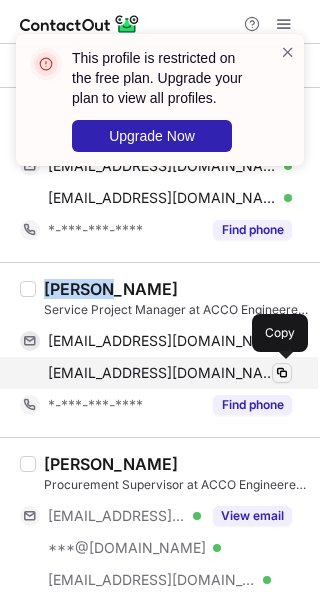 click at bounding box center [282, 373] 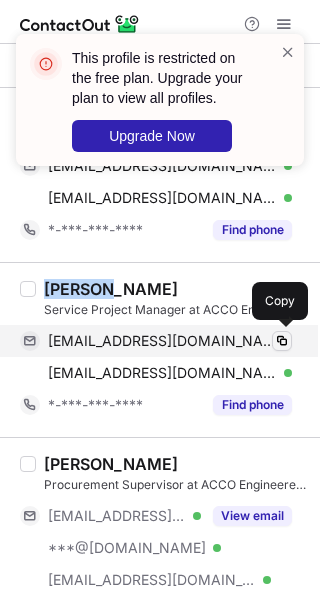 click at bounding box center (282, 341) 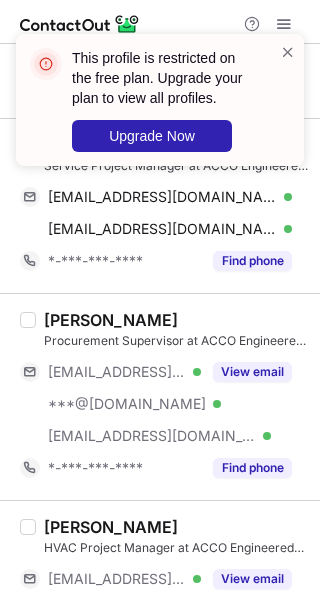 scroll, scrollTop: 2045, scrollLeft: 0, axis: vertical 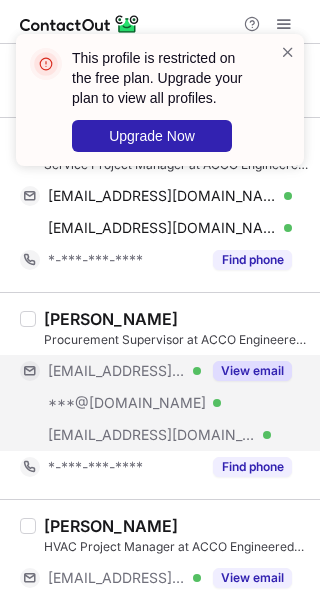 click on "View email" at bounding box center (252, 371) 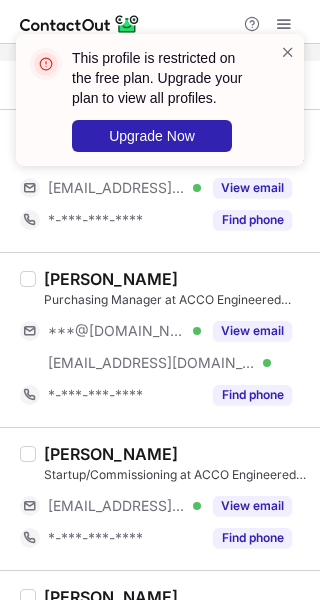 scroll, scrollTop: 2436, scrollLeft: 0, axis: vertical 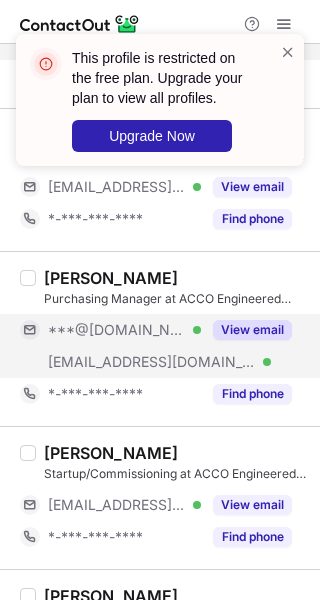 click on "View email" at bounding box center (252, 330) 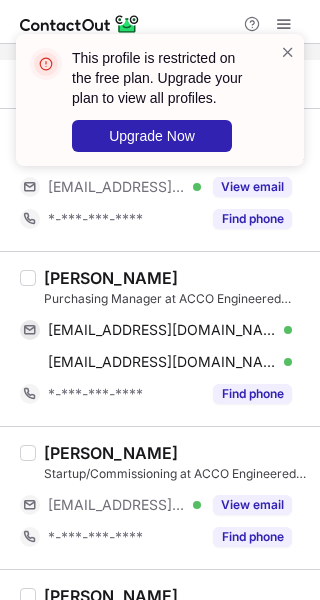 click on "Brent Sherbak" at bounding box center (111, 278) 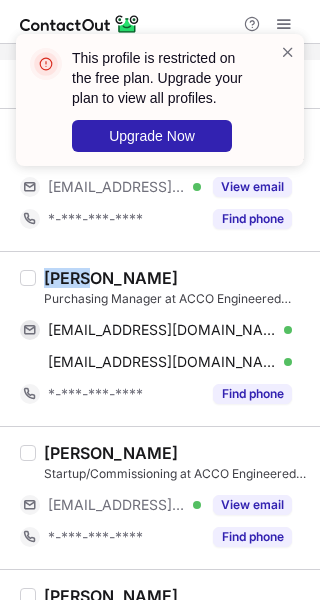 click on "Brent Sherbak" at bounding box center (111, 278) 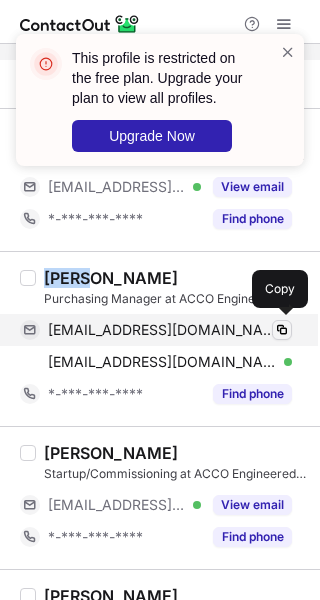 click at bounding box center [282, 330] 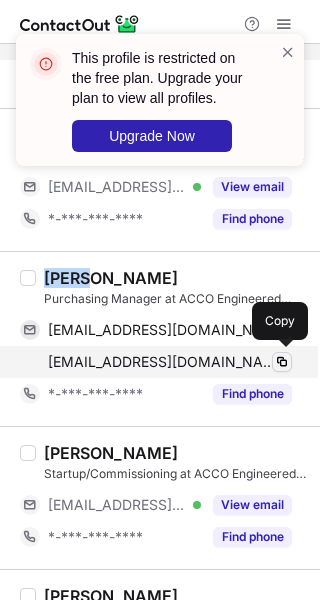 click at bounding box center (282, 362) 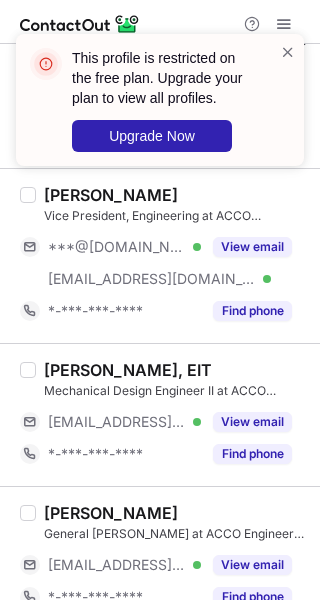 scroll, scrollTop: 3494, scrollLeft: 0, axis: vertical 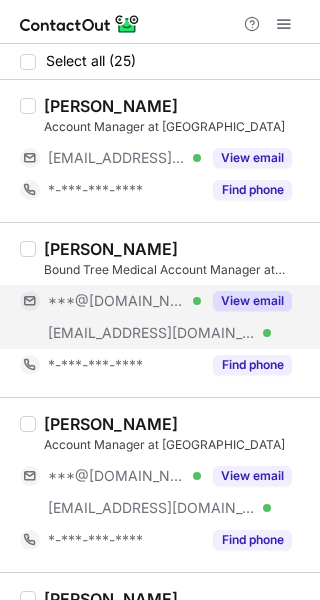 click on "View email" at bounding box center [252, 301] 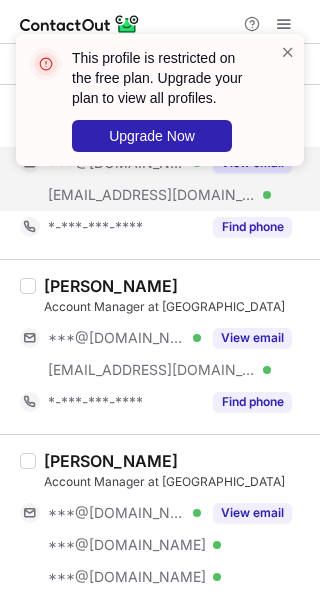 scroll, scrollTop: 155, scrollLeft: 0, axis: vertical 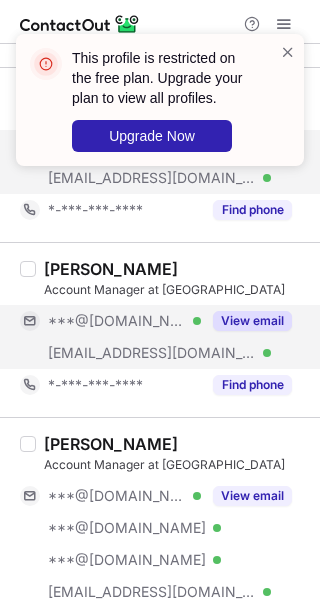 click on "View email" at bounding box center (252, 321) 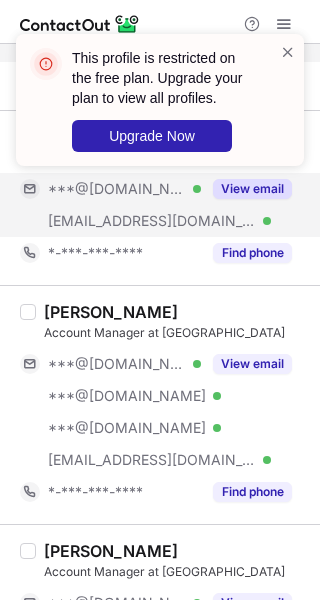 scroll, scrollTop: 289, scrollLeft: 0, axis: vertical 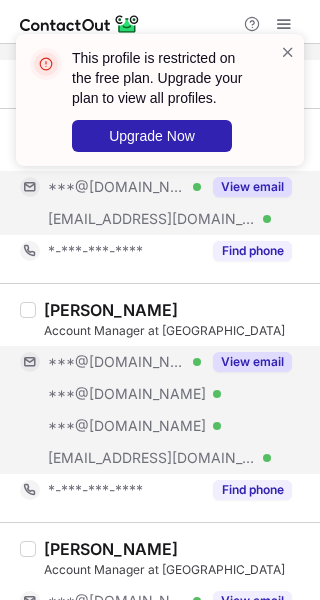 click on "View email" at bounding box center (252, 362) 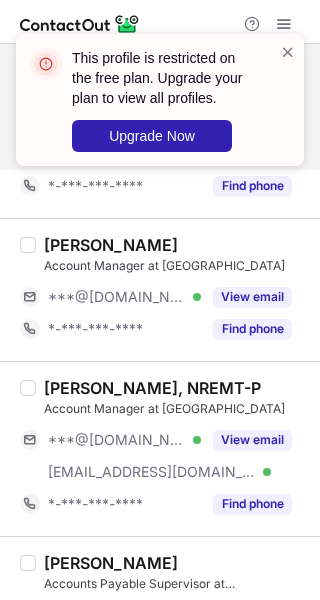 scroll, scrollTop: 594, scrollLeft: 0, axis: vertical 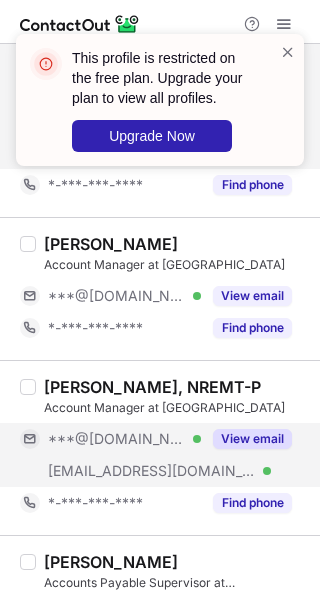 click on "View email" at bounding box center [252, 439] 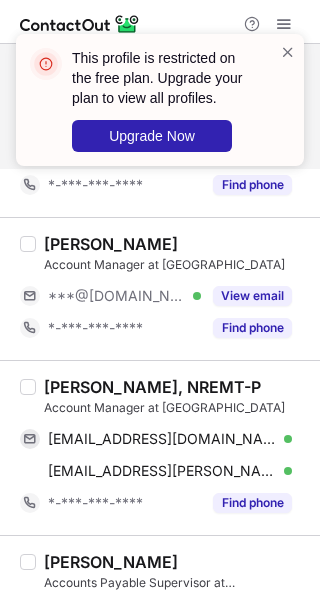 click on "[PERSON_NAME], NREMT-P" at bounding box center (152, 387) 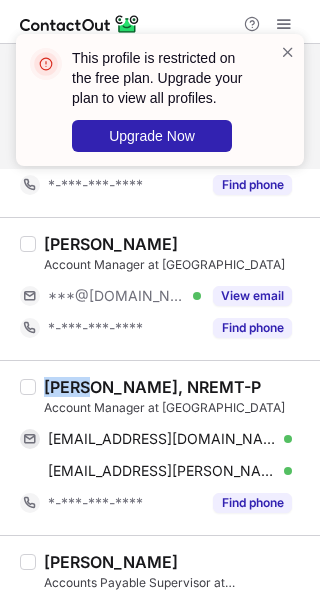 click on "[PERSON_NAME], NREMT-P" at bounding box center (152, 387) 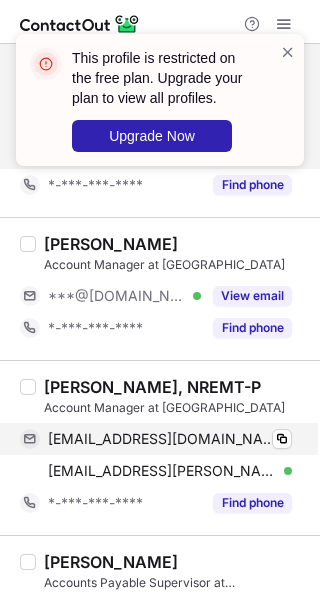 click on "[EMAIL_ADDRESS][DOMAIN_NAME] Verified Copy" at bounding box center (156, 439) 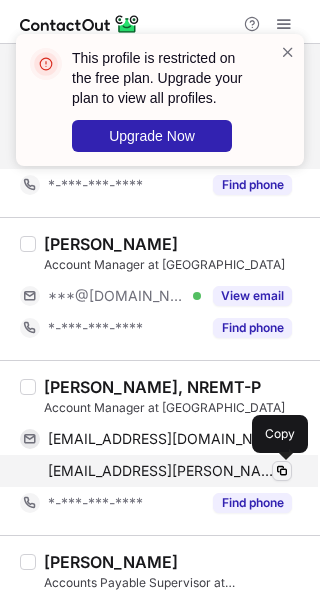 click at bounding box center [282, 471] 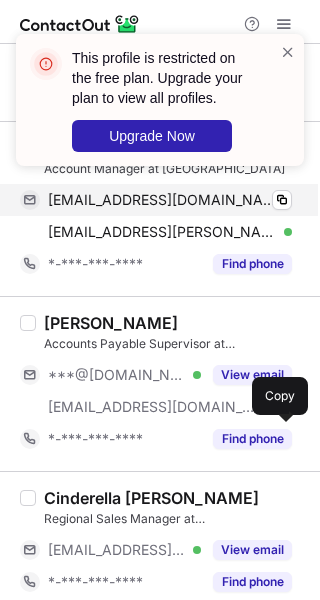 scroll, scrollTop: 836, scrollLeft: 0, axis: vertical 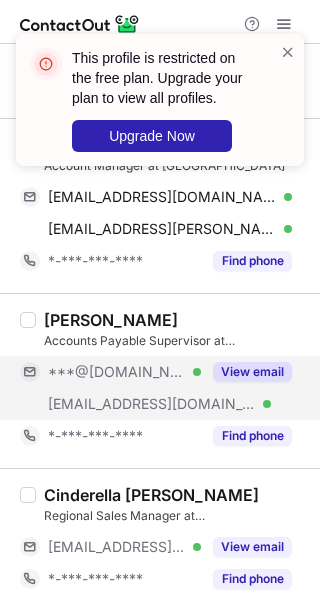 click on "View email" at bounding box center (252, 372) 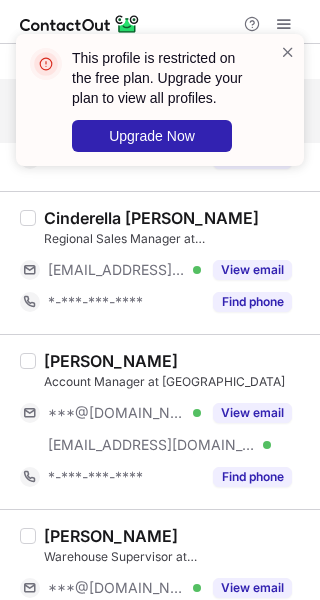 scroll, scrollTop: 1122, scrollLeft: 0, axis: vertical 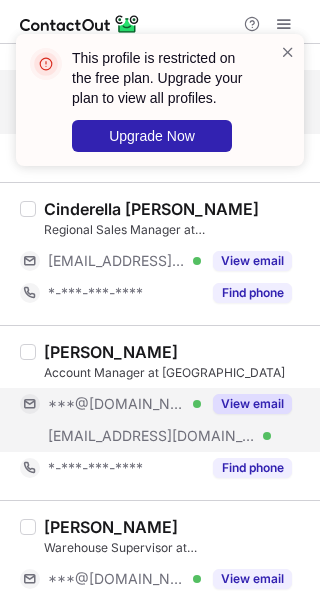 click on "View email" at bounding box center (252, 404) 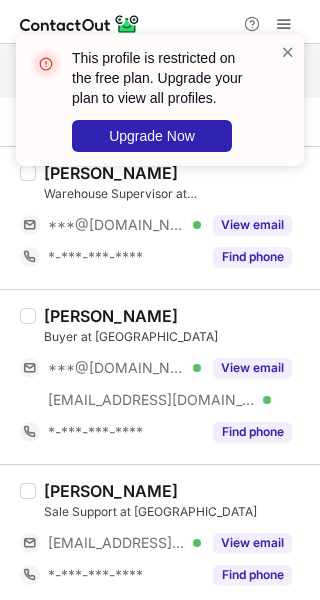 scroll, scrollTop: 1477, scrollLeft: 0, axis: vertical 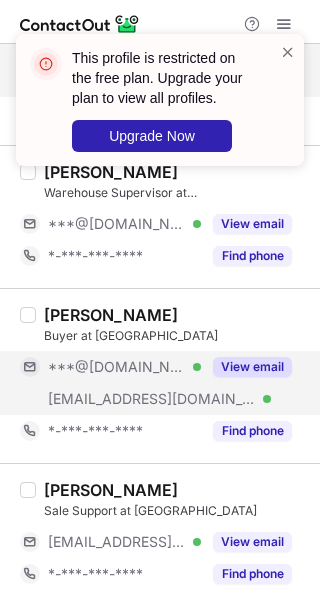 click on "View email" at bounding box center (252, 367) 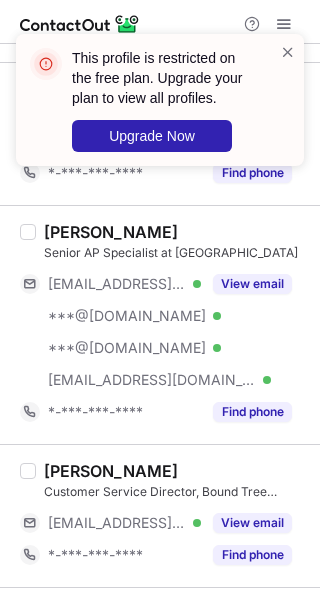 scroll, scrollTop: 1879, scrollLeft: 0, axis: vertical 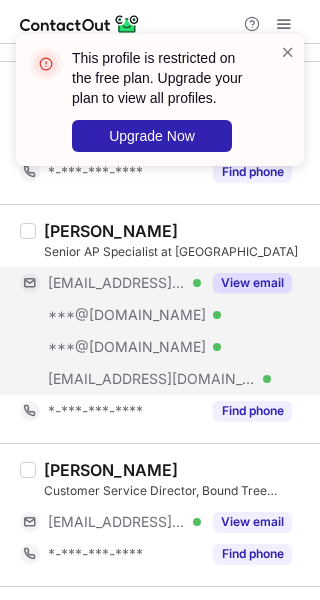 click on "View email" at bounding box center [252, 283] 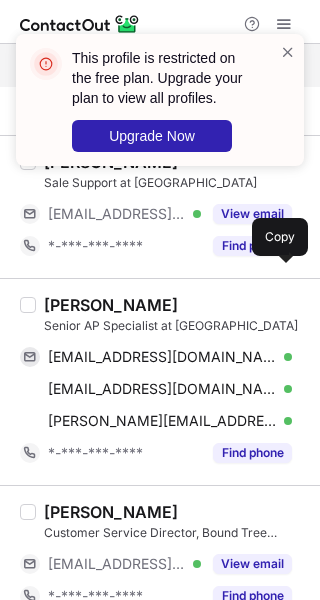 scroll, scrollTop: 1783, scrollLeft: 0, axis: vertical 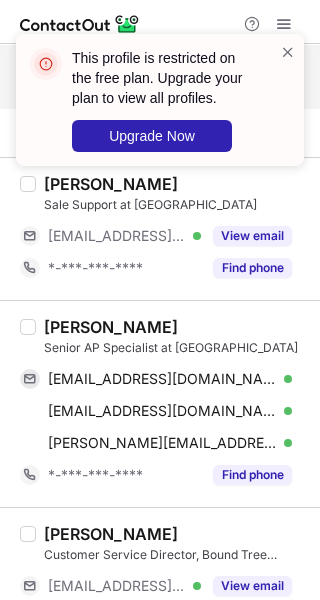 click on "[PERSON_NAME]" at bounding box center (111, 327) 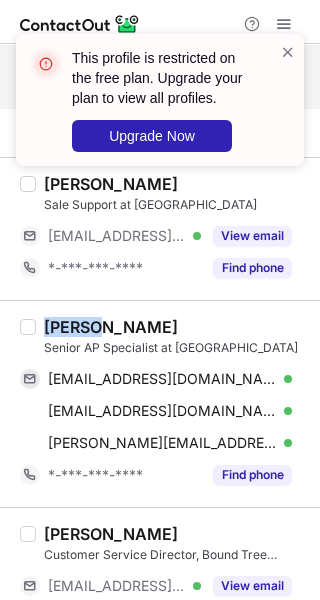 click on "[PERSON_NAME]" at bounding box center [111, 327] 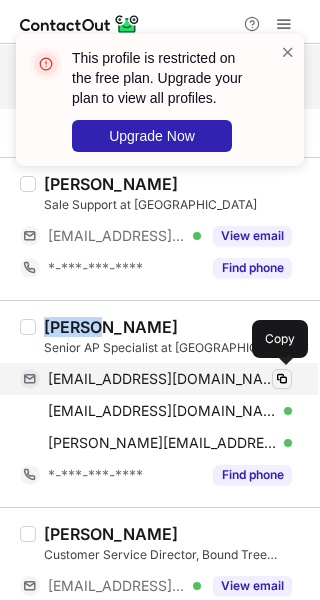 click at bounding box center (282, 379) 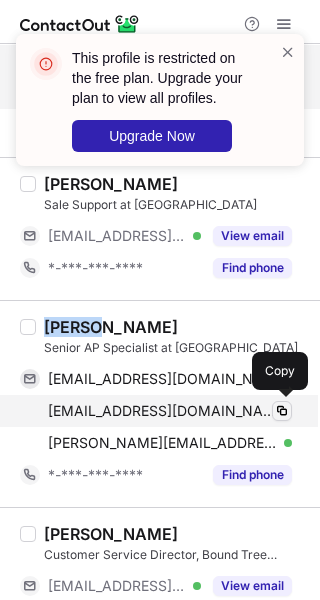 click at bounding box center (282, 411) 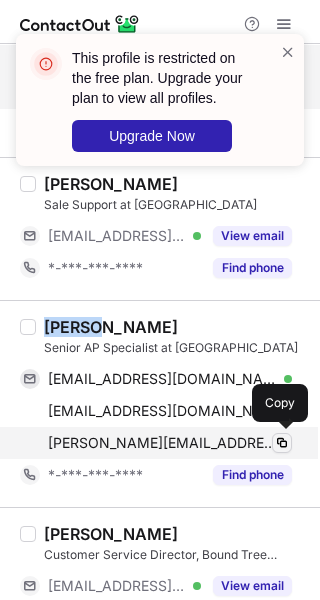 click at bounding box center (282, 443) 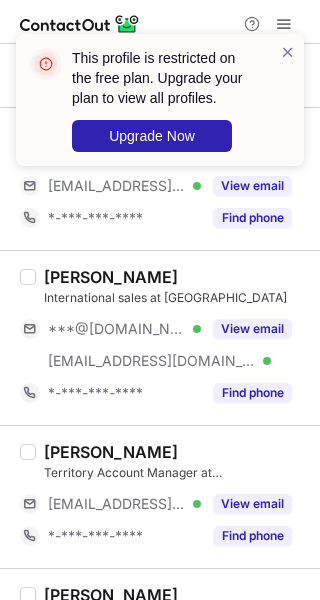 scroll, scrollTop: 2184, scrollLeft: 0, axis: vertical 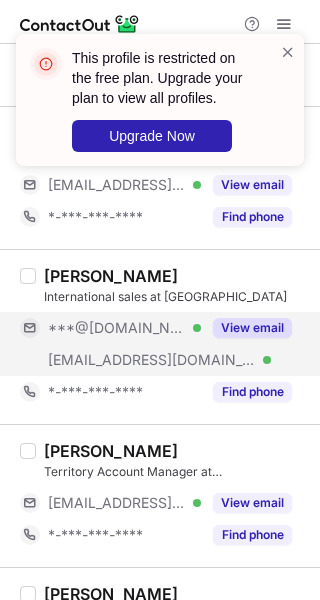 click on "View email" at bounding box center (252, 328) 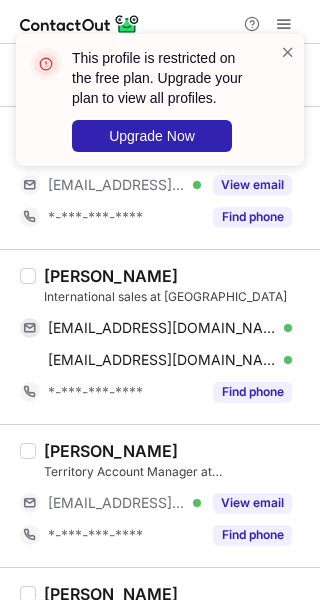 click on "[PERSON_NAME]" at bounding box center [111, 276] 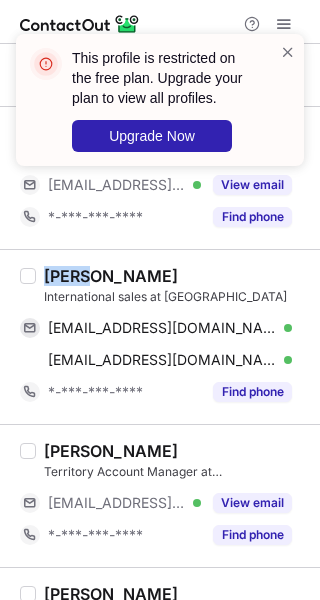 click on "Paula Davila" at bounding box center (111, 276) 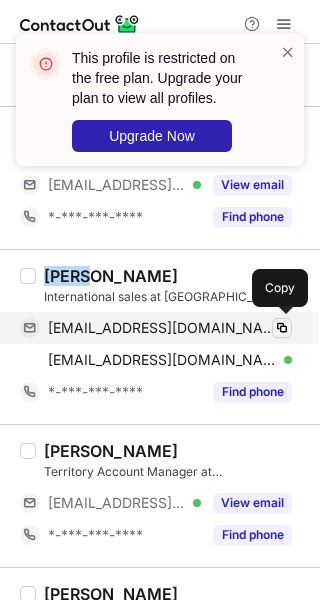 click at bounding box center (282, 328) 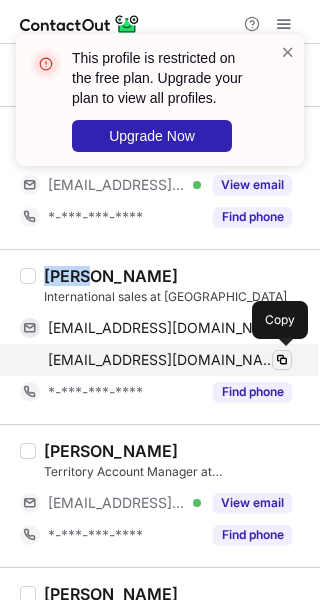 click at bounding box center (282, 360) 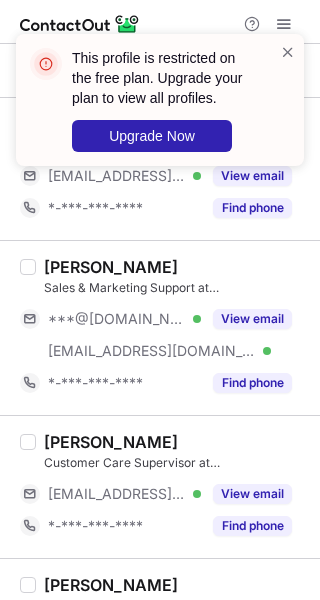scroll, scrollTop: 2942, scrollLeft: 0, axis: vertical 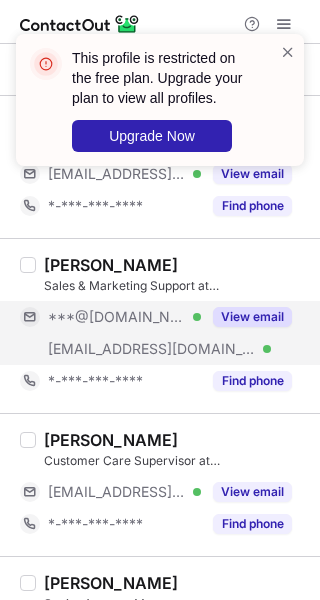 click on "View email" at bounding box center [252, 317] 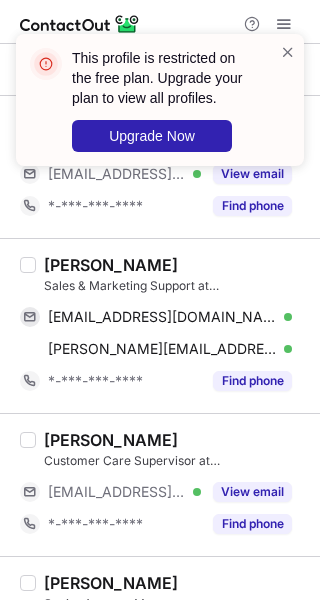 click on "Ginger Arnold" at bounding box center (111, 265) 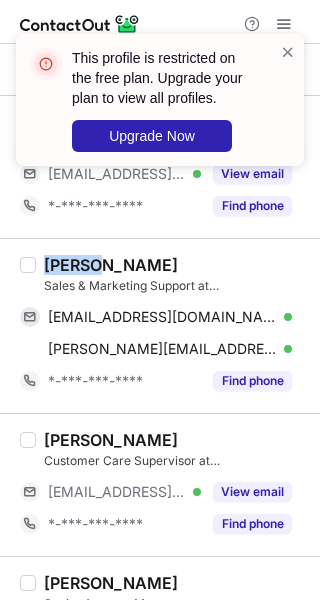 click on "Ginger Arnold" at bounding box center (111, 265) 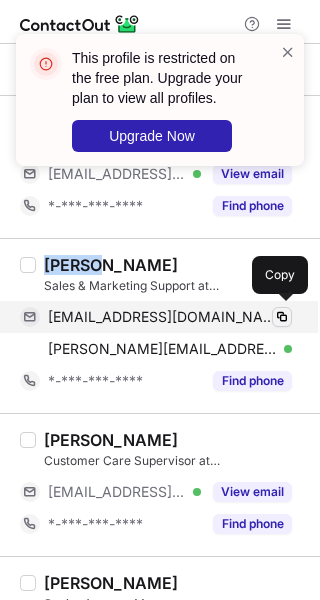 click at bounding box center (282, 317) 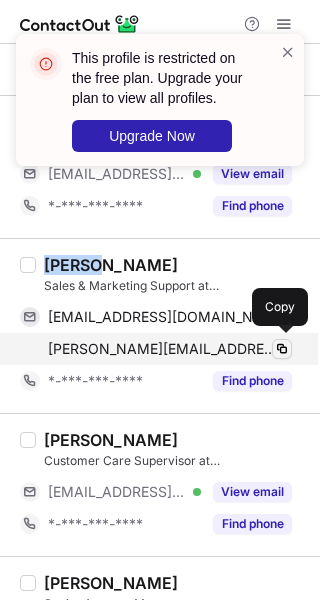 click at bounding box center [282, 349] 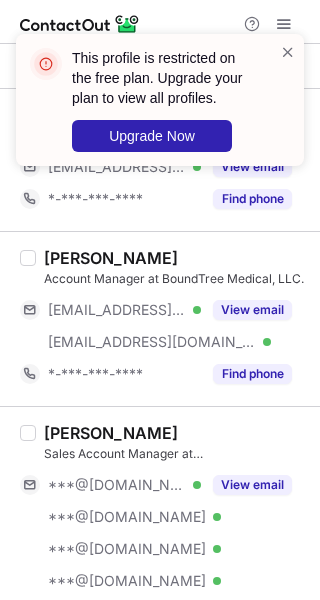 scroll, scrollTop: 3555, scrollLeft: 0, axis: vertical 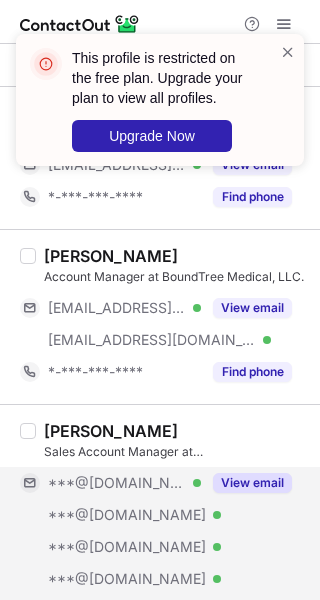click on "View email" at bounding box center [252, 483] 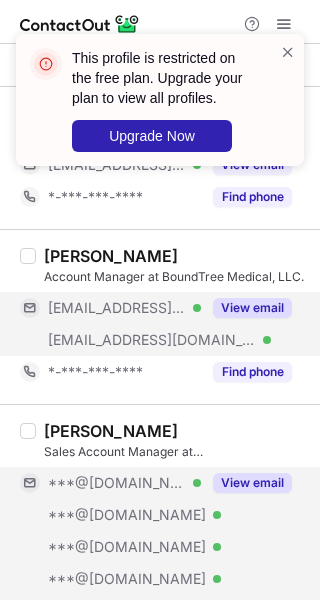 click on "View email" at bounding box center [252, 308] 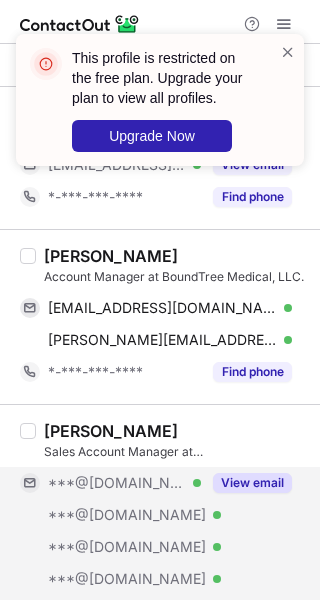 click on "Brian Hartley" at bounding box center [111, 256] 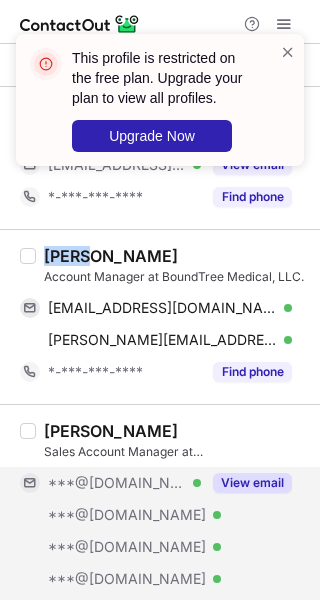 click on "Brian Hartley" at bounding box center (111, 256) 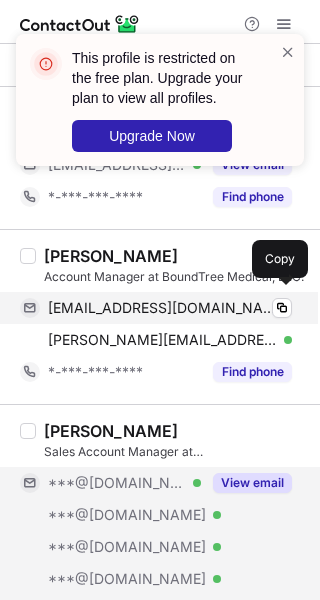 click on "bhartley@boundtree.com" at bounding box center (162, 308) 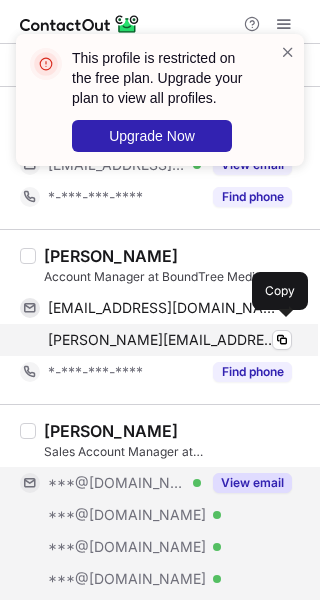 click on "brian.hartley@boundtree.com Verified Copy" at bounding box center (156, 340) 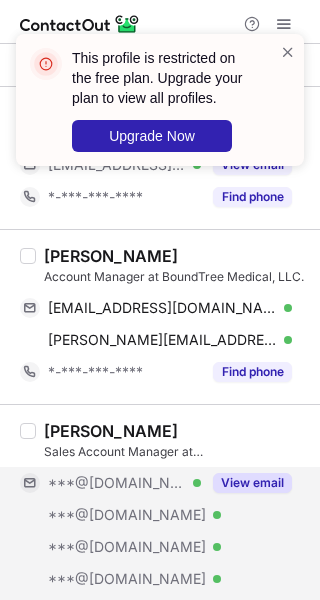 scroll, scrollTop: 3622, scrollLeft: 0, axis: vertical 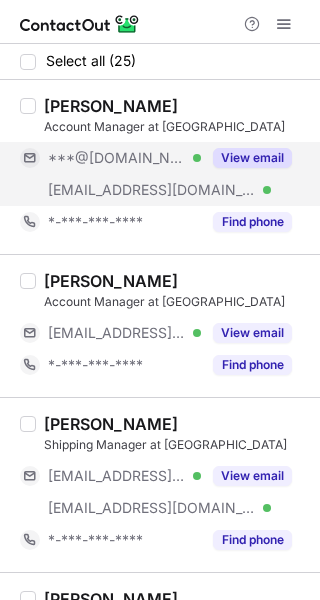 click on "View email" at bounding box center (252, 158) 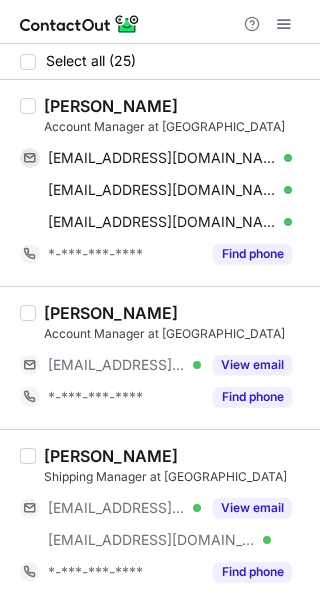 click on "[PERSON_NAME]" at bounding box center [111, 106] 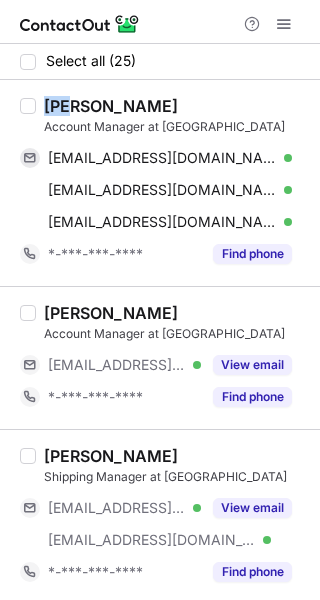 click on "[PERSON_NAME]" at bounding box center (111, 106) 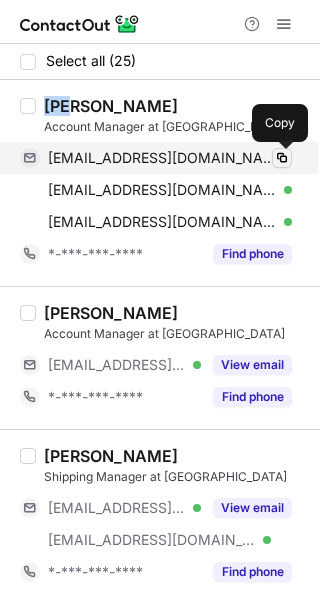type 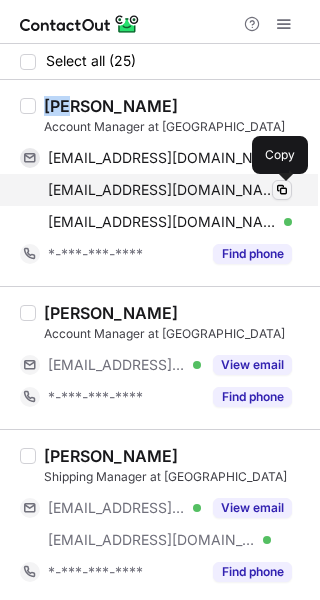 click at bounding box center (282, 190) 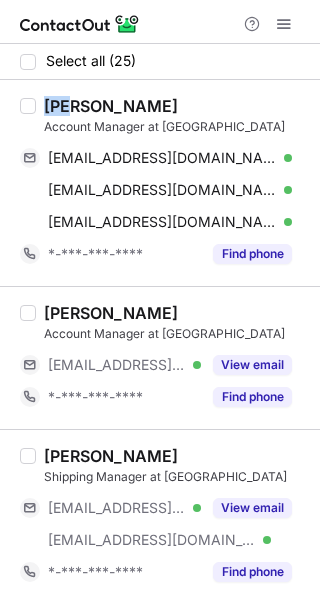 type 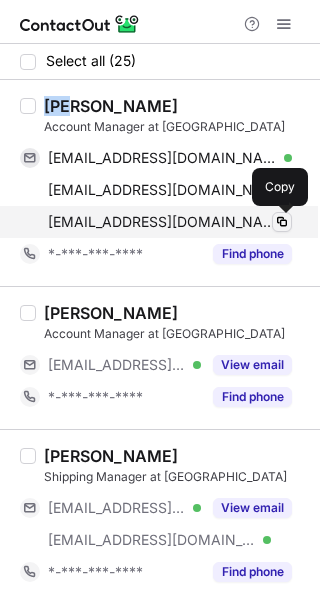 click at bounding box center (282, 222) 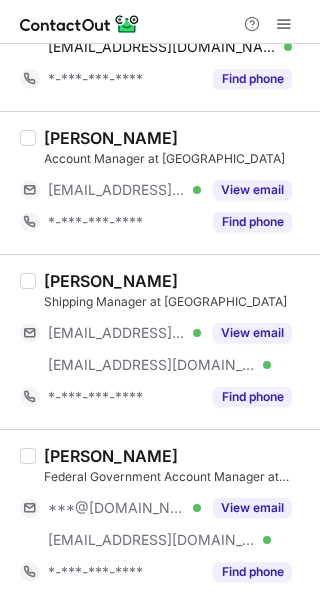 scroll, scrollTop: 176, scrollLeft: 0, axis: vertical 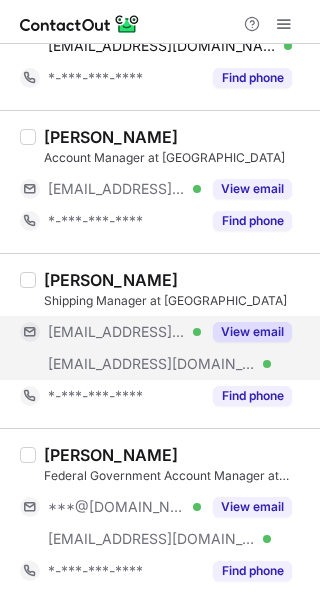 click on "View email" at bounding box center (252, 332) 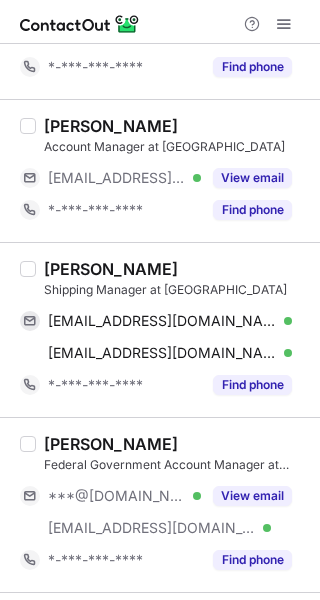 scroll, scrollTop: 188, scrollLeft: 0, axis: vertical 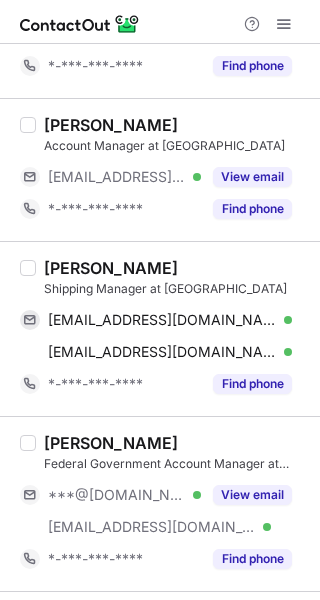 click on "[PERSON_NAME]" at bounding box center (111, 268) 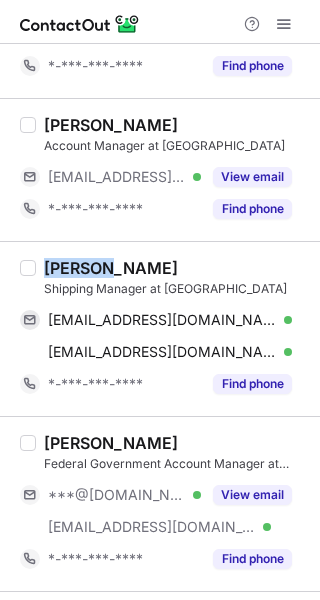 click on "[PERSON_NAME]" at bounding box center (111, 268) 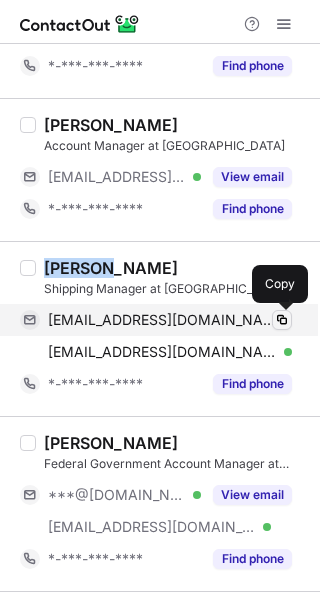 click at bounding box center (282, 320) 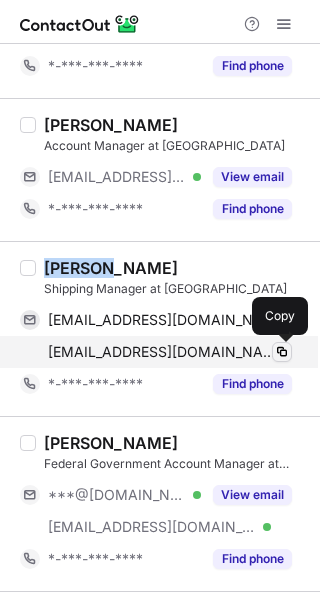 click at bounding box center (282, 352) 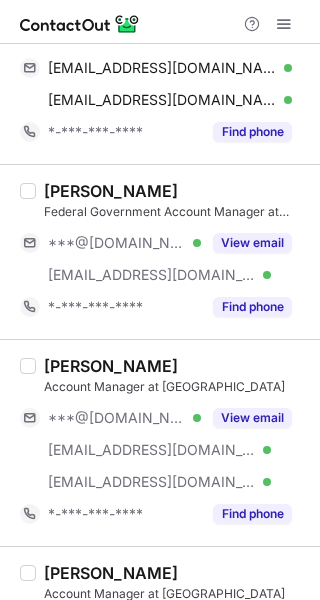 scroll, scrollTop: 442, scrollLeft: 0, axis: vertical 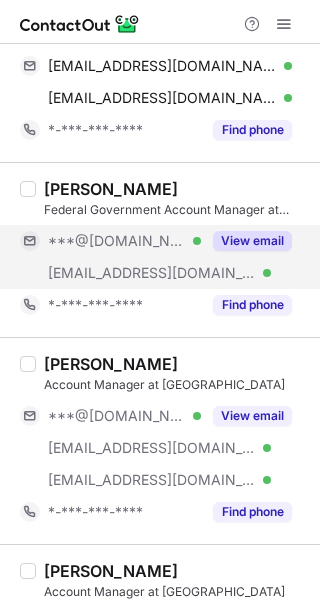 click on "View email" at bounding box center (252, 241) 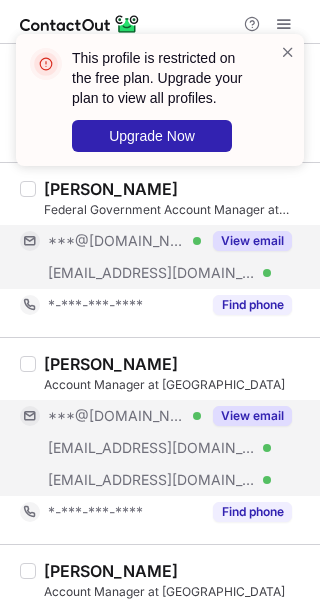 click on "View email" at bounding box center [252, 416] 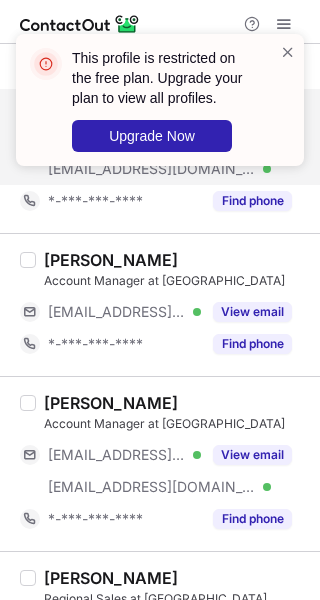 scroll, scrollTop: 787, scrollLeft: 0, axis: vertical 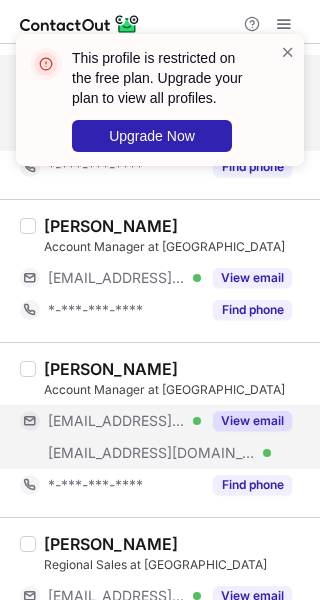 click on "View email" at bounding box center [252, 421] 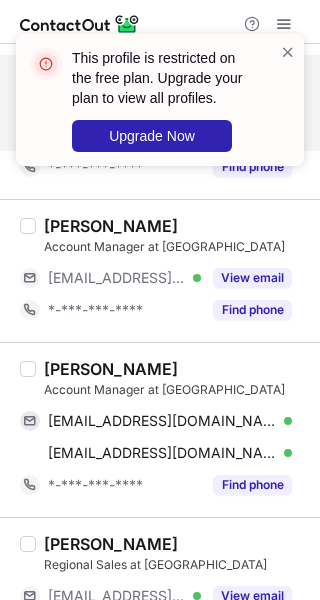 click on "[PERSON_NAME]" at bounding box center [111, 369] 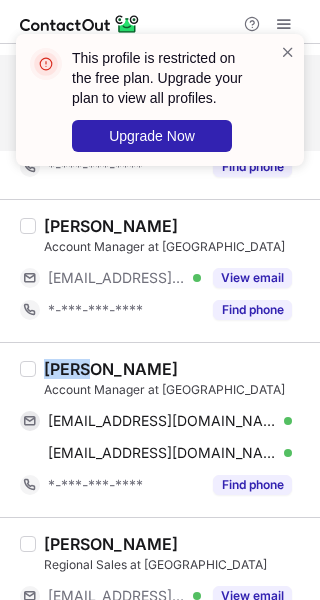 click on "[PERSON_NAME]" at bounding box center (111, 369) 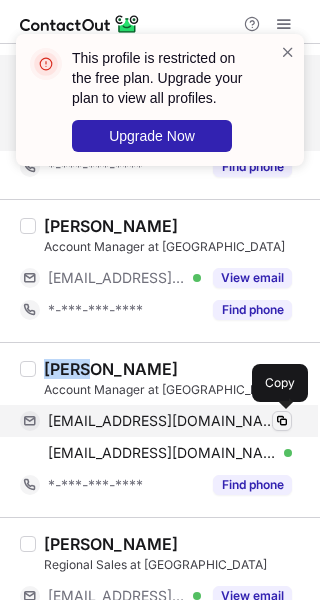 click at bounding box center [282, 421] 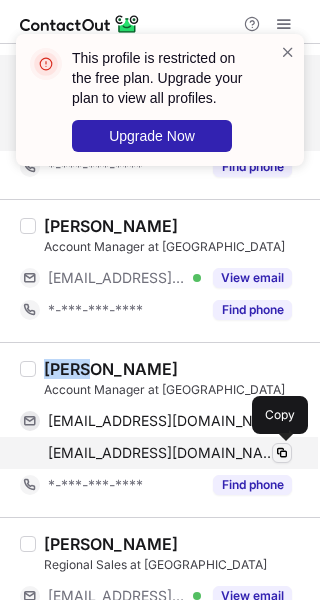 click at bounding box center (282, 453) 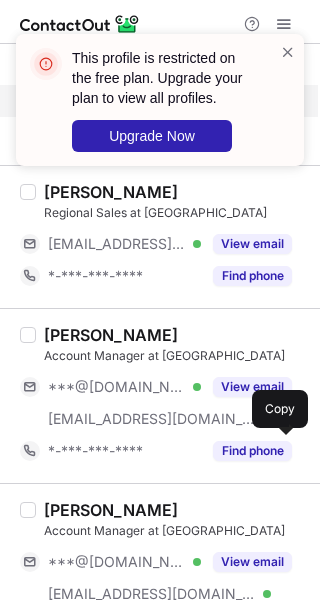 scroll, scrollTop: 1145, scrollLeft: 0, axis: vertical 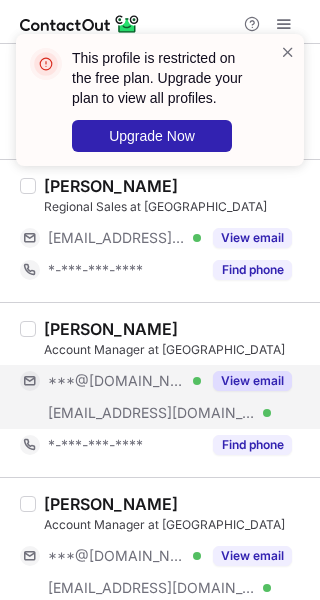 click on "View email" at bounding box center (252, 381) 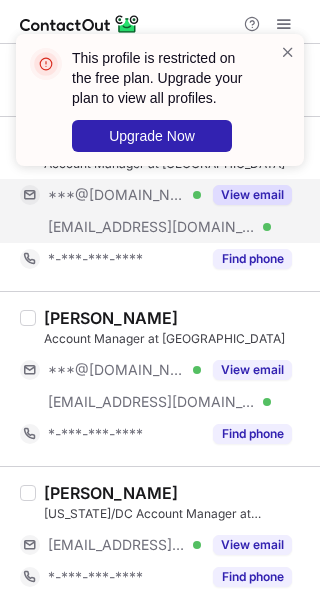 scroll, scrollTop: 1338, scrollLeft: 0, axis: vertical 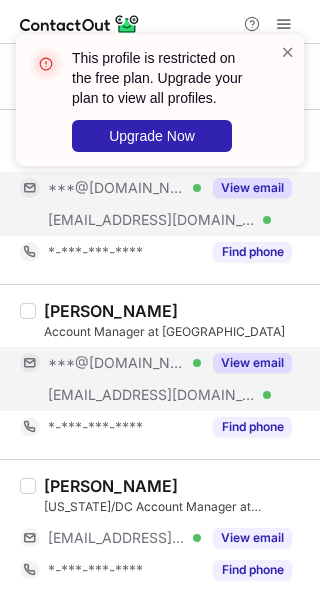 click on "View email" at bounding box center (252, 363) 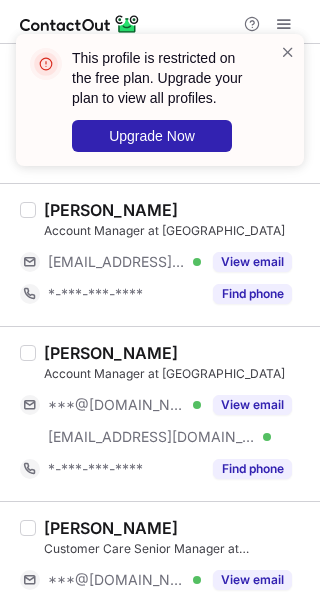 scroll, scrollTop: 2906, scrollLeft: 0, axis: vertical 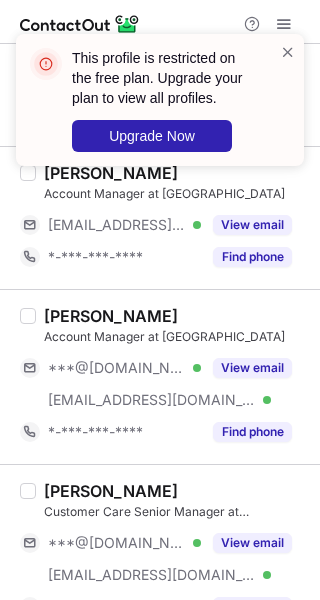 click on "View email" at bounding box center [252, 368] 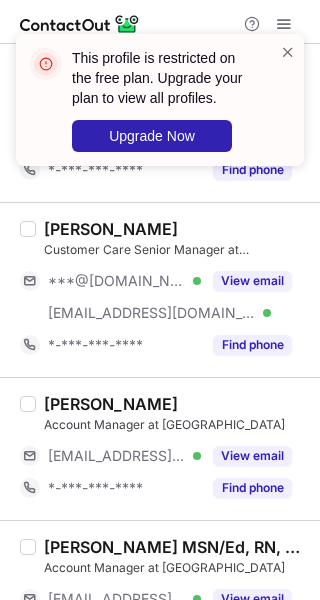 scroll, scrollTop: 3171, scrollLeft: 0, axis: vertical 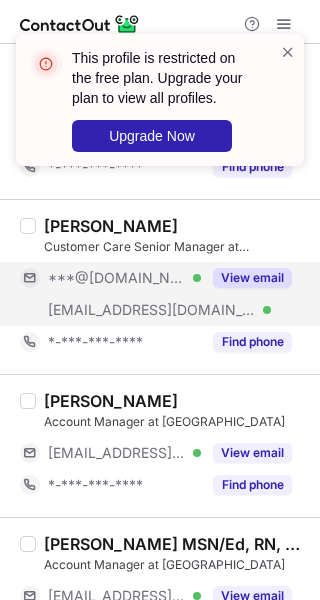 click on "View email" at bounding box center (246, 278) 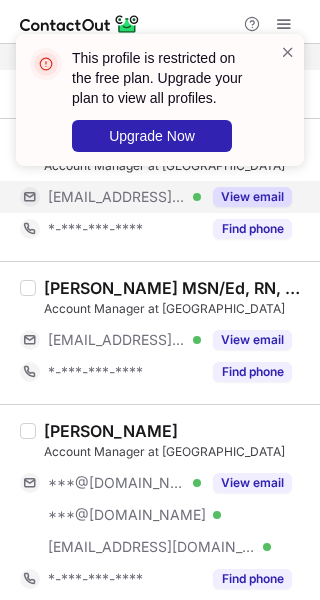 scroll, scrollTop: 3430, scrollLeft: 0, axis: vertical 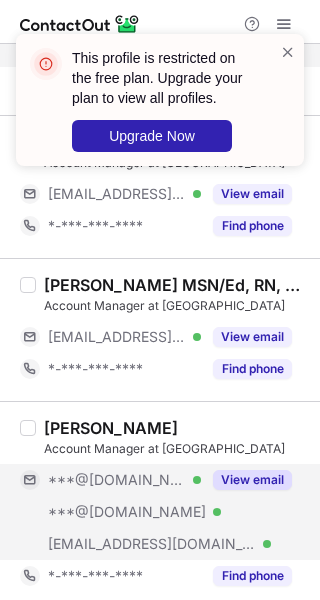 click on "View email" at bounding box center [252, 480] 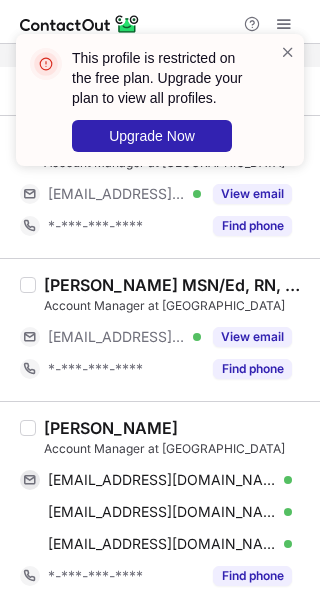 click on "[PERSON_NAME]" at bounding box center (111, 428) 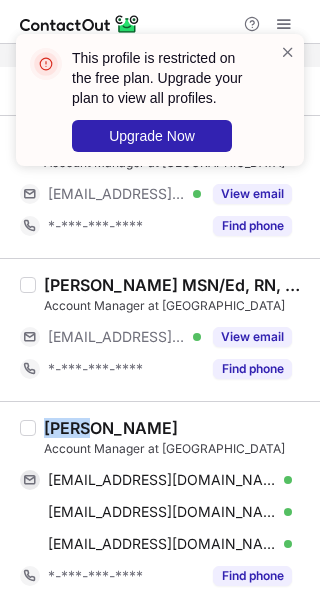 click on "[PERSON_NAME]" at bounding box center (111, 428) 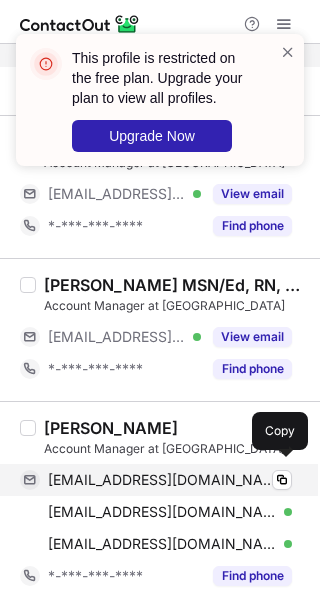 click on "[EMAIL_ADDRESS][DOMAIN_NAME] Verified" at bounding box center [170, 480] 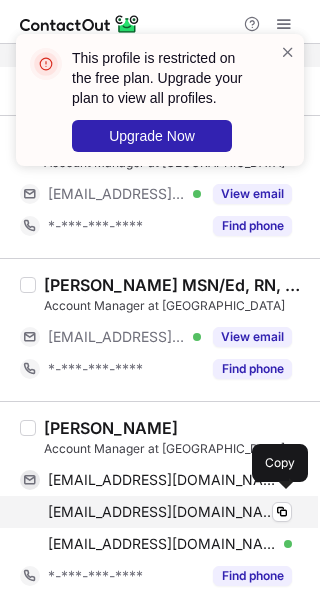 click on "[EMAIL_ADDRESS][DOMAIN_NAME] Verified" at bounding box center (170, 512) 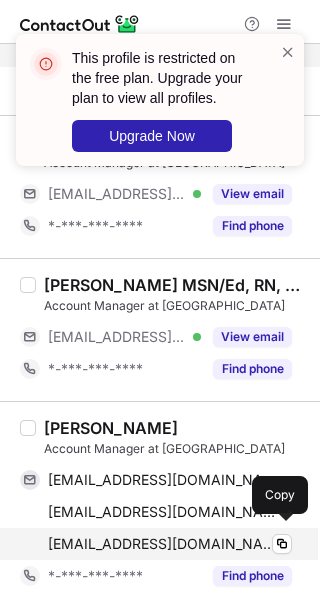click on "[EMAIL_ADDRESS][DOMAIN_NAME] Verified" at bounding box center [170, 544] 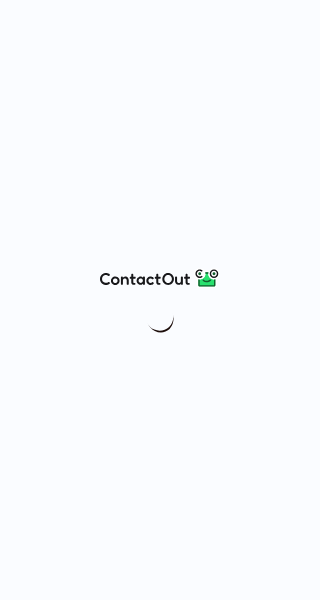 scroll, scrollTop: 0, scrollLeft: 0, axis: both 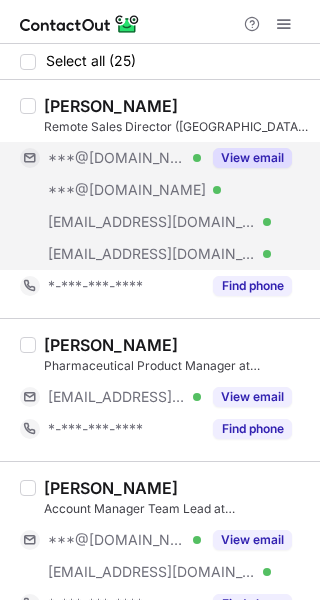 click on "View email" at bounding box center (252, 158) 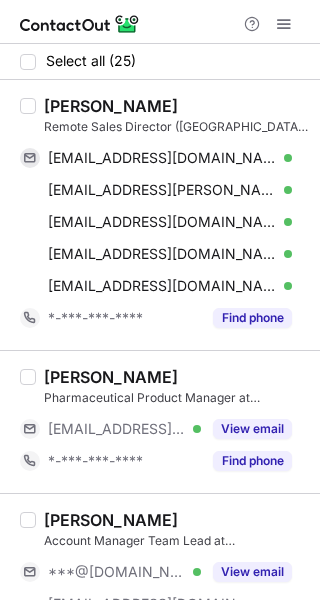 click on "Moria D'Ambro" at bounding box center [111, 106] 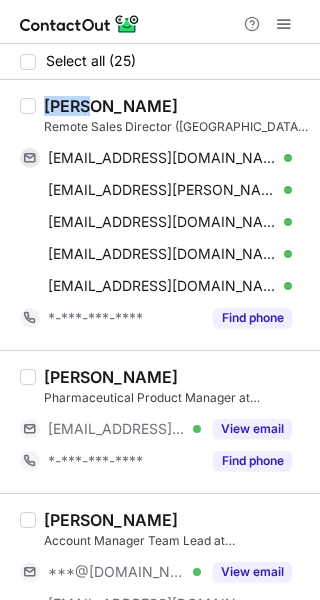 click on "Moria D'Ambro" at bounding box center (111, 106) 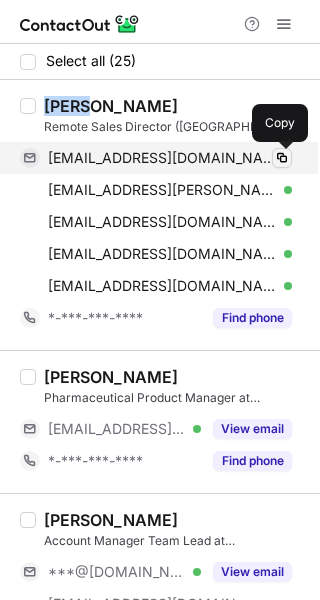 click at bounding box center (282, 158) 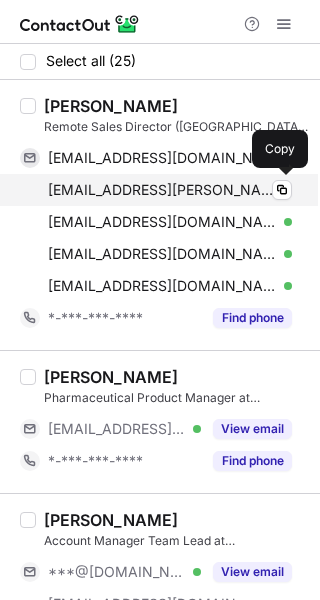 click on "moria.dambro@yahoo.com Verified" at bounding box center [170, 190] 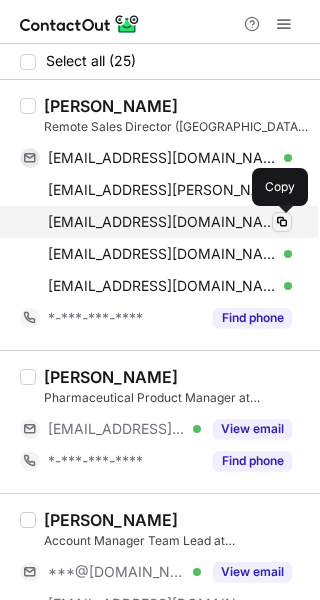 click at bounding box center (282, 222) 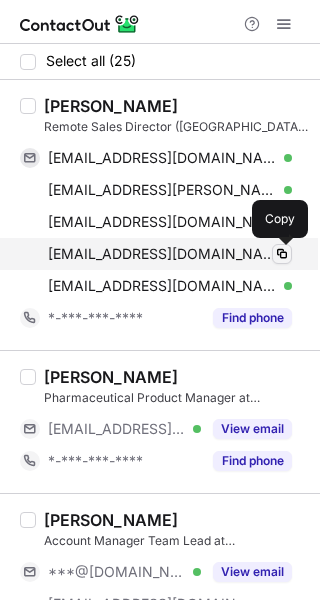 click at bounding box center [282, 254] 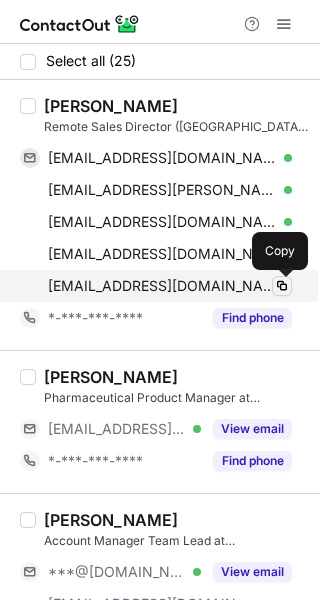click at bounding box center [282, 286] 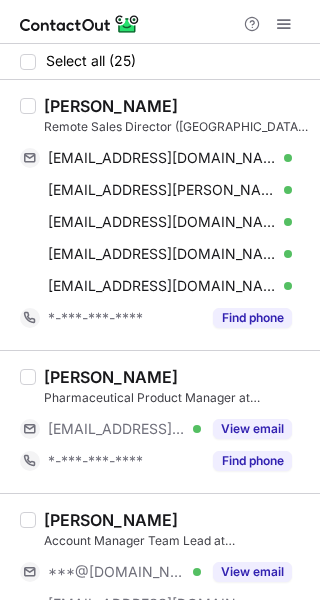 type 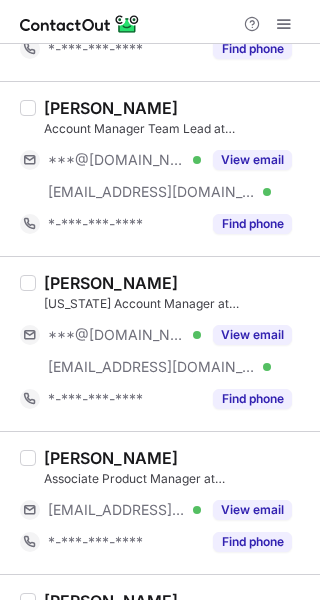 scroll, scrollTop: 413, scrollLeft: 0, axis: vertical 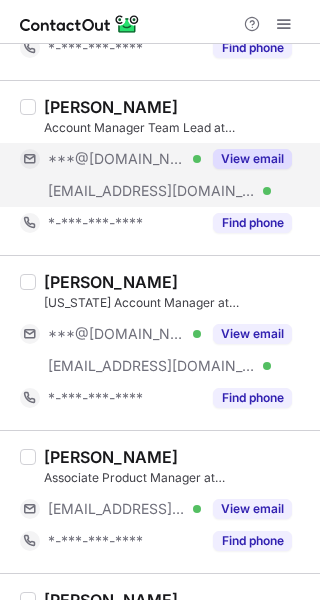click on "View email" at bounding box center [252, 159] 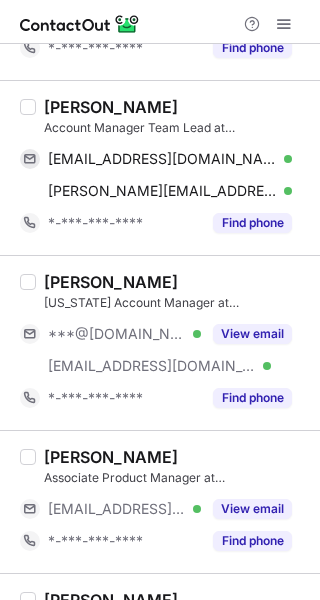 click on "Rini Harris" at bounding box center (111, 107) 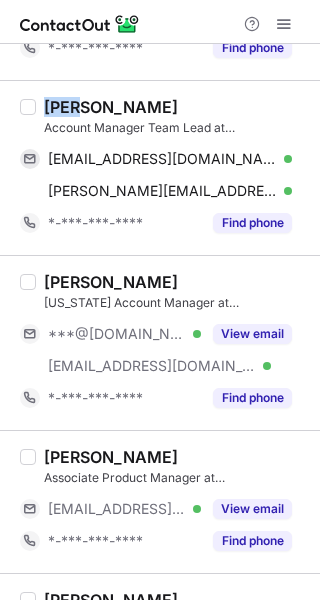 click on "Rini Harris" at bounding box center [111, 107] 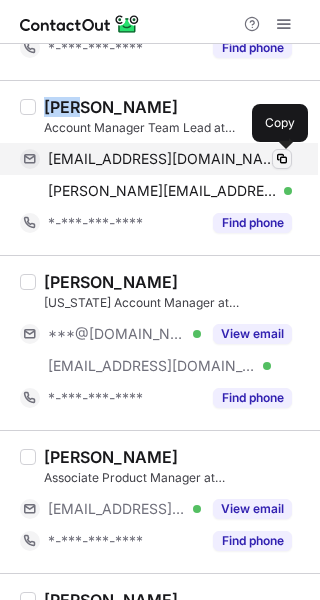 click at bounding box center [282, 159] 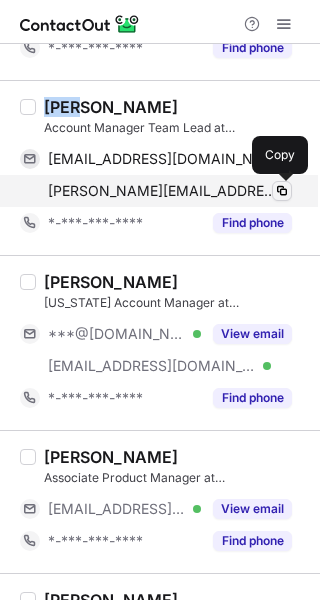 click at bounding box center (282, 191) 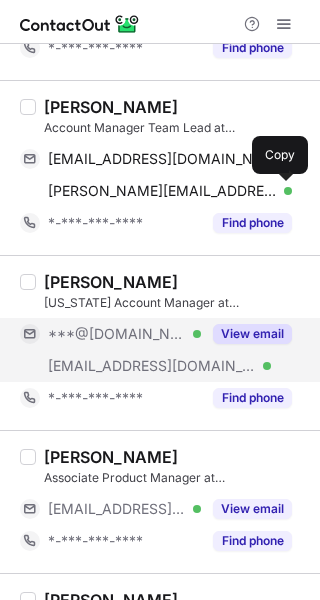 click on "View email" at bounding box center [246, 334] 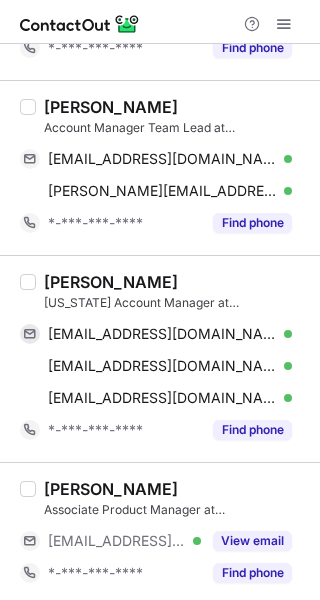 click on "David VanGaasbeck" at bounding box center [111, 282] 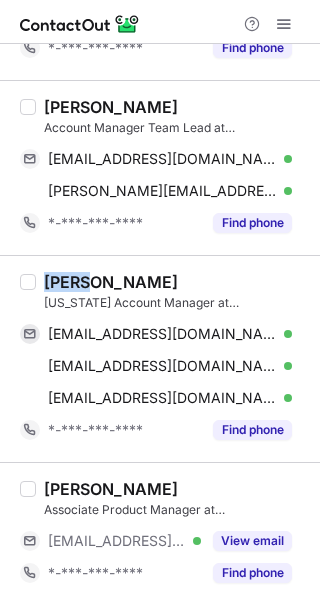click on "David VanGaasbeck" at bounding box center (111, 282) 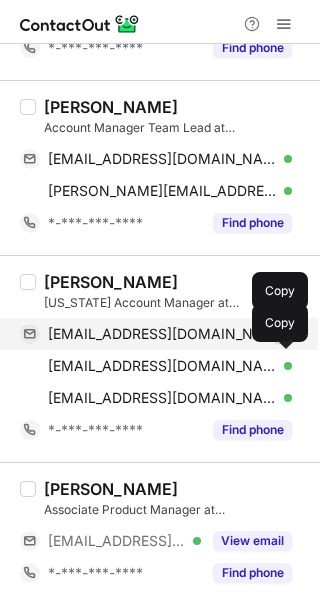 click on "bluf28@gmail.com Verified Copy" at bounding box center (156, 334) 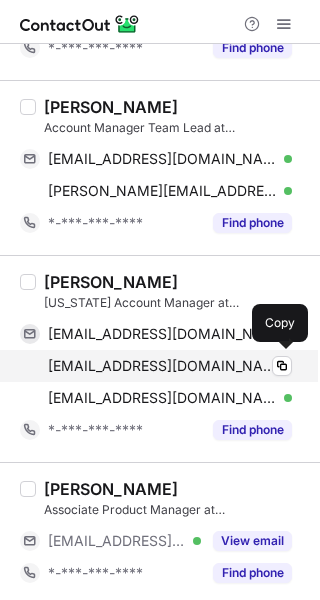 click on "accent0128@address.com Verified" at bounding box center [170, 366] 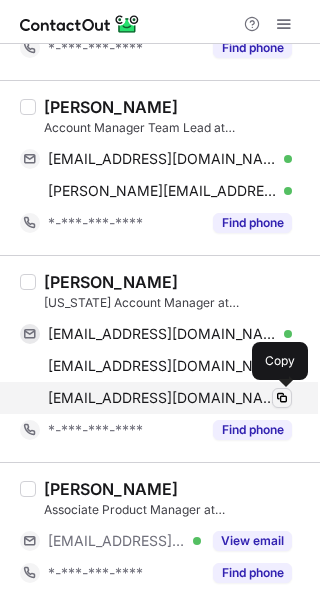 click at bounding box center (282, 398) 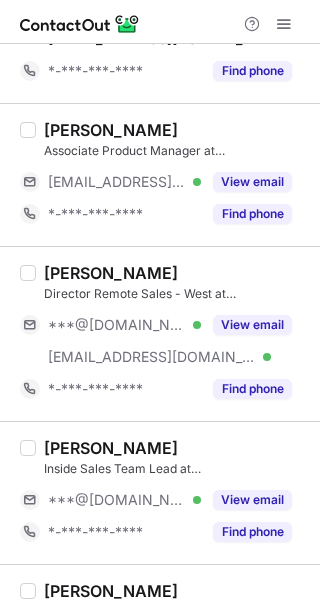 scroll, scrollTop: 779, scrollLeft: 0, axis: vertical 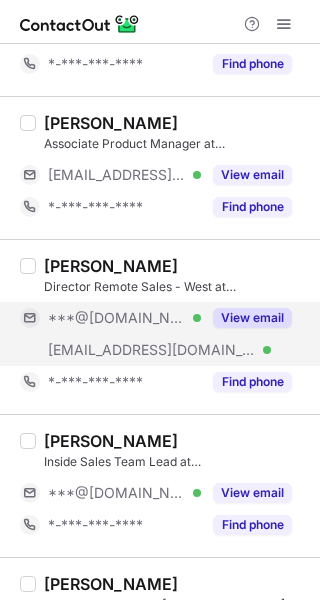 click on "View email" at bounding box center [252, 318] 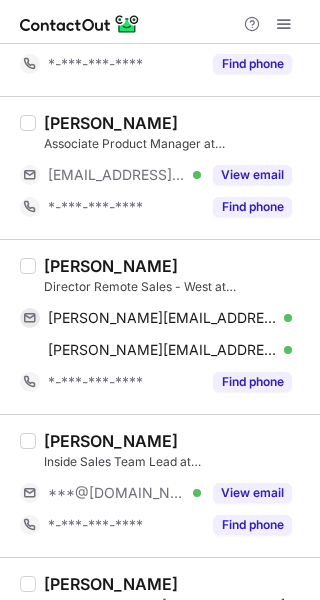 click on "Blake Byrne" at bounding box center (111, 266) 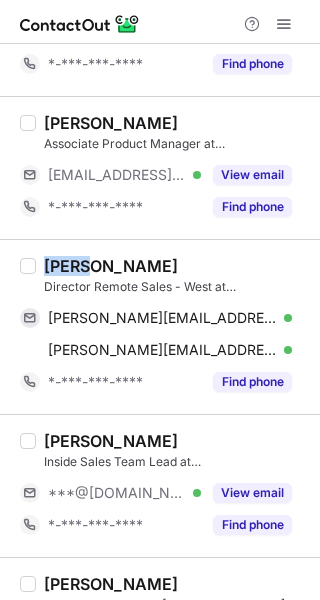 click on "Blake Byrne" at bounding box center (111, 266) 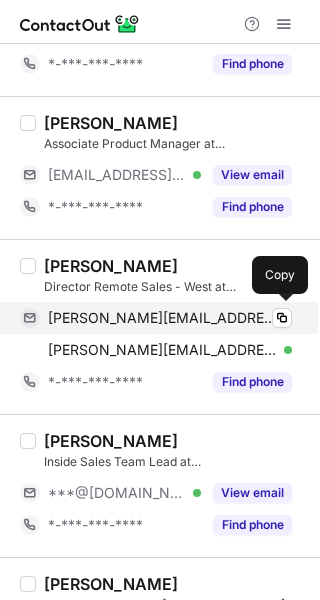 click on "blake_byrne@hotmail.com Verified" at bounding box center (170, 318) 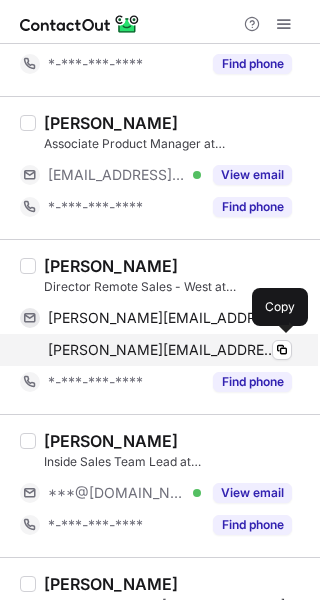 click on "blake.byrne@boundtree.com Verified Copy" at bounding box center [156, 350] 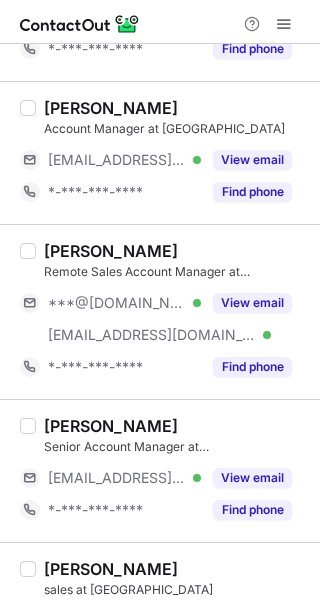 scroll, scrollTop: 1257, scrollLeft: 0, axis: vertical 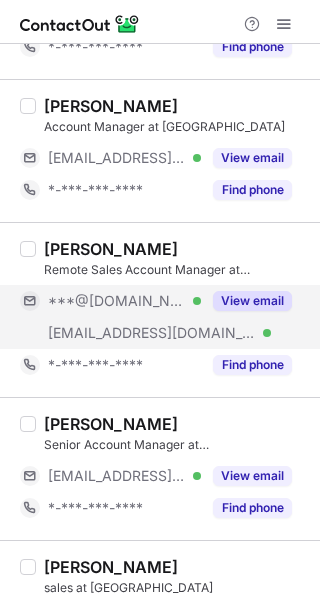 click on "View email" at bounding box center [252, 301] 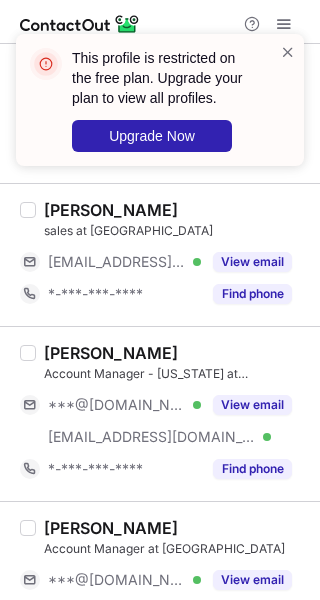scroll, scrollTop: 1618, scrollLeft: 0, axis: vertical 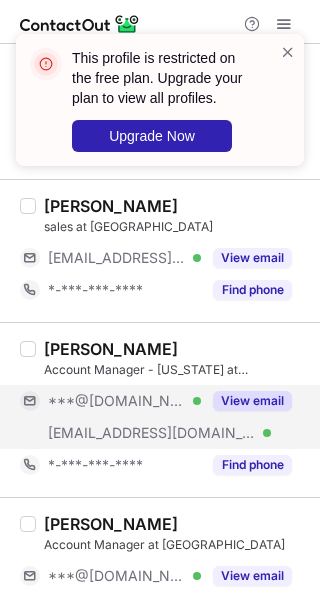 click on "View email" at bounding box center (252, 401) 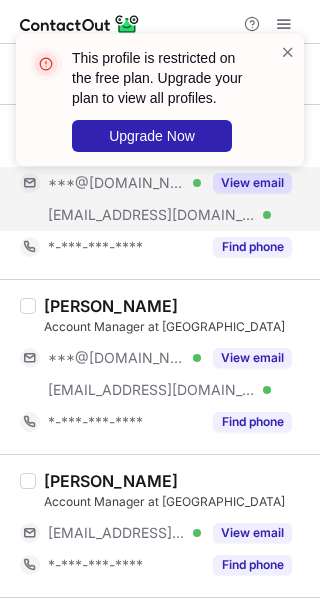 scroll, scrollTop: 1840, scrollLeft: 0, axis: vertical 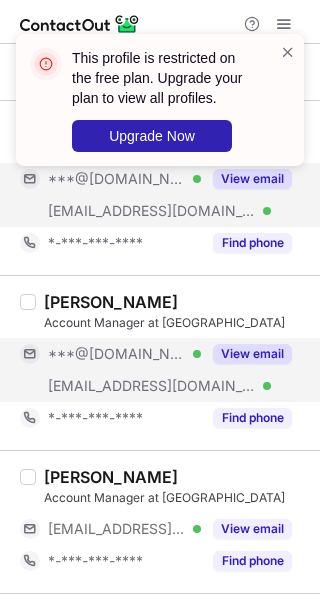 click on "View email" at bounding box center (252, 354) 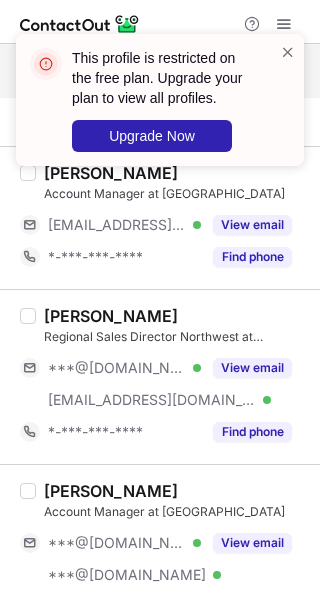 scroll, scrollTop: 2158, scrollLeft: 0, axis: vertical 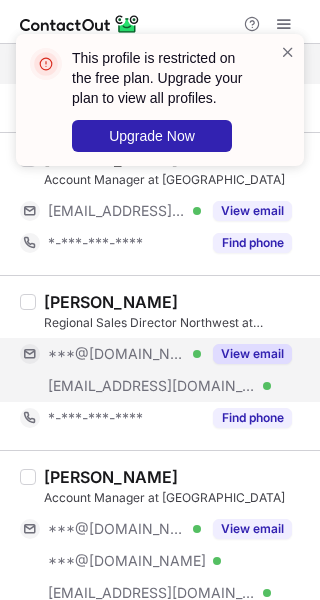 click on "View email" at bounding box center [252, 354] 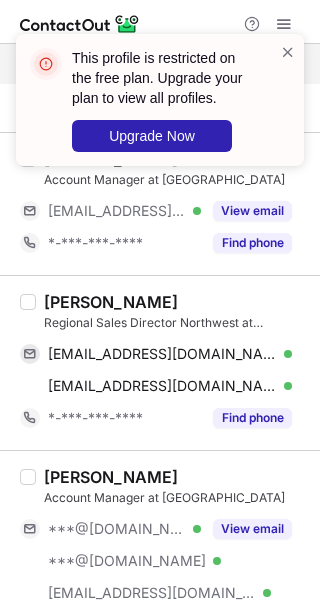 click on "Pablo Alvarez" at bounding box center (111, 302) 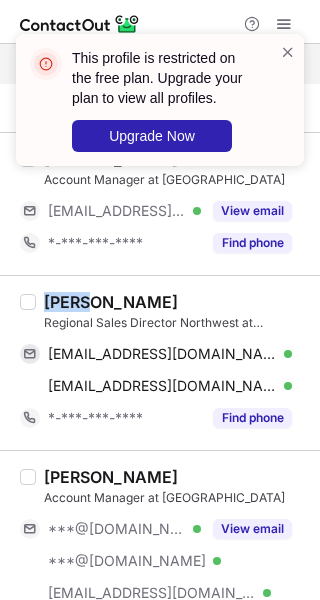 click on "Pablo Alvarez" at bounding box center [111, 302] 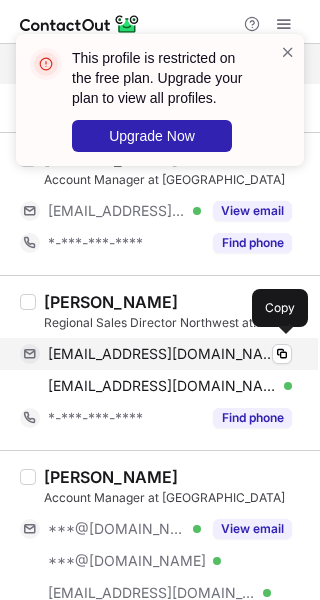 click on "pabloalvarez211@gmail.com" at bounding box center (162, 354) 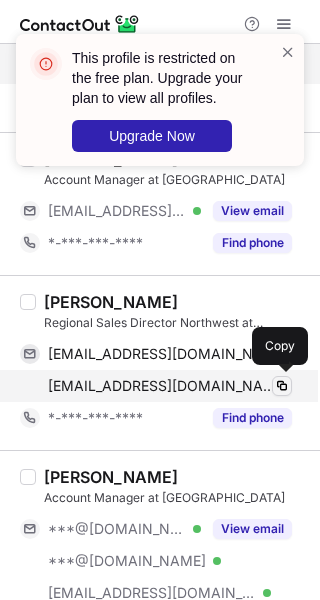 click at bounding box center (282, 386) 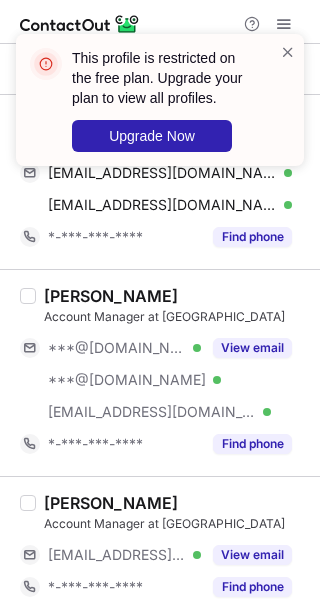 scroll, scrollTop: 2353, scrollLeft: 0, axis: vertical 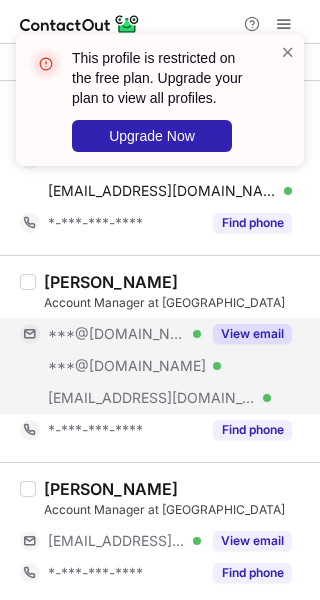 click on "View email" at bounding box center (246, 334) 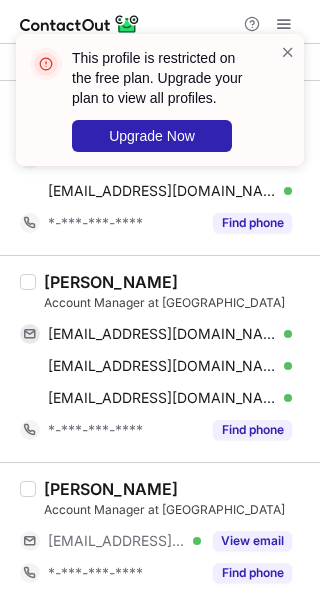click on "Theron Mackey" at bounding box center (111, 282) 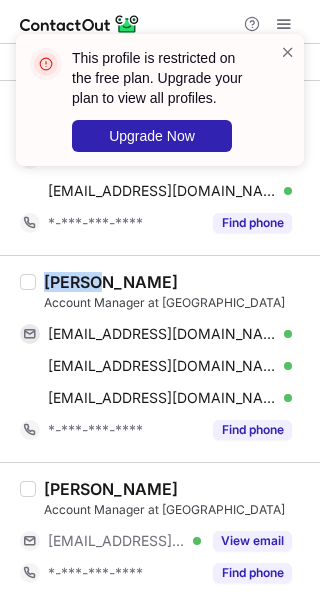 click on "Theron Mackey" at bounding box center [111, 282] 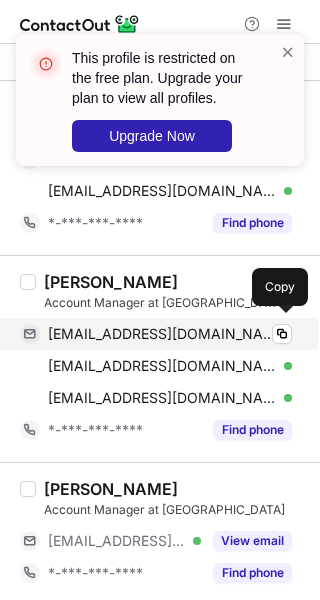 click on "theronmackey@gmail.com" at bounding box center (162, 334) 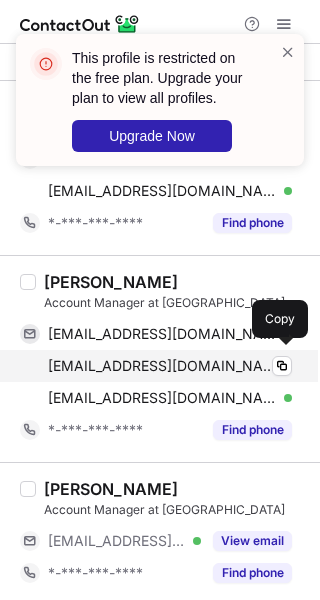 click on "macket@outlook.com Verified" at bounding box center (170, 366) 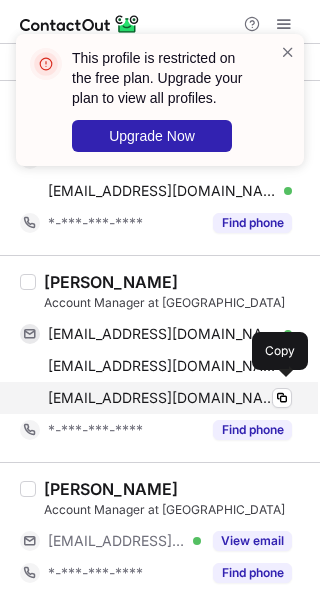 click on "tmackey@boundtree.com Verified" at bounding box center (170, 398) 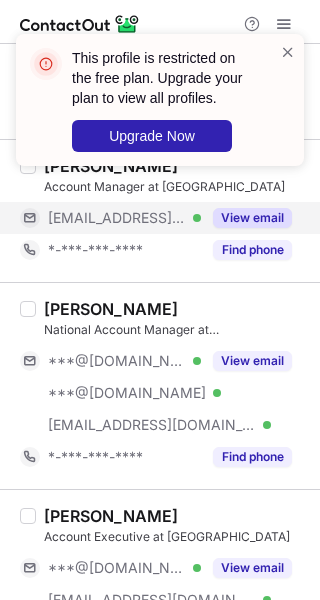 scroll, scrollTop: 2677, scrollLeft: 0, axis: vertical 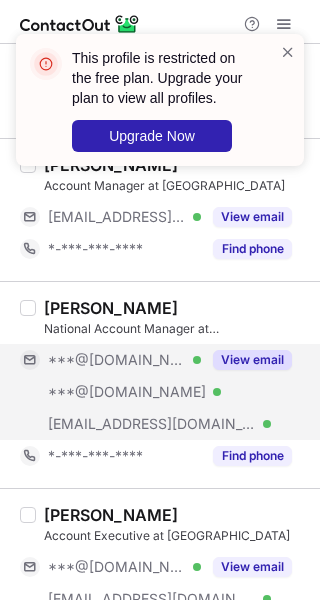 click on "View email" at bounding box center (252, 360) 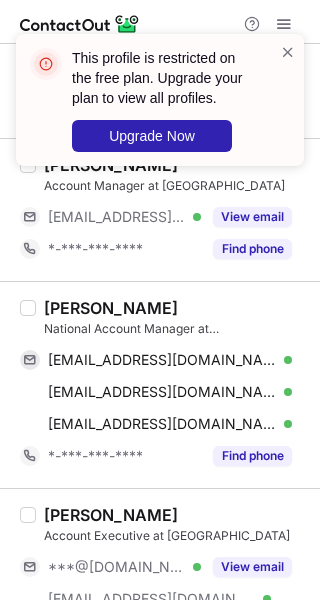 click on "Ashley Mitchell" at bounding box center [111, 308] 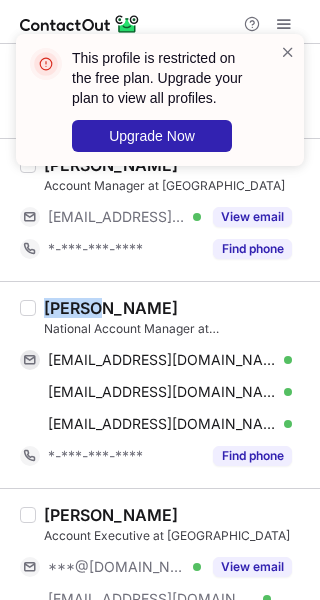 click on "Ashley Mitchell" at bounding box center (111, 308) 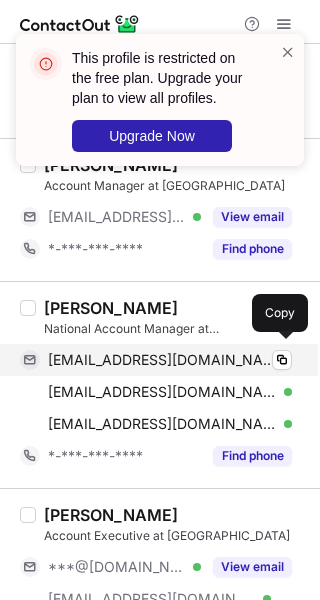 click on "ashleysmatteo@gmail.com Verified" at bounding box center [170, 360] 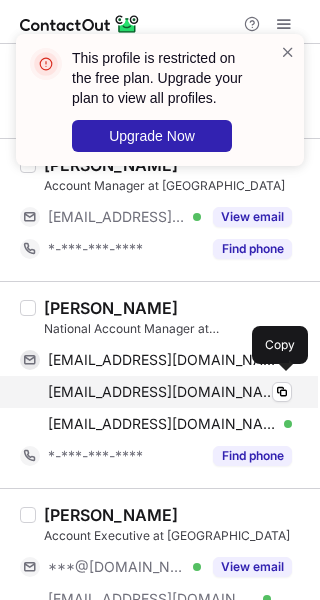click on "ashleysmitchell724@gmail.com" at bounding box center (162, 392) 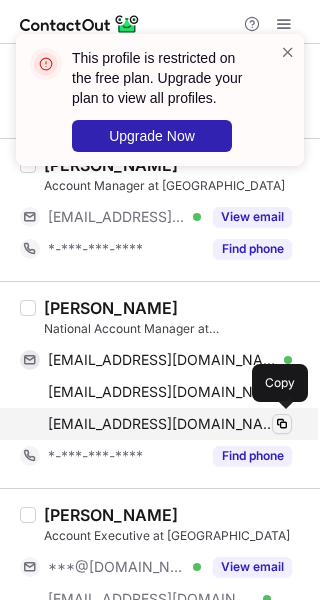 click at bounding box center [282, 424] 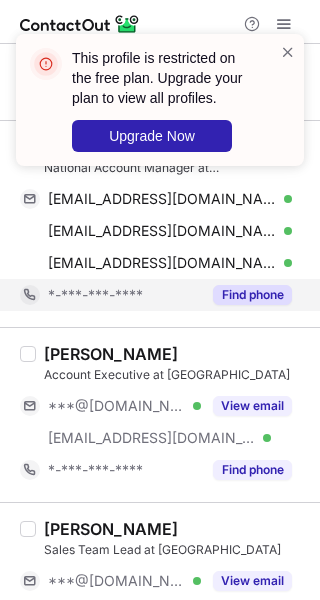 scroll, scrollTop: 2841, scrollLeft: 0, axis: vertical 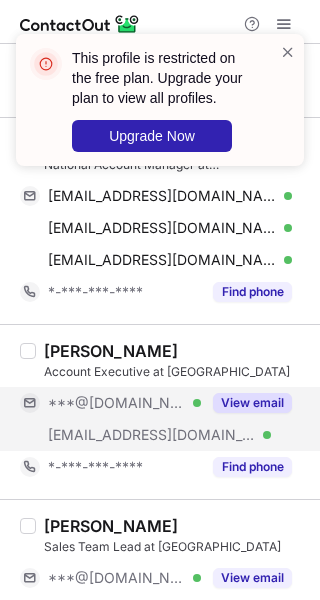 click on "View email" at bounding box center (252, 403) 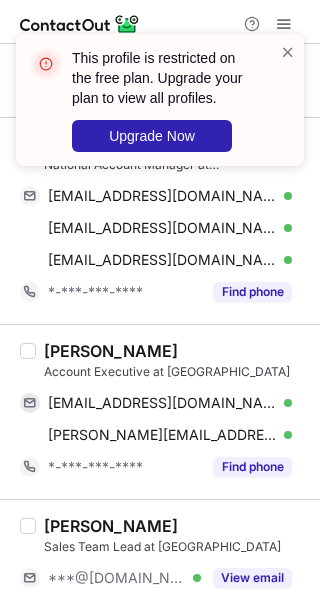 click on "Cassandra Emlund" at bounding box center (111, 351) 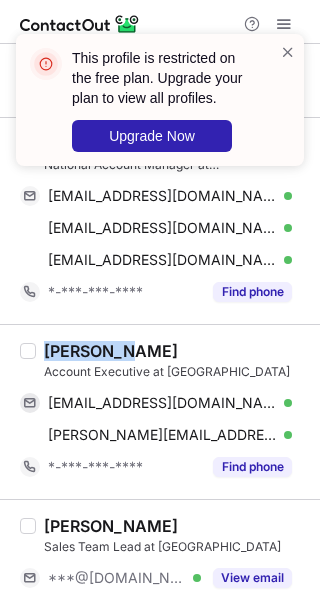 click on "Cassandra Emlund" at bounding box center (111, 351) 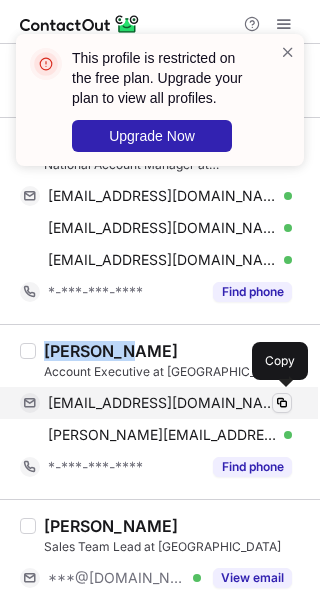 click at bounding box center (282, 403) 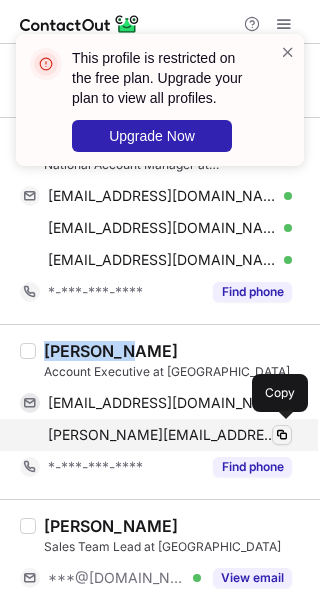 click at bounding box center (282, 435) 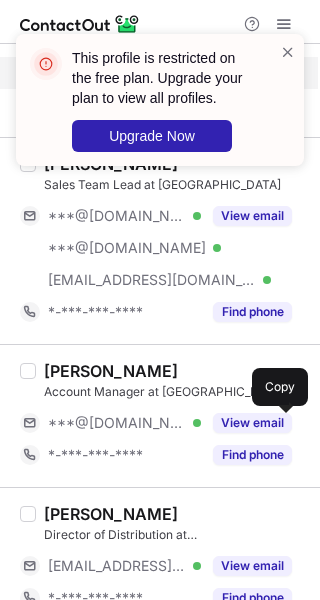 scroll, scrollTop: 3204, scrollLeft: 0, axis: vertical 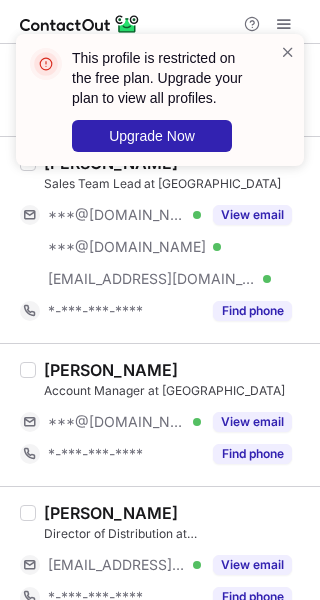 click on "This profile is restricted on the free plan. Upgrade your plan to view all profiles. Upgrade Now" at bounding box center (160, 108) 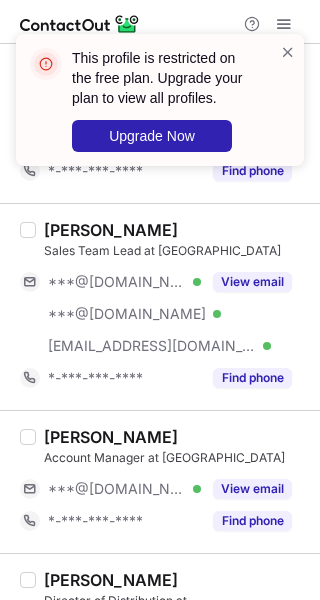 scroll, scrollTop: 3136, scrollLeft: 0, axis: vertical 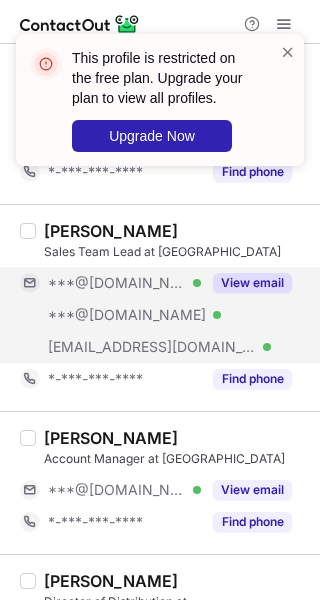 click on "View email" at bounding box center (252, 283) 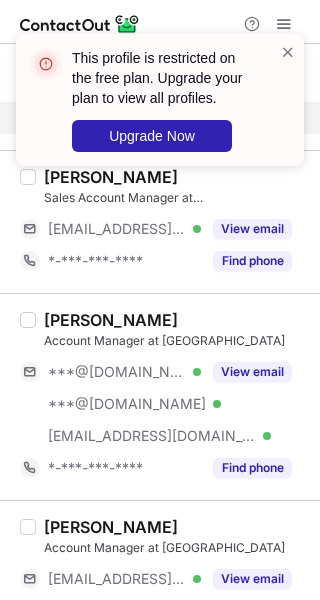 scroll, scrollTop: 3685, scrollLeft: 0, axis: vertical 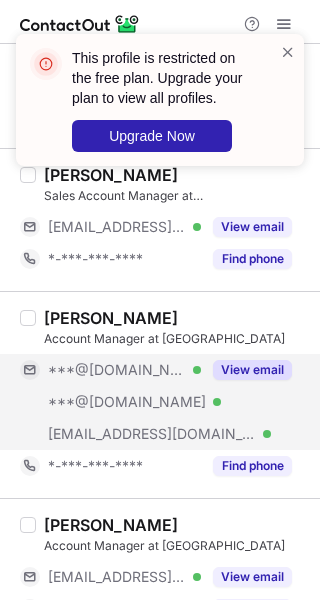 click on "View email" at bounding box center [252, 370] 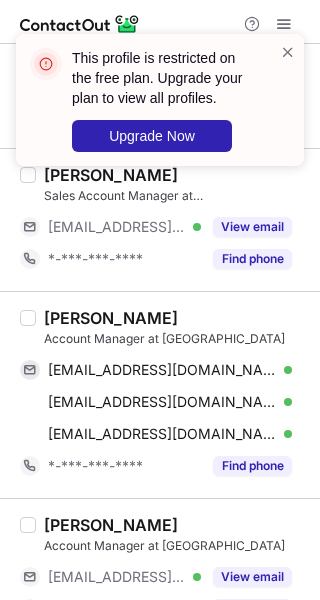 click on "Ana Zarate" at bounding box center [111, 318] 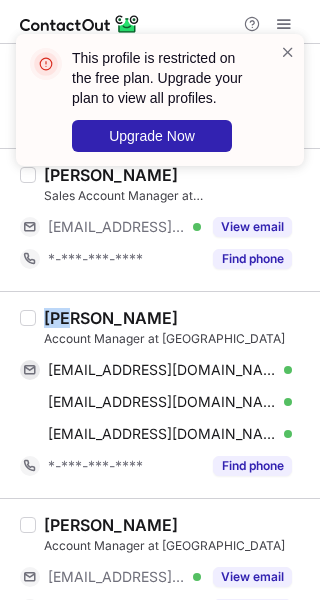 click on "Ana Zarate" at bounding box center [111, 318] 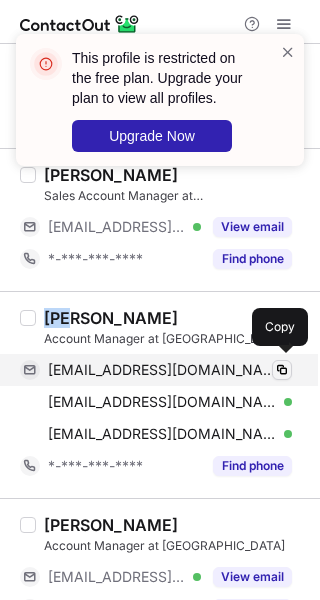 click at bounding box center [282, 370] 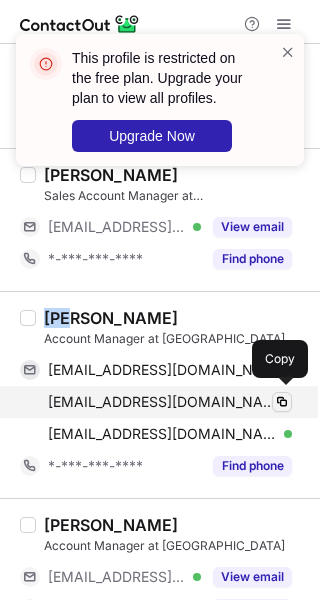 click at bounding box center (282, 402) 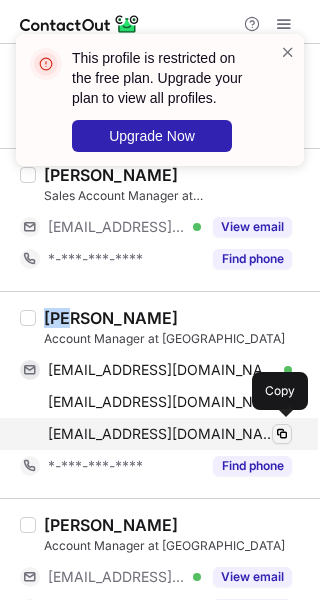 click at bounding box center [282, 434] 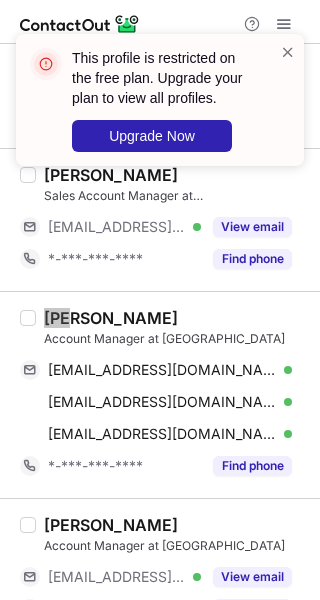 scroll, scrollTop: 3718, scrollLeft: 0, axis: vertical 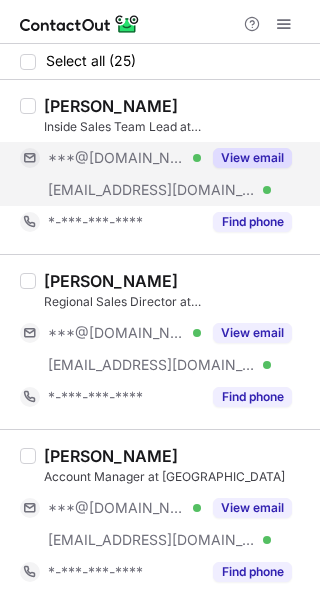click on "View email" at bounding box center (252, 158) 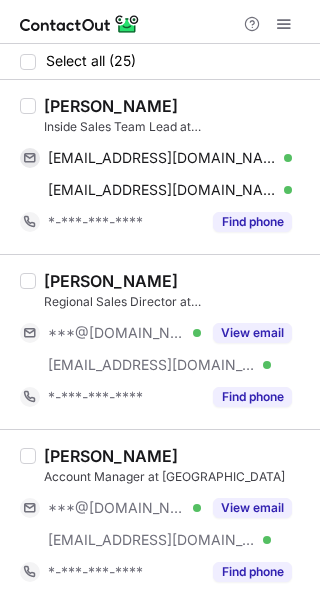 click on "[PERSON_NAME]" at bounding box center [111, 106] 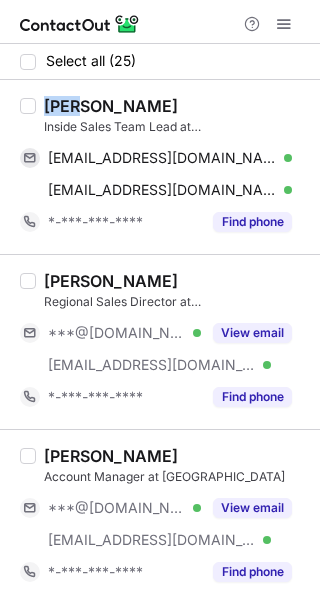 click on "[PERSON_NAME]" at bounding box center [111, 106] 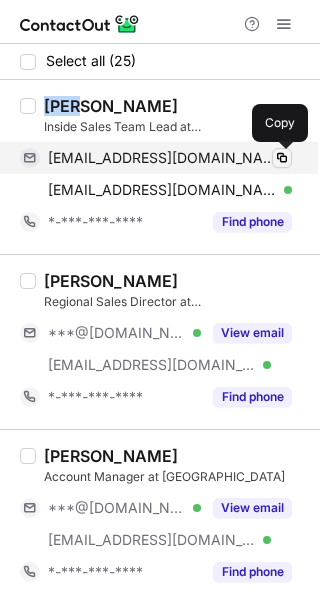 click at bounding box center (282, 158) 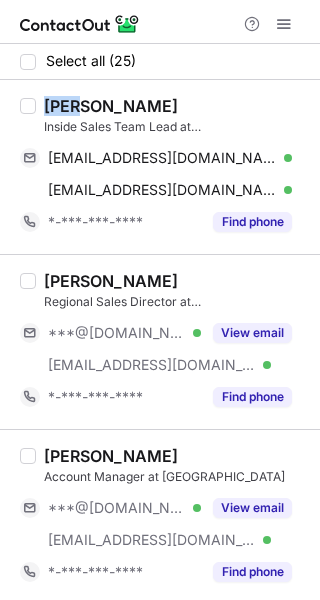 type 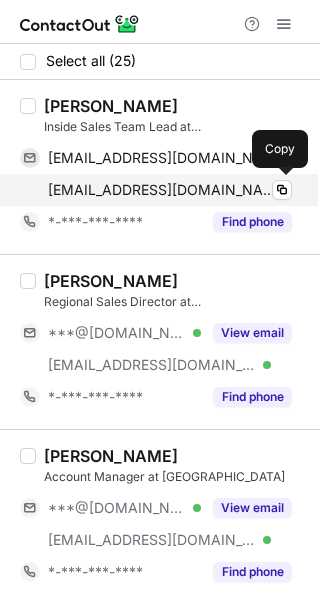 click on "[EMAIL_ADDRESS][DOMAIN_NAME]" at bounding box center (162, 190) 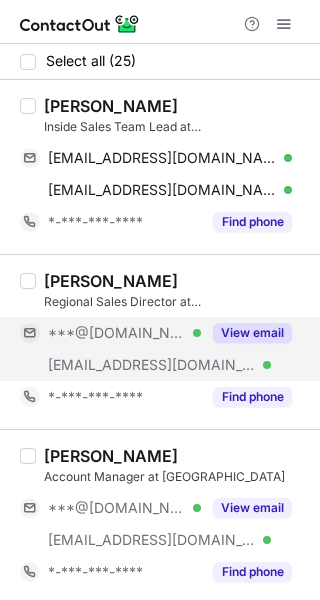 click on "View email" at bounding box center [252, 333] 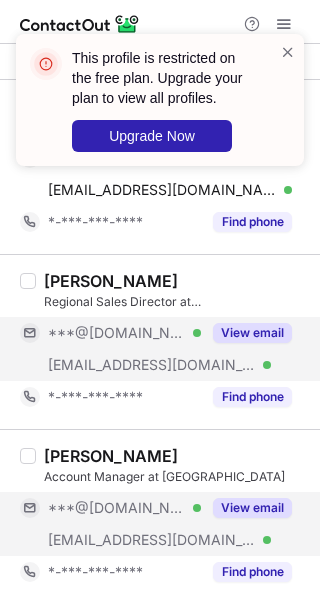 click on "View email" at bounding box center (252, 508) 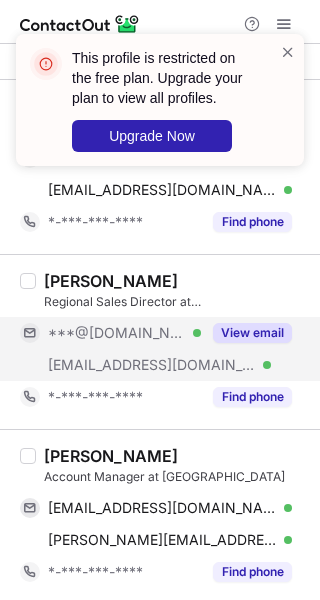 click on "[PERSON_NAME]" at bounding box center [111, 456] 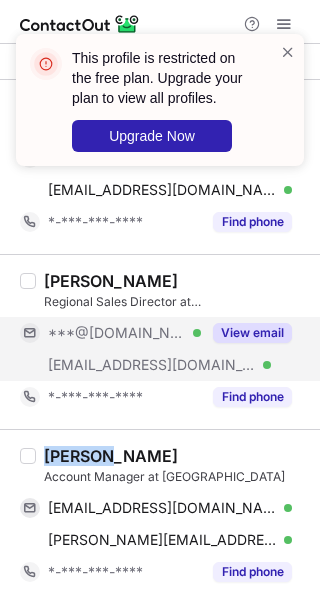click on "[PERSON_NAME]" at bounding box center [111, 456] 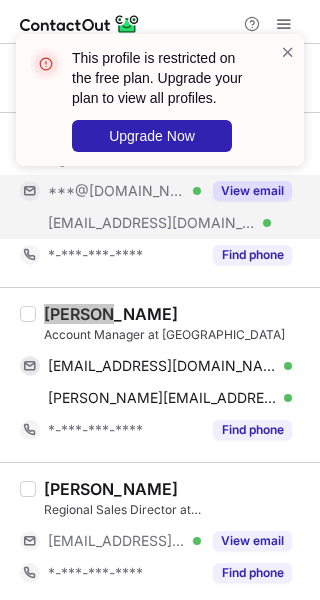 scroll, scrollTop: 149, scrollLeft: 0, axis: vertical 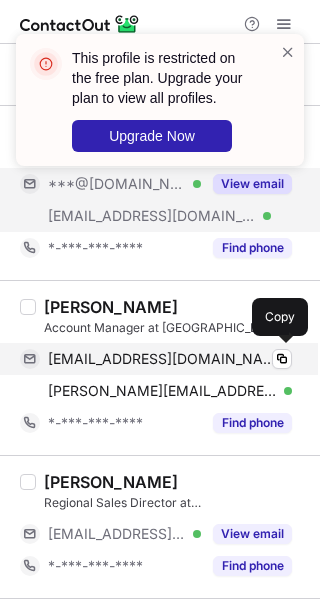 click on "[EMAIL_ADDRESS][DOMAIN_NAME]" at bounding box center [162, 359] 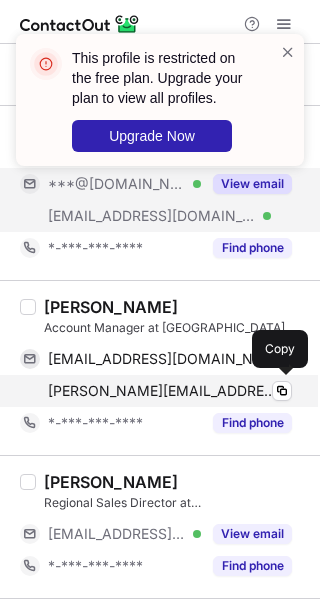 click on "[PERSON_NAME][EMAIL_ADDRESS][PERSON_NAME][DOMAIN_NAME]" at bounding box center (162, 391) 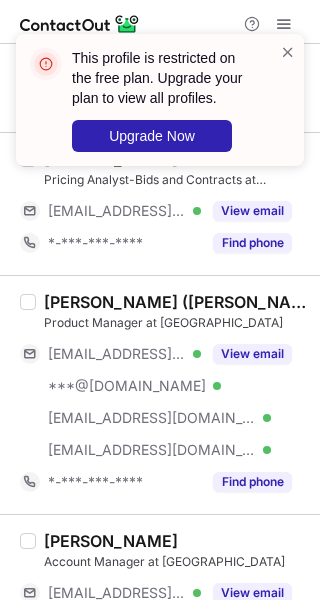 scroll, scrollTop: 614, scrollLeft: 0, axis: vertical 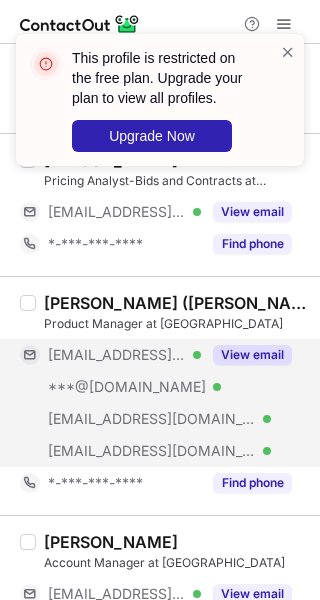 click on "View email" at bounding box center (252, 355) 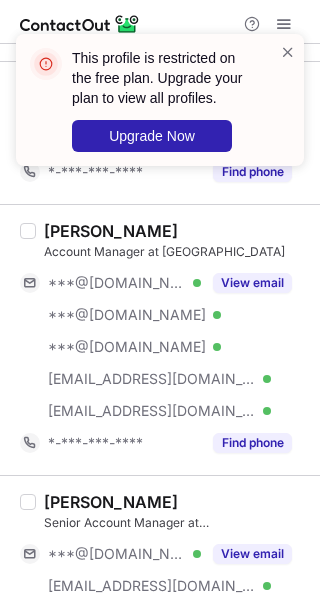 scroll, scrollTop: 3814, scrollLeft: 0, axis: vertical 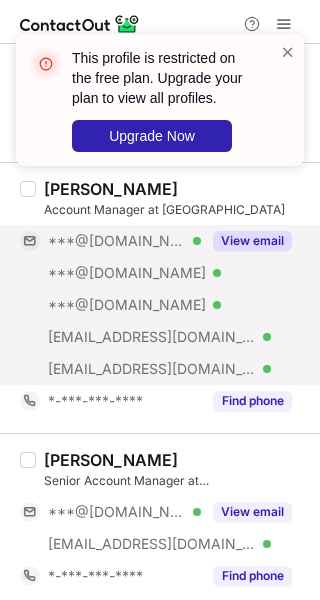 click on "View email" at bounding box center [252, 241] 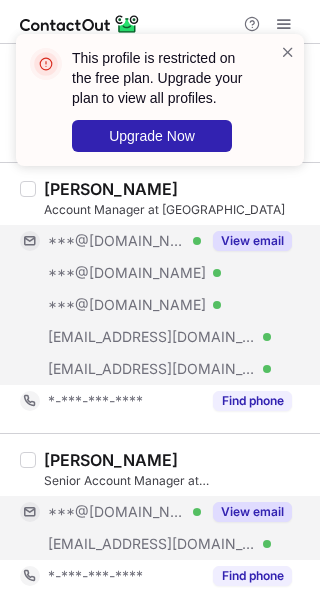 click on "View email" at bounding box center (252, 512) 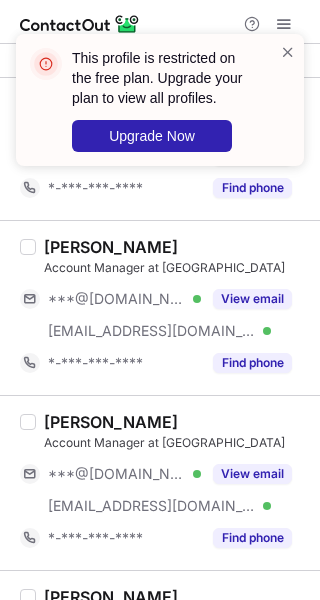scroll, scrollTop: 3262, scrollLeft: 0, axis: vertical 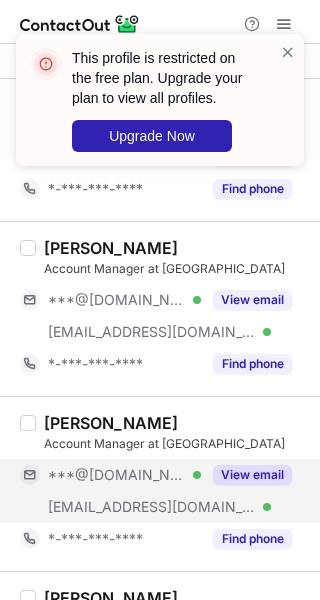 click on "View email" at bounding box center (252, 475) 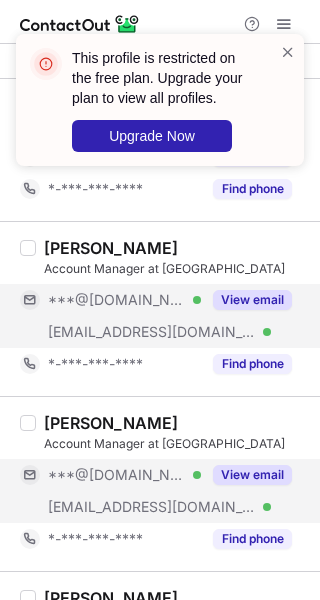 click on "View email" at bounding box center (252, 300) 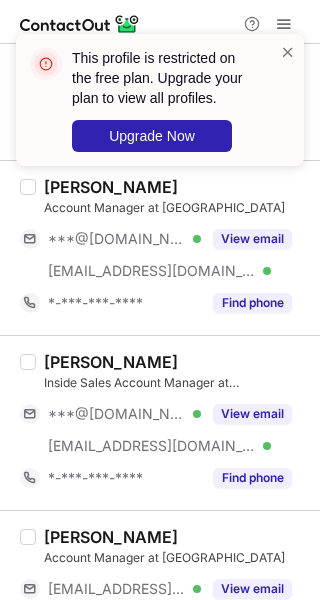 scroll, scrollTop: 2540, scrollLeft: 0, axis: vertical 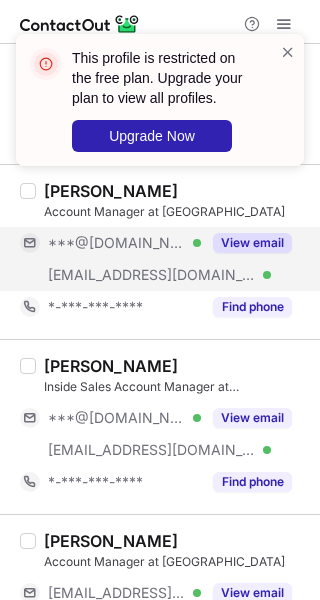 click on "View email" at bounding box center (252, 243) 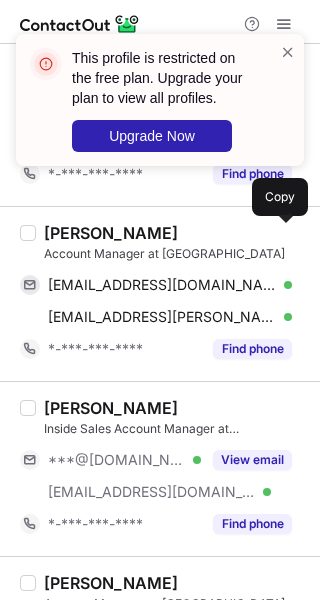 scroll, scrollTop: 2490, scrollLeft: 0, axis: vertical 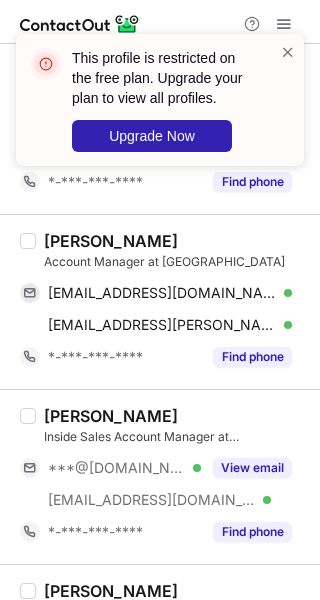 click on "Mark Tornstrom" at bounding box center (111, 241) 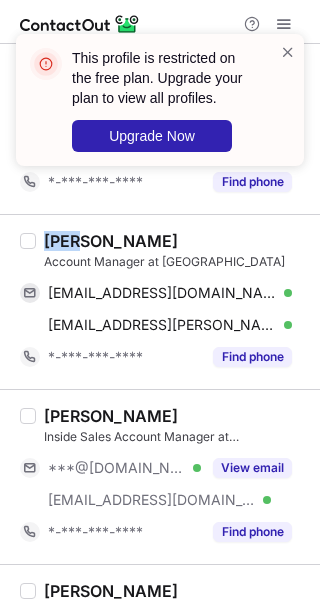 click on "Mark Tornstrom" at bounding box center [111, 241] 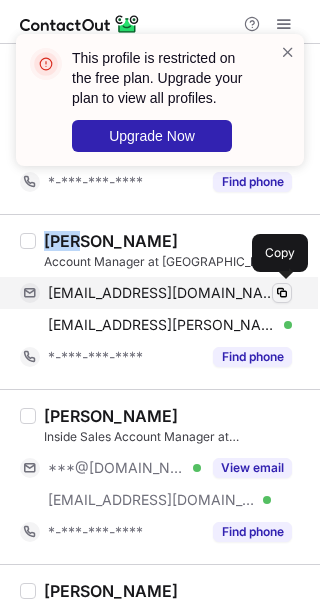 click at bounding box center (282, 293) 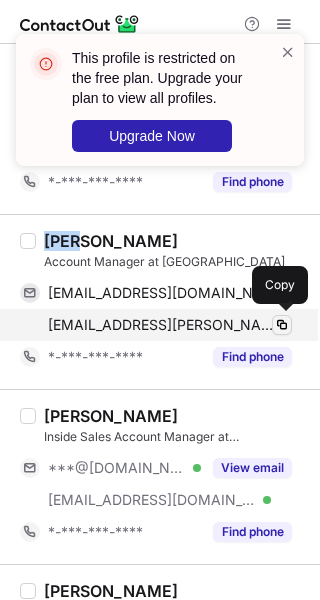 click at bounding box center [282, 325] 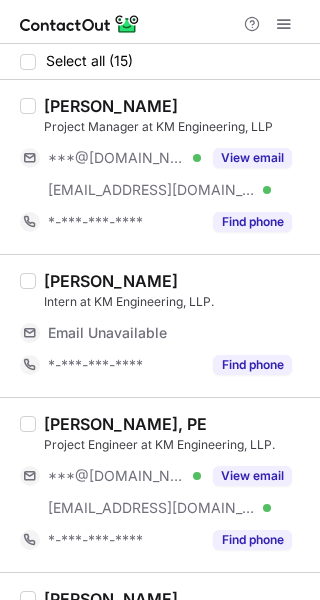 scroll, scrollTop: 0, scrollLeft: 0, axis: both 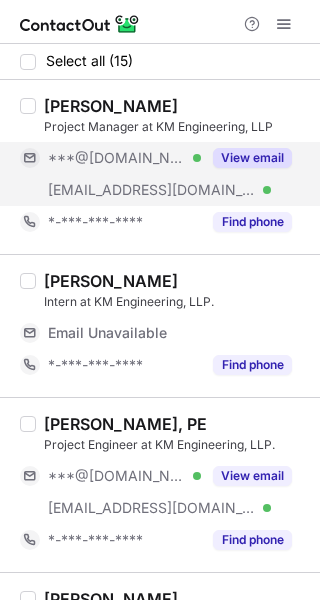 click on "View email" at bounding box center (252, 158) 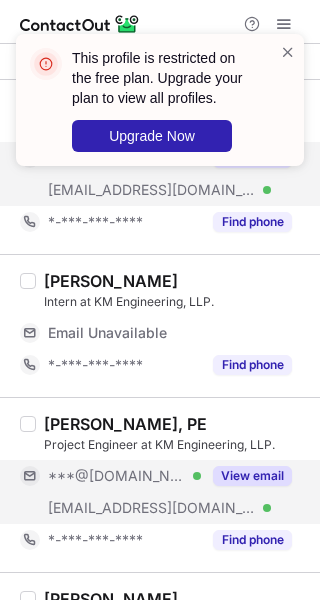 click on "View email" at bounding box center [252, 476] 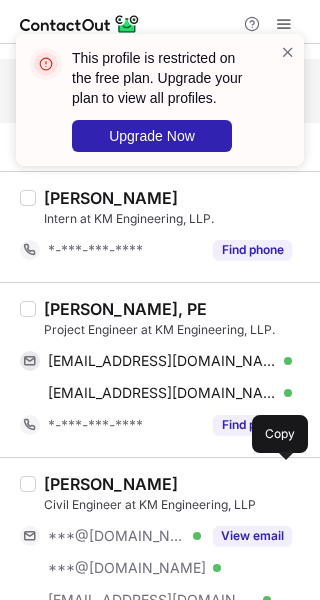 scroll, scrollTop: 101, scrollLeft: 0, axis: vertical 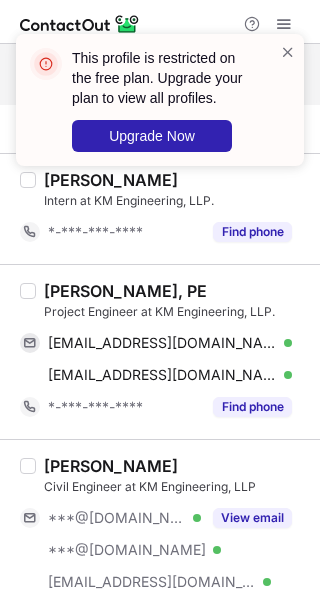 click on "[PERSON_NAME], PE" at bounding box center (125, 291) 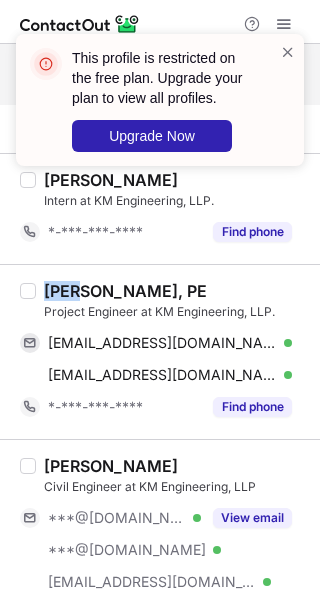 click on "[PERSON_NAME], PE" at bounding box center (125, 291) 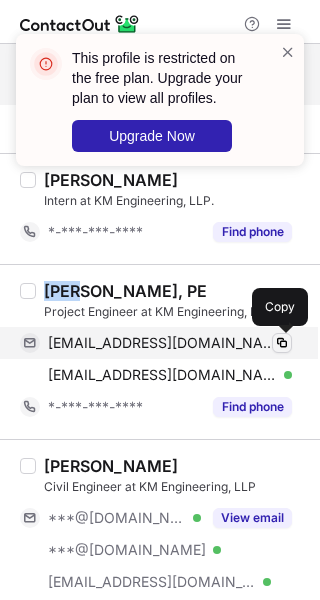 click at bounding box center [282, 343] 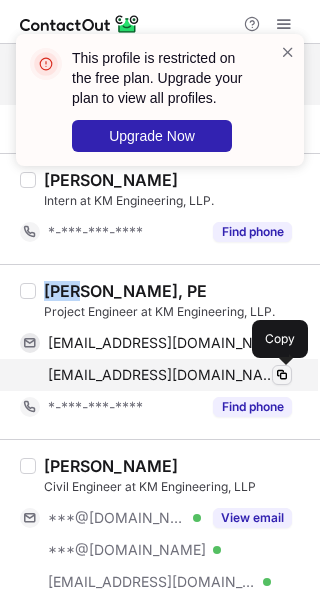 click at bounding box center (282, 375) 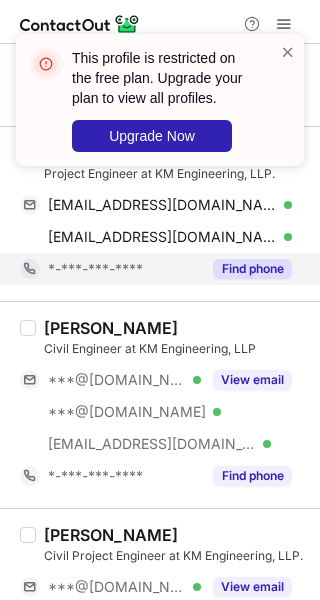scroll, scrollTop: 247, scrollLeft: 0, axis: vertical 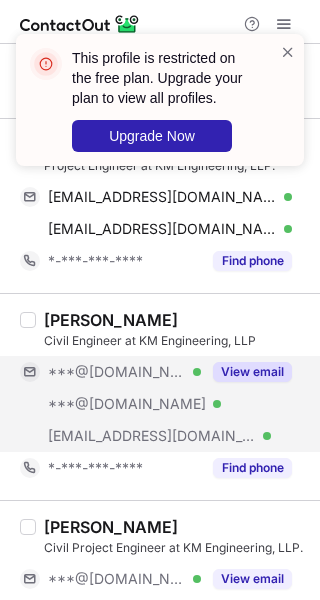 click on "View email" at bounding box center (246, 372) 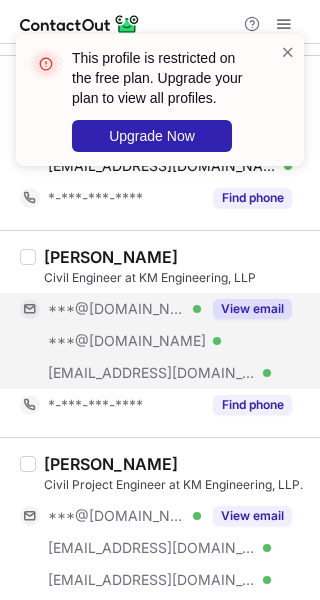 scroll, scrollTop: 429, scrollLeft: 0, axis: vertical 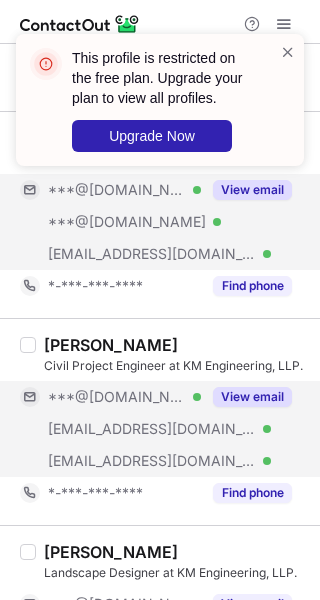 click on "View email" at bounding box center [252, 397] 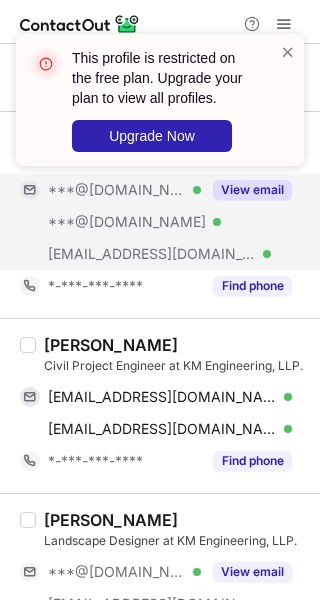 click on "[PERSON_NAME]" at bounding box center (111, 345) 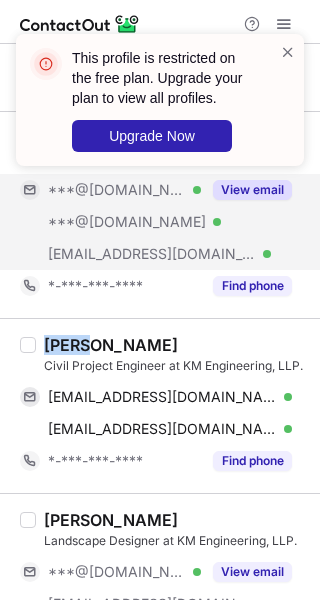click on "[PERSON_NAME]" at bounding box center [111, 345] 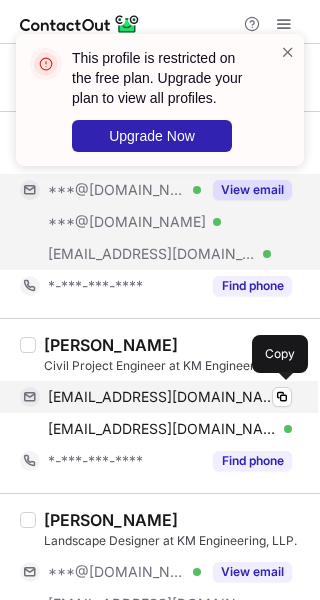 click on "[EMAIL_ADDRESS][DOMAIN_NAME] Verified" at bounding box center (170, 397) 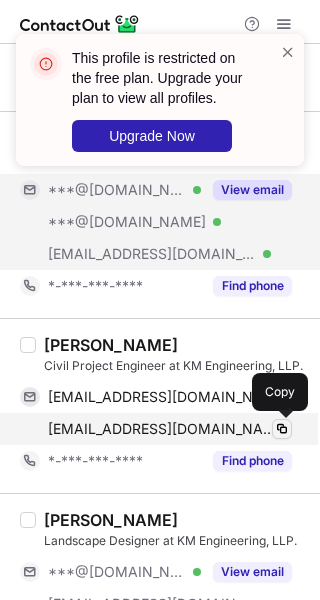 click at bounding box center [282, 429] 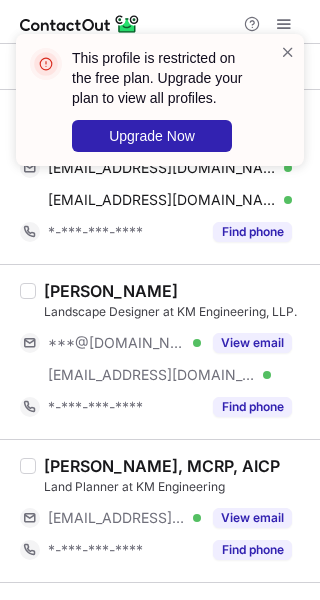 scroll, scrollTop: 669, scrollLeft: 0, axis: vertical 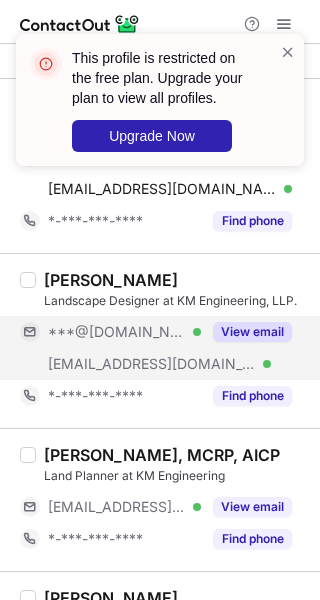 click on "View email" at bounding box center (252, 332) 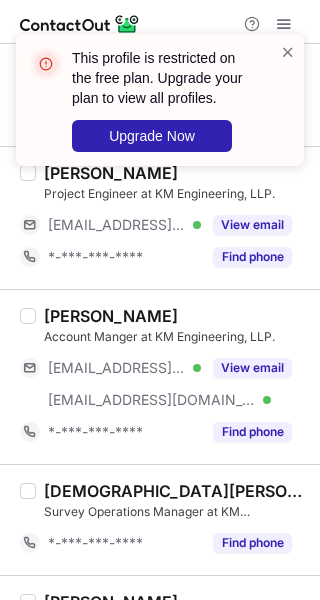 scroll, scrollTop: 1095, scrollLeft: 0, axis: vertical 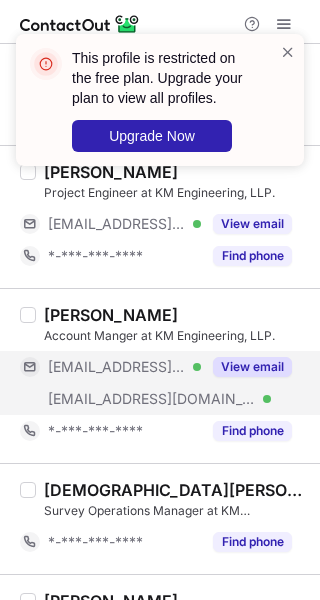 click on "View email" at bounding box center (252, 367) 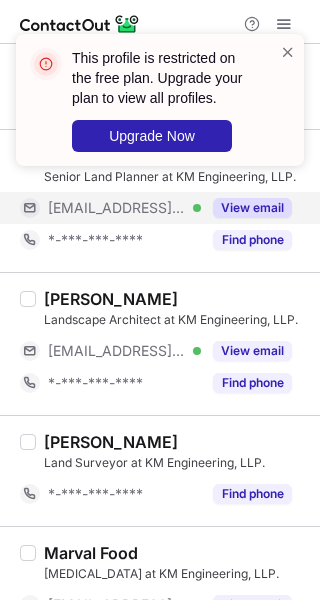 scroll, scrollTop: 1747, scrollLeft: 0, axis: vertical 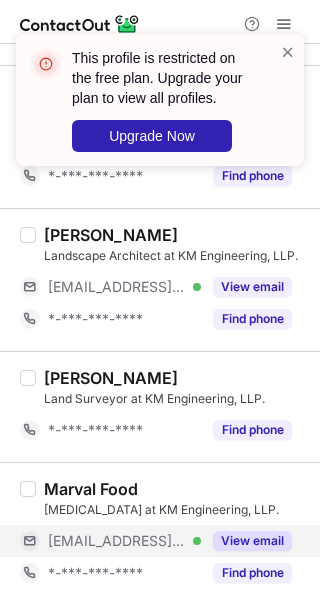 click on "View email" at bounding box center [252, 541] 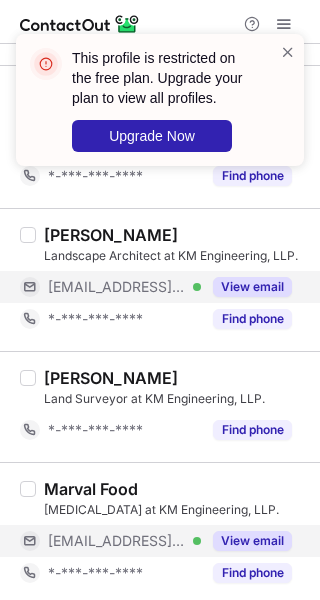 click on "View email" at bounding box center (252, 287) 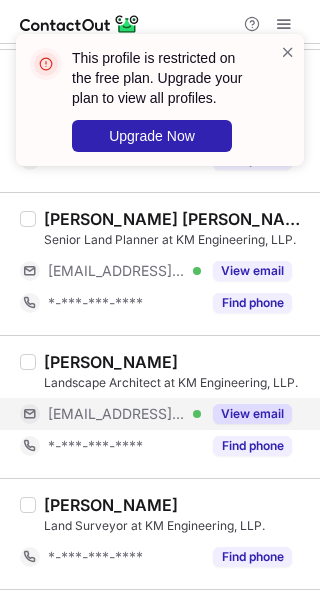 scroll, scrollTop: 1608, scrollLeft: 0, axis: vertical 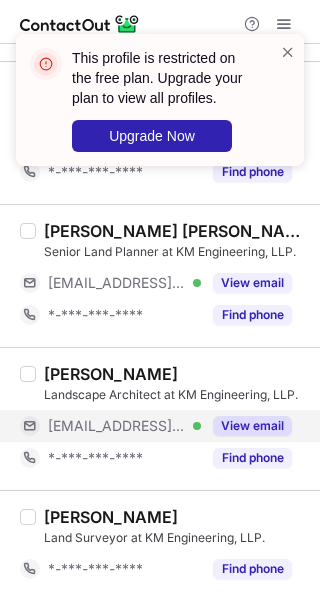 click on "View email" at bounding box center [252, 283] 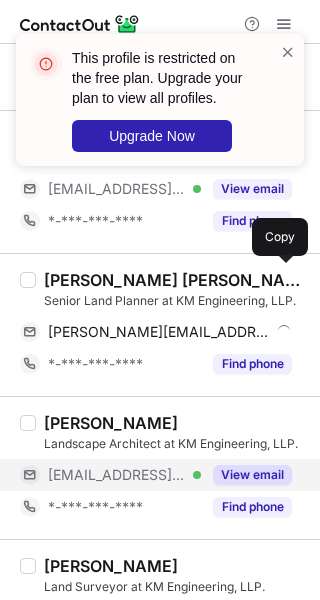 scroll, scrollTop: 1542, scrollLeft: 0, axis: vertical 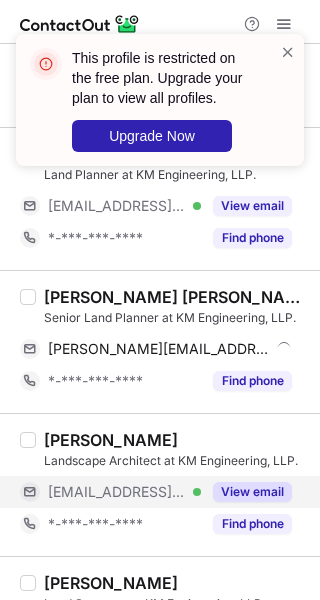 click on "[PERSON_NAME] [PERSON_NAME], CFM" at bounding box center [176, 297] 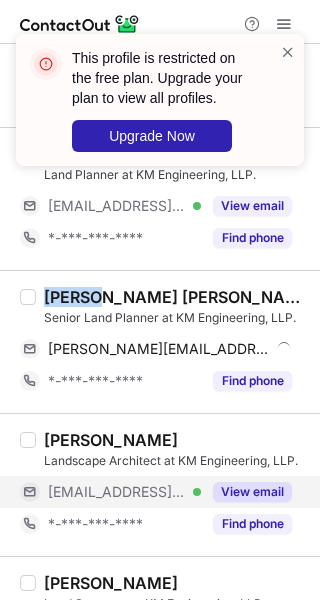 click on "[PERSON_NAME] [PERSON_NAME], CFM" at bounding box center (176, 297) 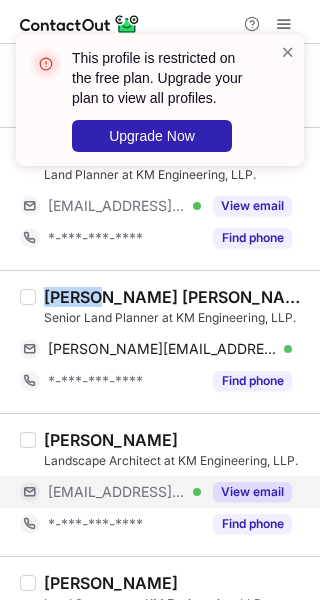 copy on "[PERSON_NAME]" 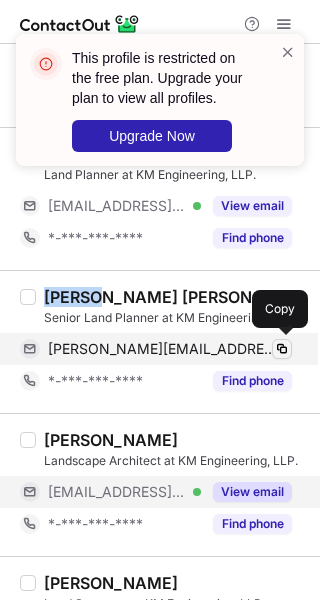 click at bounding box center (282, 349) 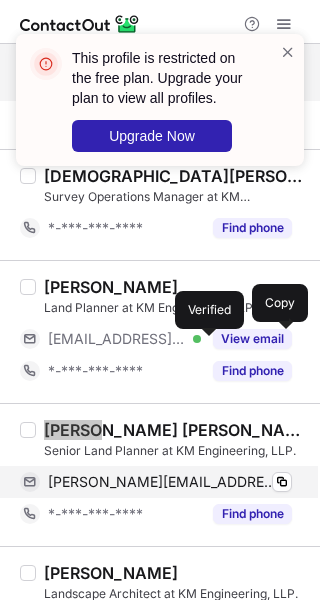 scroll, scrollTop: 1407, scrollLeft: 0, axis: vertical 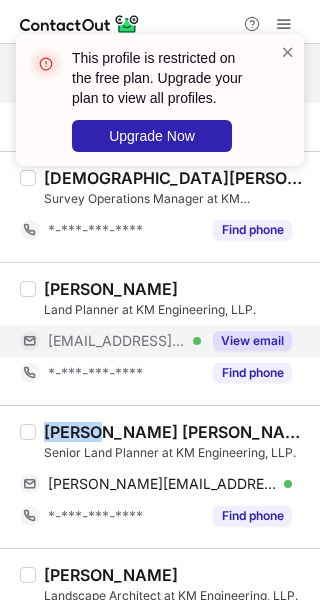 click on "View email" at bounding box center [252, 341] 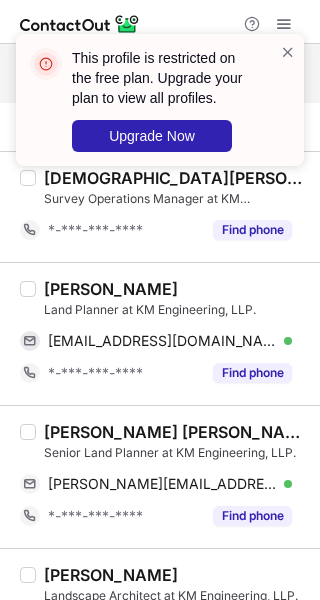 click on "[PERSON_NAME]" at bounding box center (111, 289) 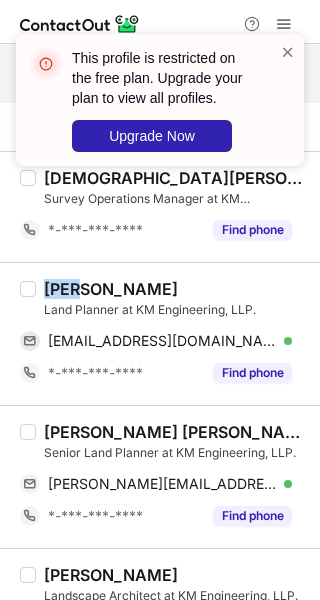 click on "[PERSON_NAME]" at bounding box center [111, 289] 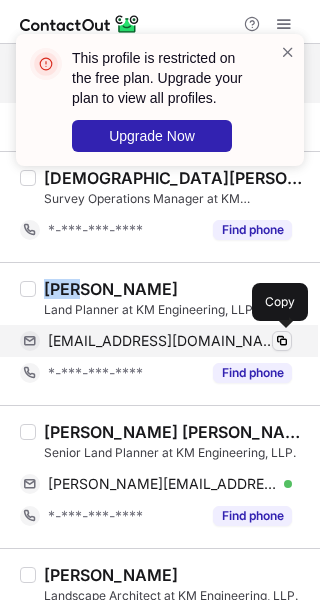 click at bounding box center (282, 341) 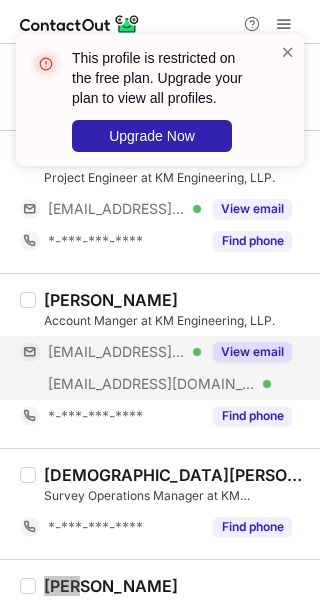 scroll, scrollTop: 1109, scrollLeft: 0, axis: vertical 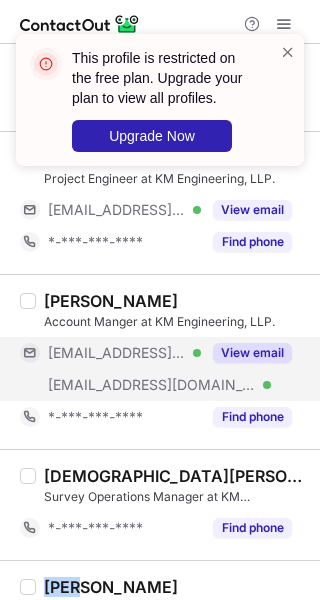 click on "View email" at bounding box center (252, 353) 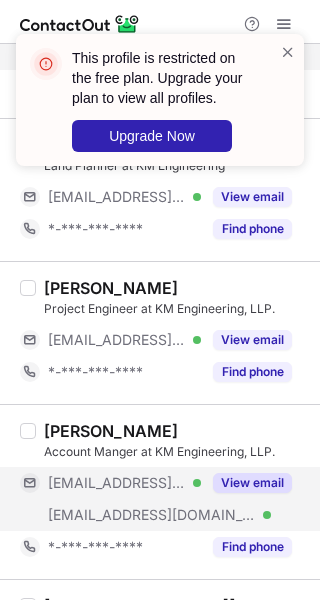scroll, scrollTop: 968, scrollLeft: 0, axis: vertical 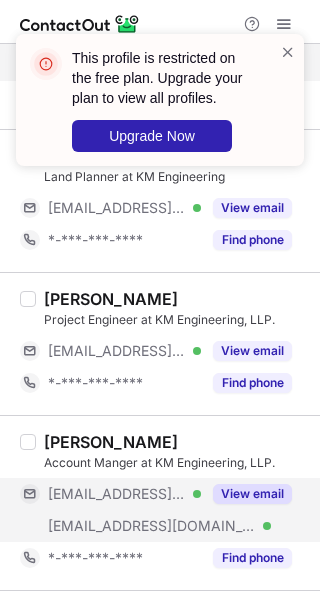 click on "View email" at bounding box center (252, 351) 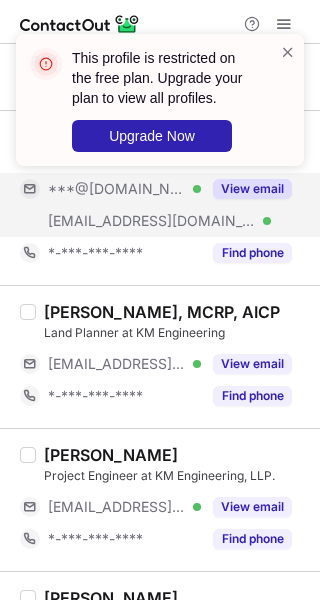 scroll, scrollTop: 810, scrollLeft: 0, axis: vertical 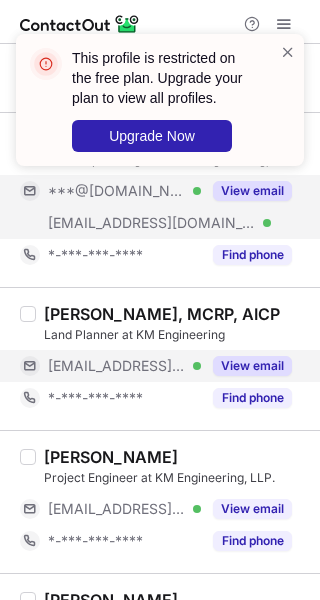 click on "View email" at bounding box center [252, 366] 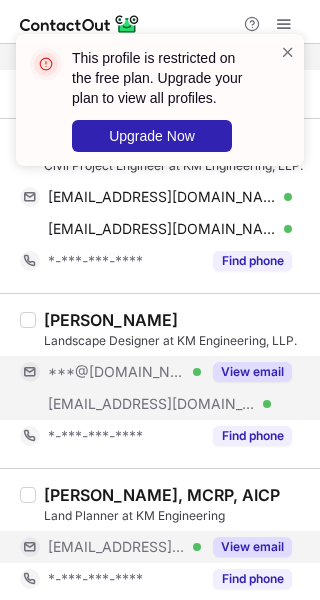scroll, scrollTop: 628, scrollLeft: 0, axis: vertical 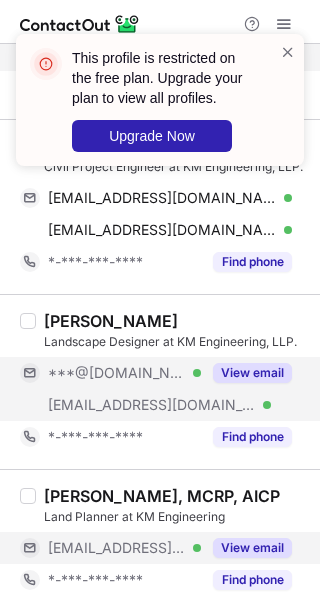 click on "View email" at bounding box center (252, 373) 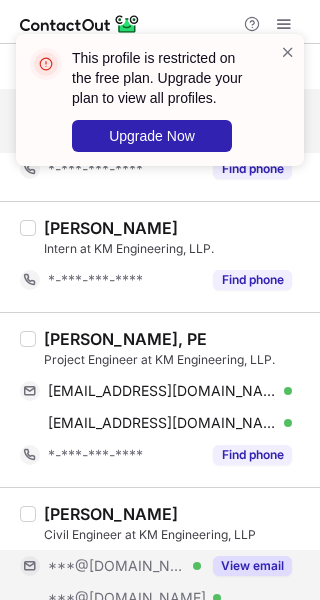 scroll, scrollTop: 0, scrollLeft: 0, axis: both 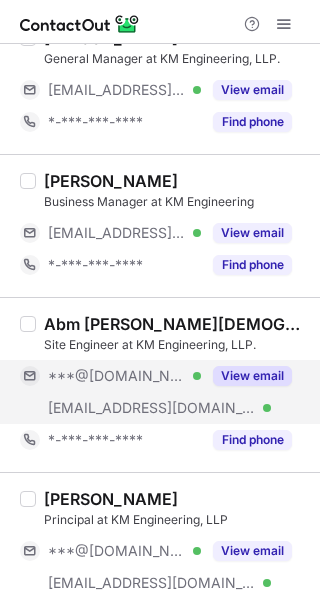 click on "View email" at bounding box center [252, 376] 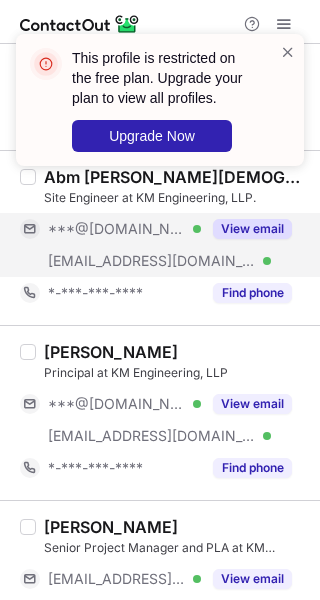 scroll, scrollTop: 236, scrollLeft: 0, axis: vertical 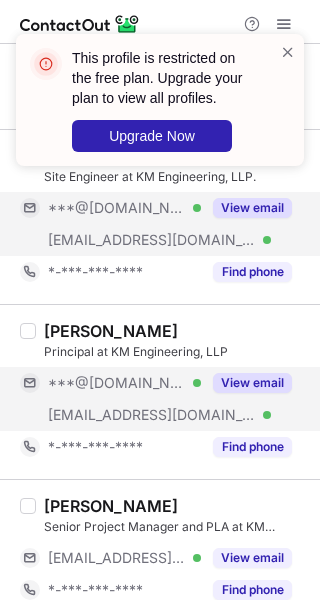 click on "View email" at bounding box center (252, 383) 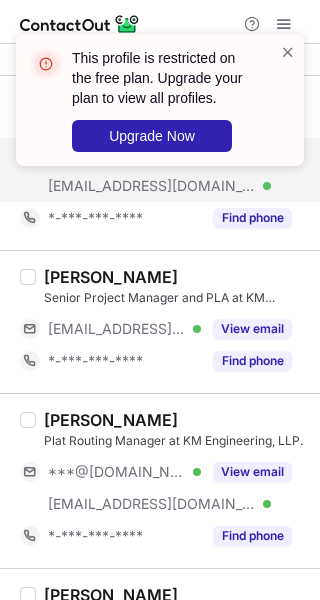 scroll, scrollTop: 516, scrollLeft: 0, axis: vertical 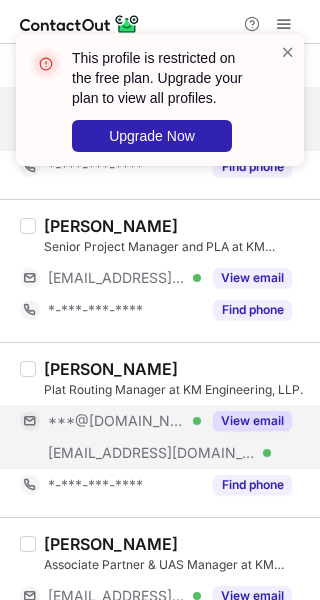 click on "View email" at bounding box center [252, 421] 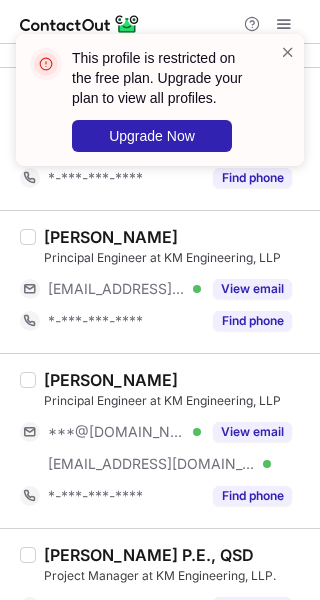 scroll, scrollTop: 1256, scrollLeft: 0, axis: vertical 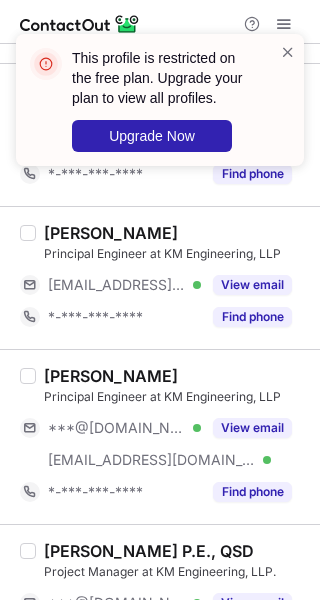 click on "View email" at bounding box center (252, 428) 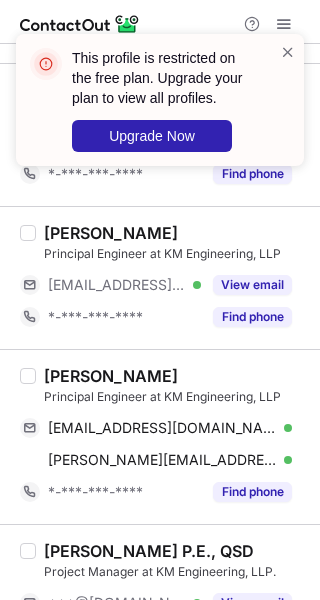 click on "[PERSON_NAME]" at bounding box center [111, 376] 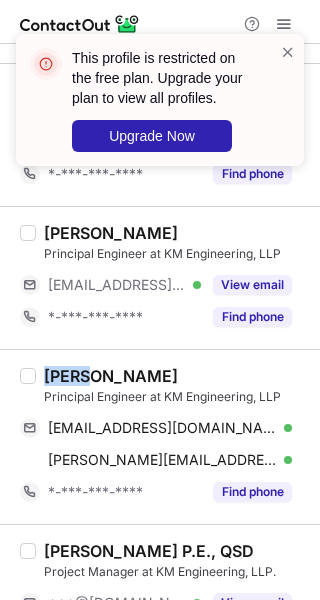 click on "[PERSON_NAME]" at bounding box center [111, 376] 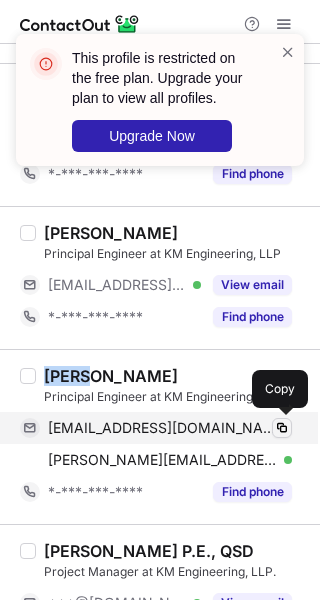 click at bounding box center (282, 428) 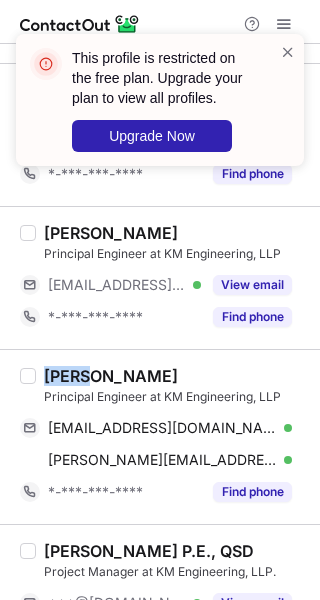 type 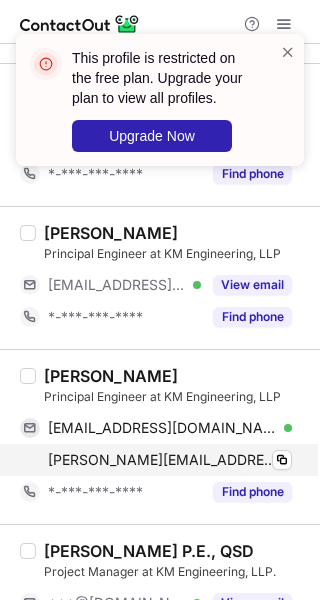 click on "kelly@kmengllp.com Verified" at bounding box center (170, 460) 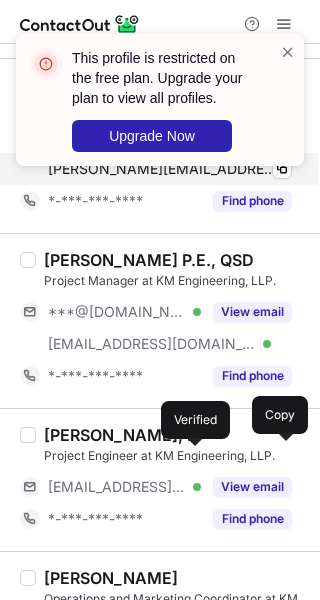scroll, scrollTop: 1551, scrollLeft: 0, axis: vertical 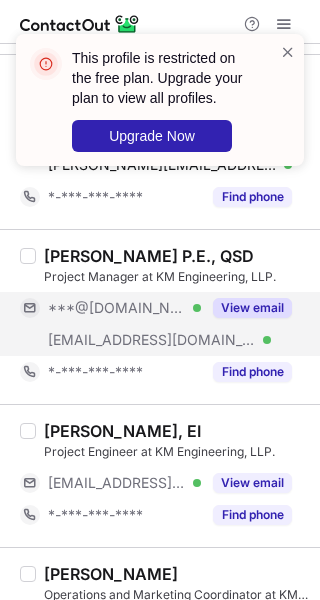 click on "View email" at bounding box center [252, 308] 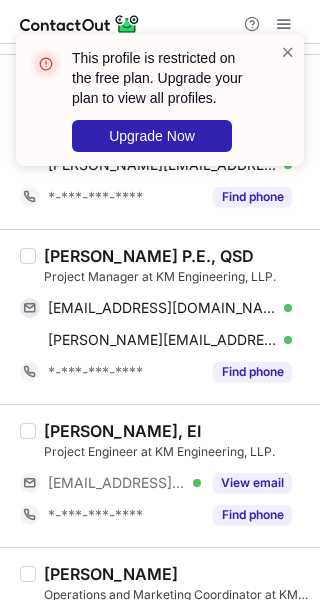 click on "Bryan Redsun P.E., QSD" at bounding box center (149, 256) 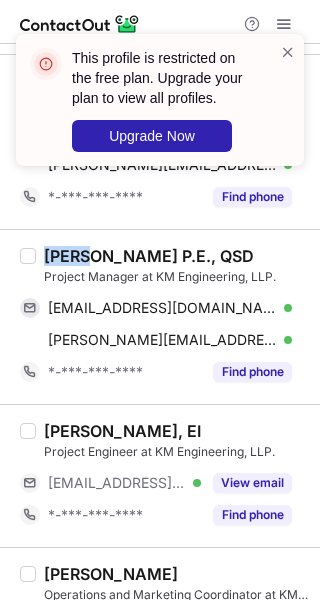 click on "Bryan Redsun P.E., QSD" at bounding box center (149, 256) 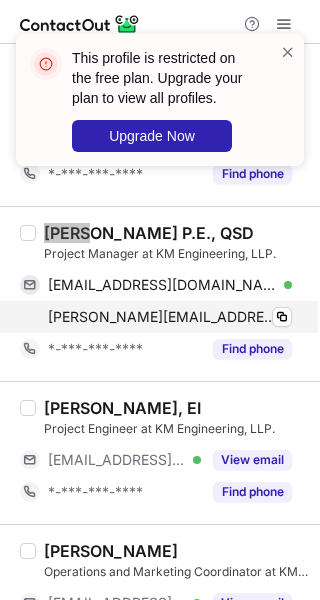 scroll, scrollTop: 1578, scrollLeft: 0, axis: vertical 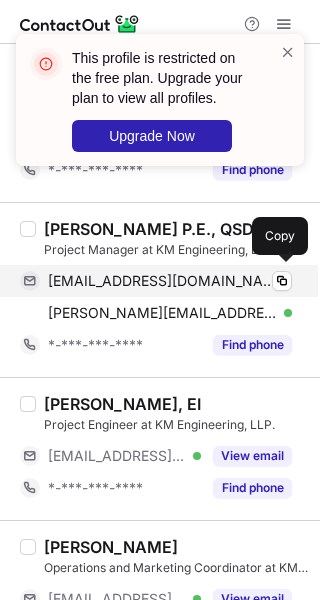 click on "bredsun@gmail.com" at bounding box center [162, 281] 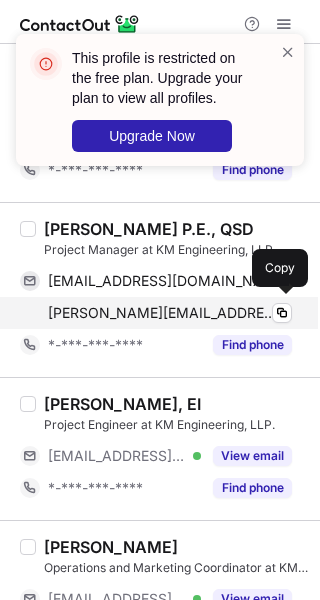click on "bryan@kmengllp.com Verified" at bounding box center (170, 313) 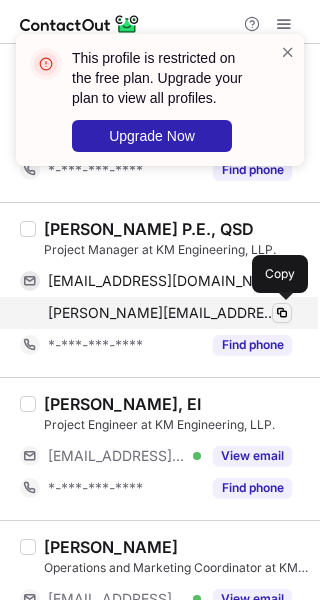 click at bounding box center [282, 313] 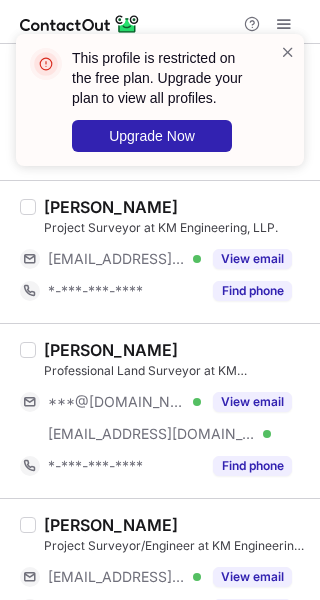 scroll, scrollTop: 2491, scrollLeft: 0, axis: vertical 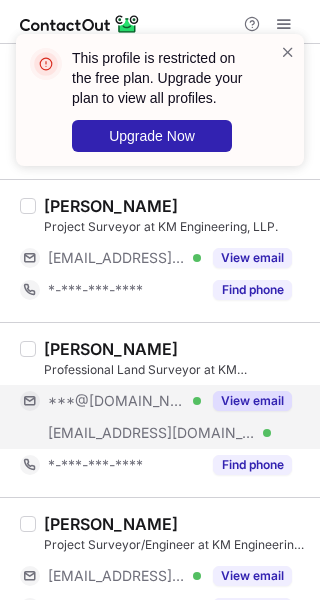 click on "View email" at bounding box center [252, 401] 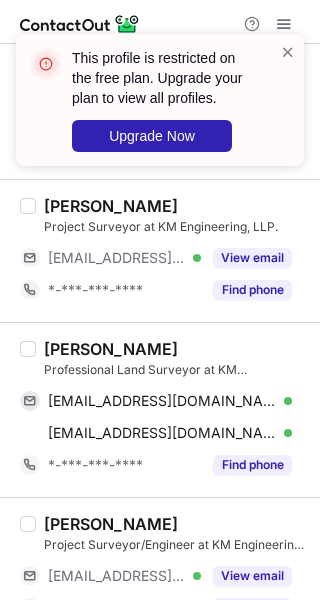 click on "Aaron Ballard" at bounding box center [111, 349] 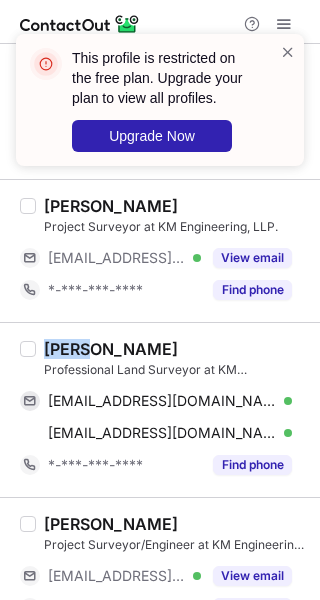 click on "Aaron Ballard" at bounding box center (111, 349) 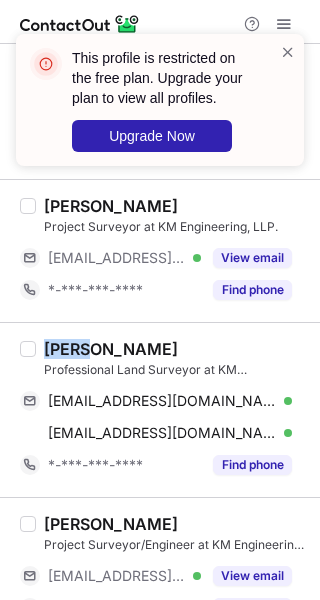 drag, startPoint x: 276, startPoint y: 395, endPoint x: 633, endPoint y: 386, distance: 357.11343 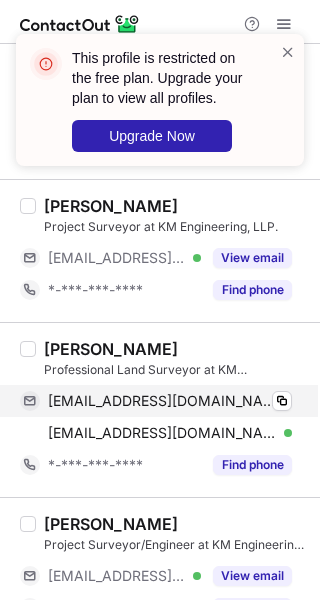 click on "gallaudet77@gmail.com Verified" at bounding box center (170, 401) 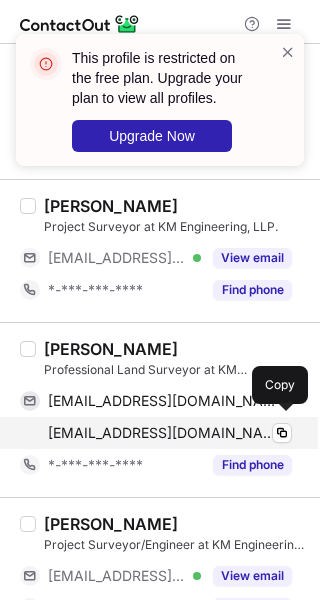 click on "aballard@kmengllp.com Verified" at bounding box center [170, 433] 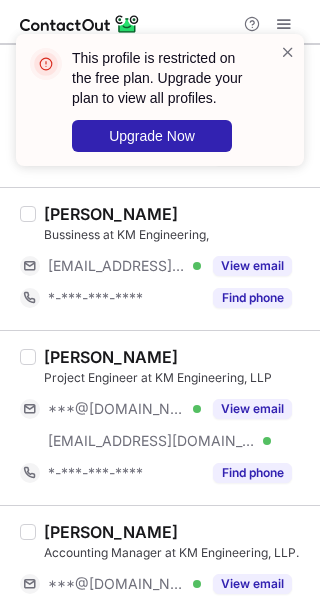 scroll, scrollTop: 3088, scrollLeft: 0, axis: vertical 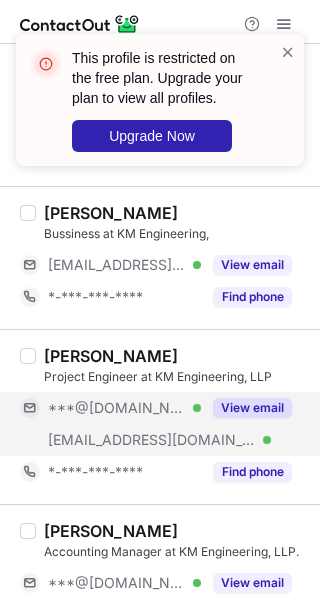click on "View email" at bounding box center [252, 408] 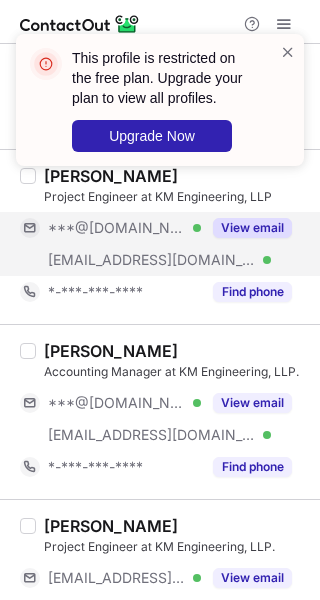 scroll, scrollTop: 3289, scrollLeft: 0, axis: vertical 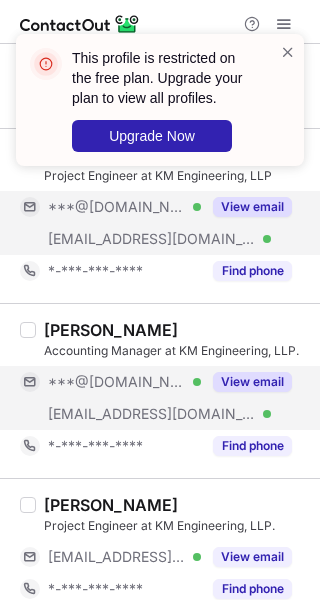 click on "View email" at bounding box center (252, 382) 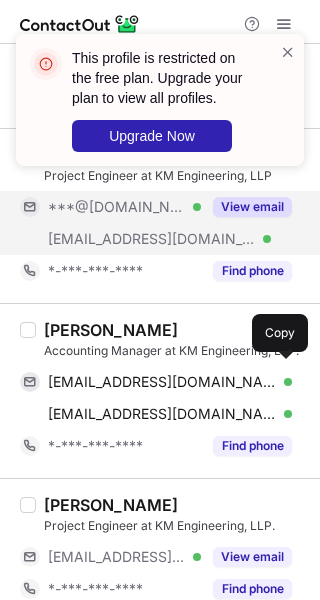 scroll, scrollTop: 3302, scrollLeft: 0, axis: vertical 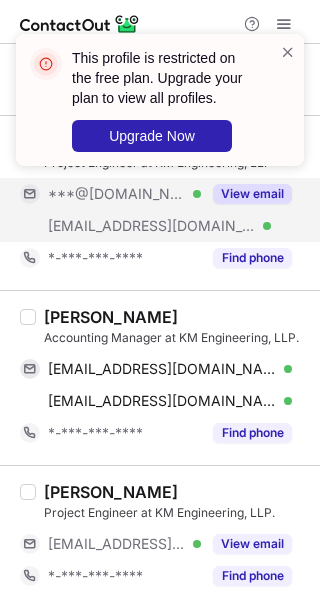 click on "Natalie Hoover" at bounding box center [111, 317] 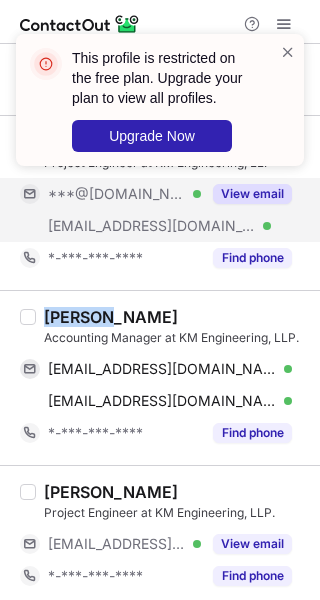 click on "Natalie Hoover" at bounding box center [111, 317] 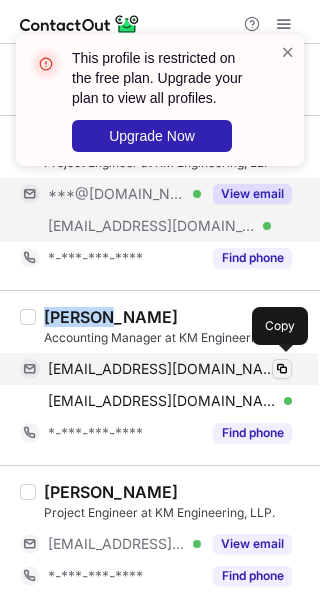 click at bounding box center [282, 369] 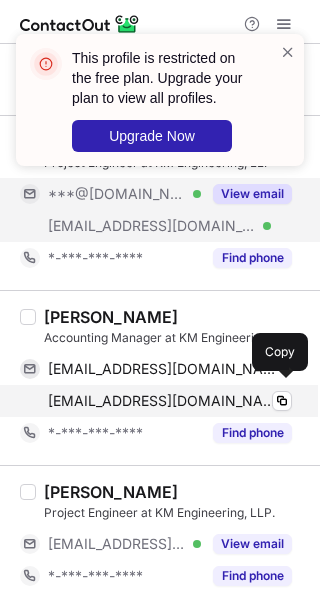 click on "nhoover@kmengllp.com Verified" at bounding box center [170, 401] 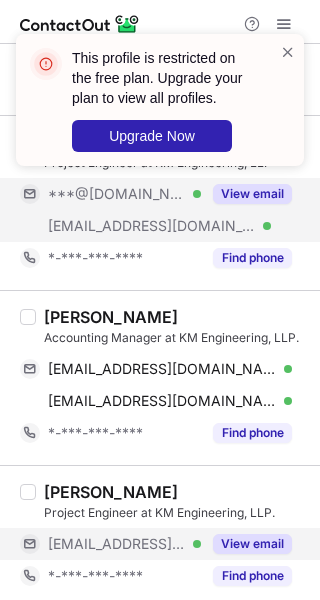 click on "View email" at bounding box center [252, 544] 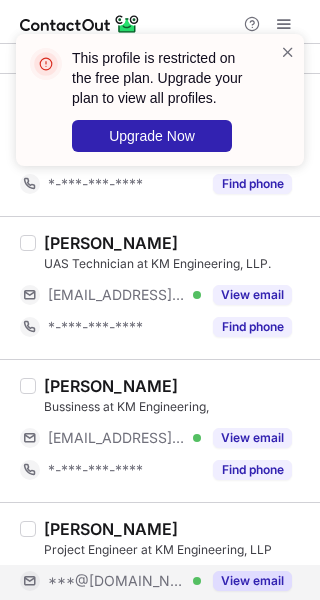 scroll, scrollTop: 2896, scrollLeft: 0, axis: vertical 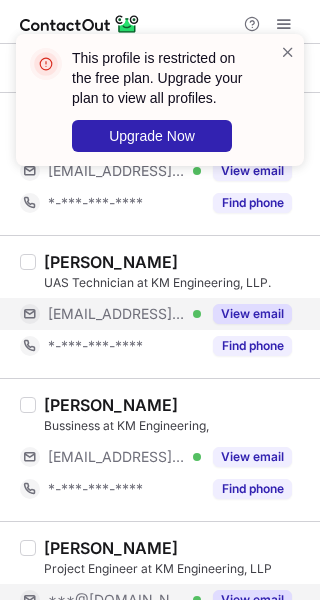 click on "View email" at bounding box center [252, 314] 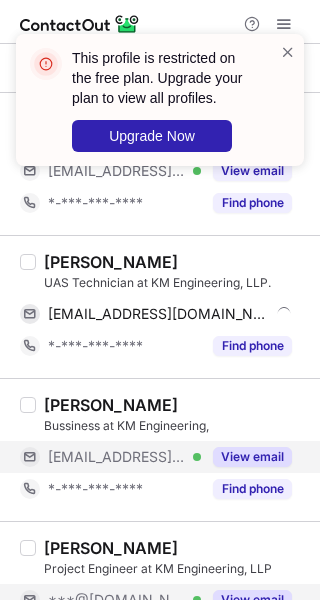 click on "View email" at bounding box center [252, 457] 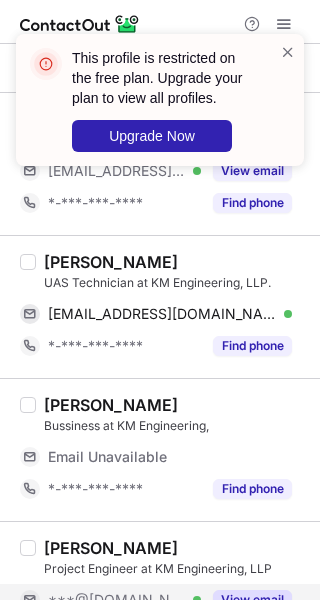 click on "Tyler Henning" at bounding box center [111, 262] 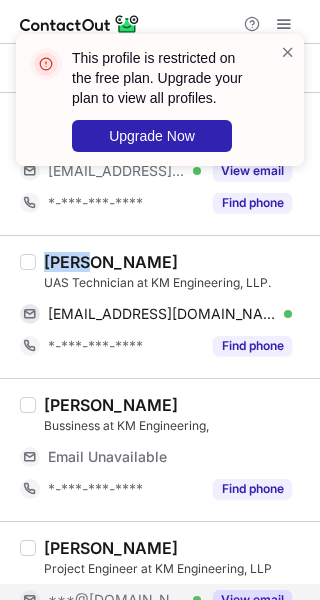 click on "Tyler Henning" at bounding box center [111, 262] 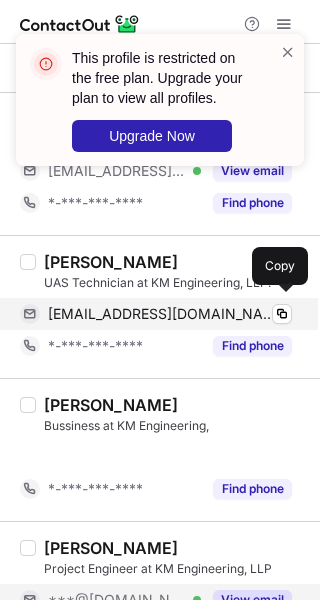 click on "thenning@kmengllp.com Verified" at bounding box center (170, 314) 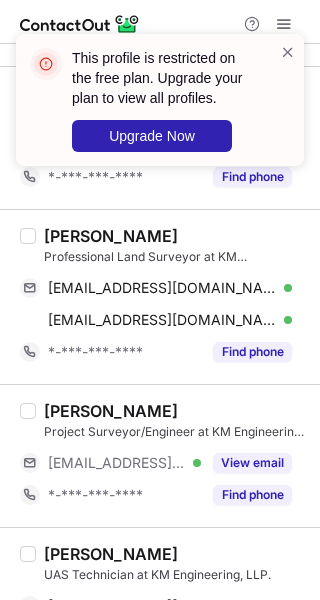 scroll, scrollTop: 2603, scrollLeft: 0, axis: vertical 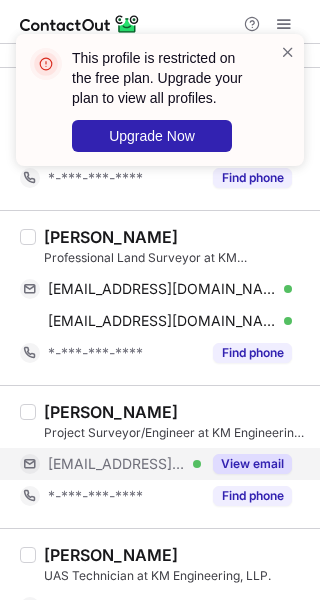 click on "View email" at bounding box center [246, 464] 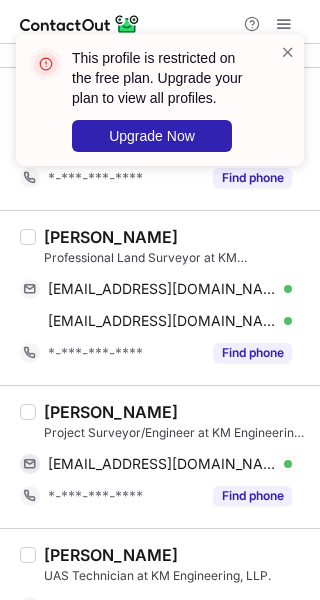 click on "Bill Hynson" at bounding box center [111, 412] 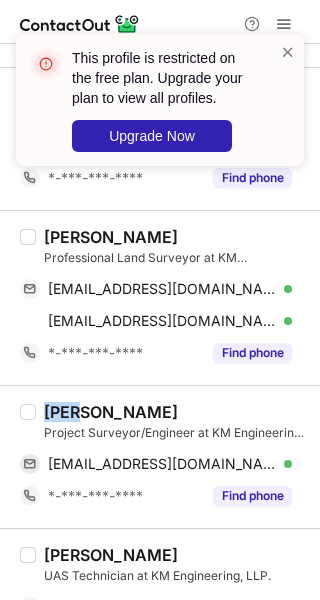 click on "Bill Hynson" at bounding box center [111, 412] 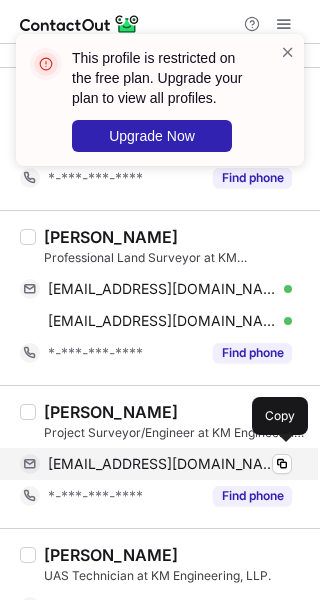 click on "bill@kmengllp.com Verified" at bounding box center (170, 464) 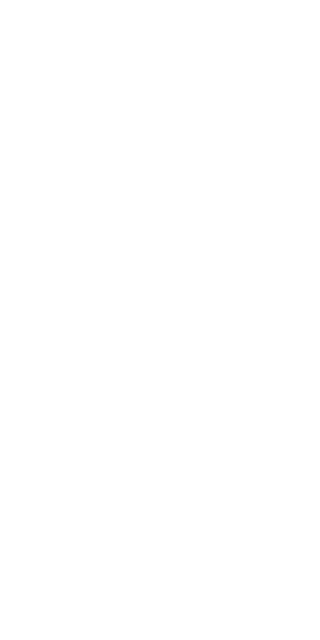 scroll, scrollTop: 0, scrollLeft: 0, axis: both 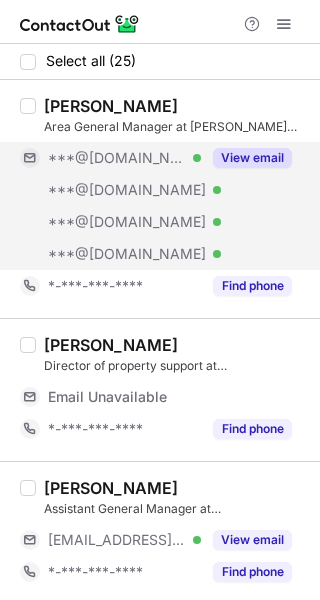 click on "View email" at bounding box center (252, 158) 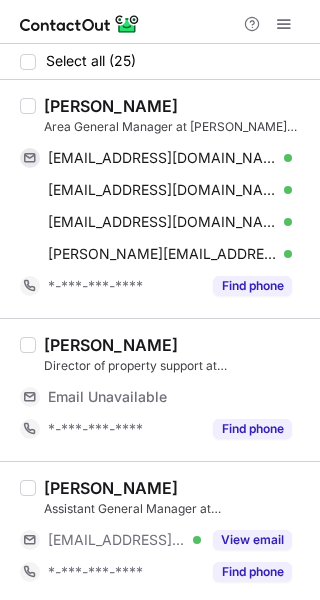click on "Geovanny Tello" at bounding box center [111, 106] 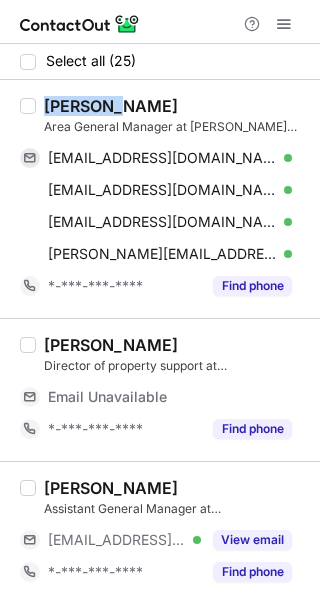 click on "Geovanny Tello" at bounding box center (111, 106) 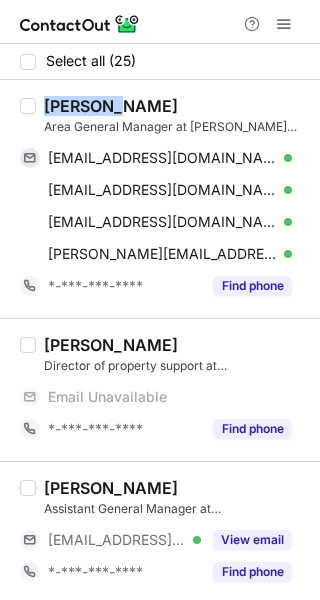 copy on "Geovanny" 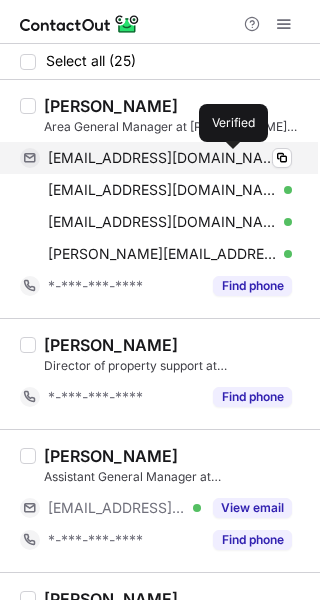 click at bounding box center (288, 158) 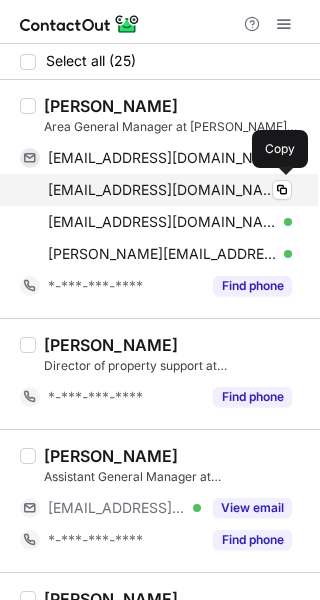 click on "drag_on072@yahoo.com Verified" at bounding box center [170, 190] 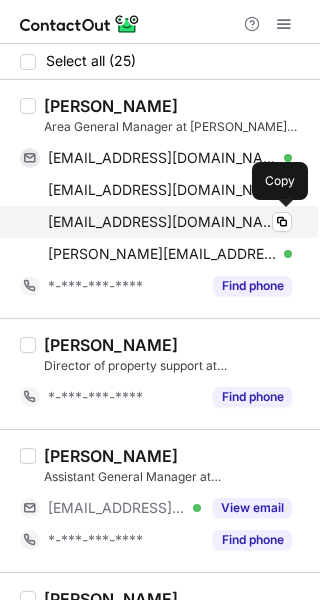 click on "geovanny_g33@hotmail.com Verified" at bounding box center (170, 222) 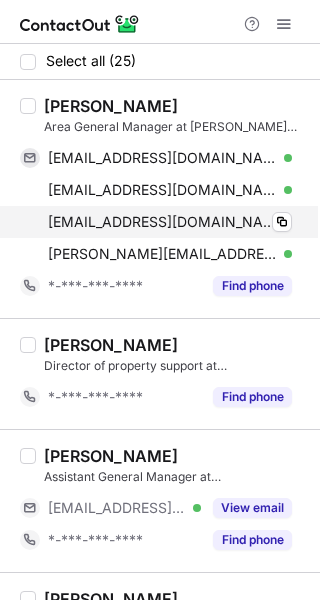 click on "geovanny_g33@hotmail.com Verified" at bounding box center [170, 222] 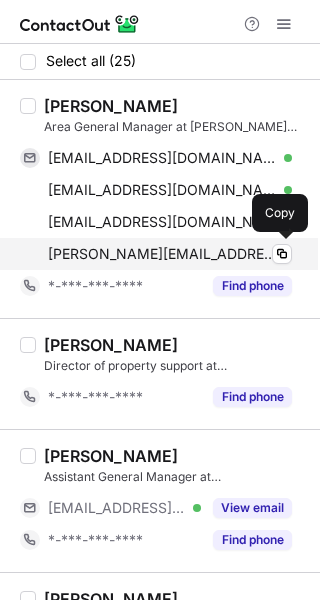 click on "geovani.tello@yahoo.com Verified Copy" at bounding box center [156, 254] 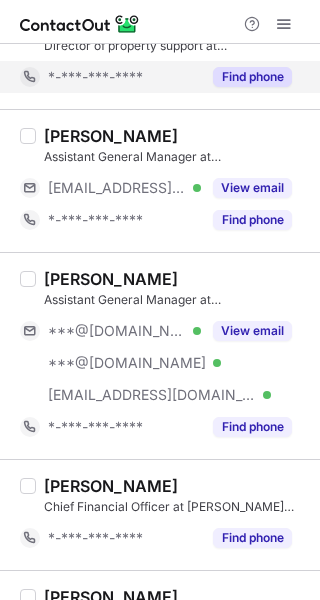 scroll, scrollTop: 322, scrollLeft: 0, axis: vertical 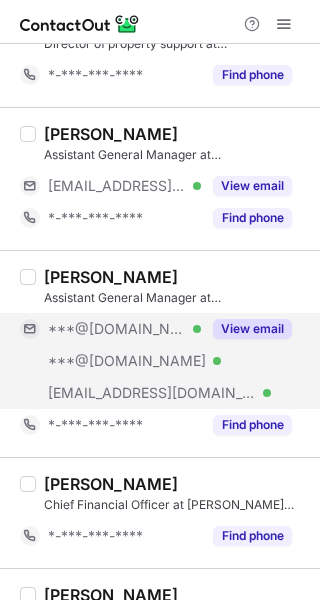 click on "View email" at bounding box center (246, 329) 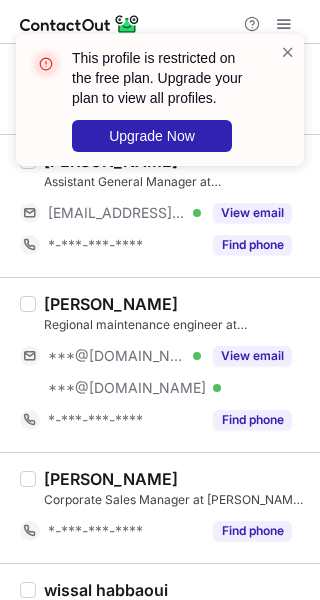 scroll, scrollTop: 757, scrollLeft: 0, axis: vertical 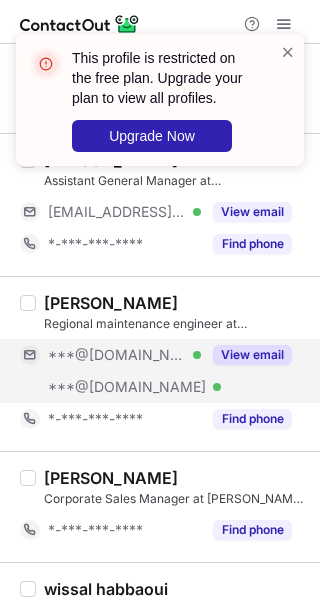 click on "View email" at bounding box center [252, 355] 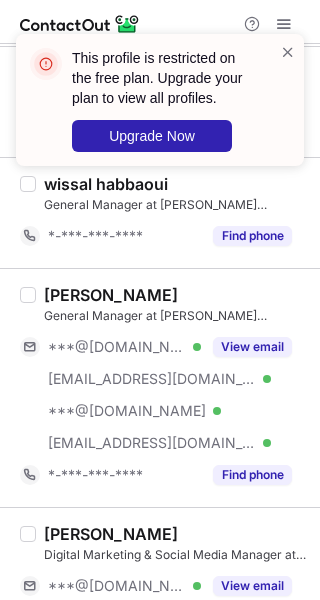 scroll, scrollTop: 1172, scrollLeft: 0, axis: vertical 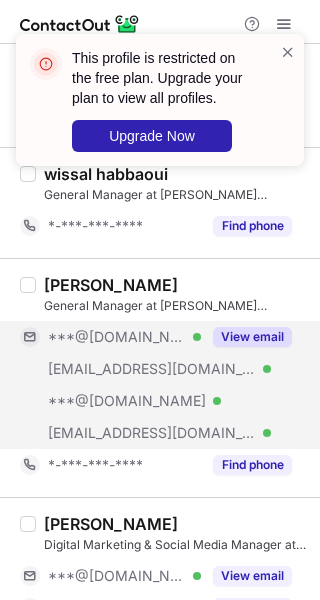 click on "View email" at bounding box center [252, 337] 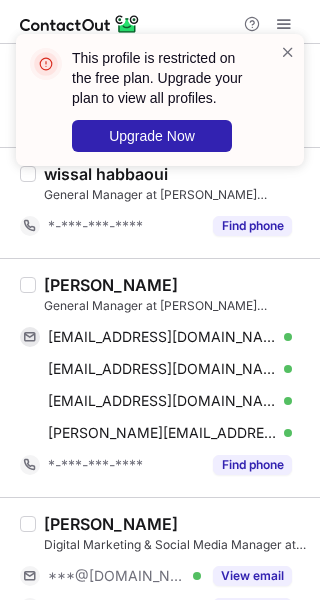 click on "Yvette Perez" at bounding box center [111, 285] 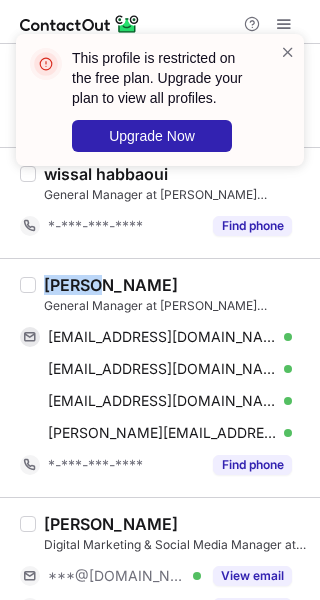 click on "Yvette Perez" at bounding box center (111, 285) 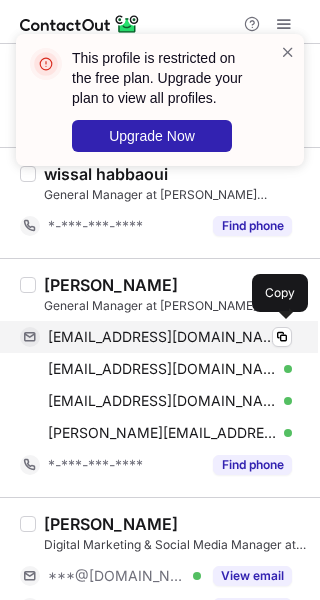 click on "curlyvette@hotmail.com Verified" at bounding box center [170, 337] 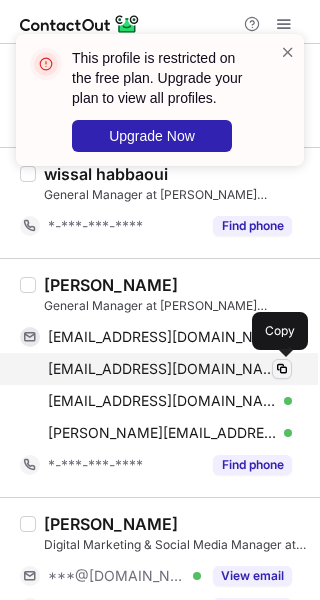 click at bounding box center [282, 369] 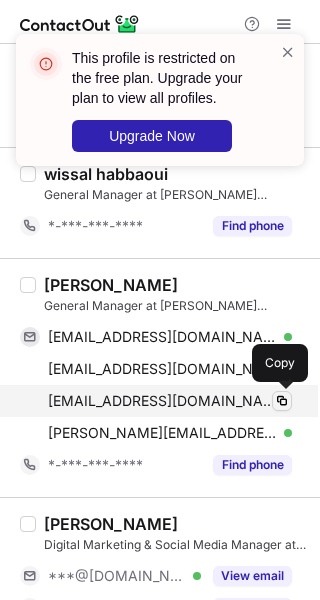 click at bounding box center [282, 401] 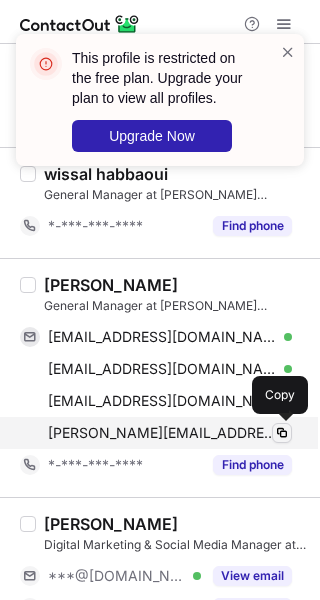 click at bounding box center [282, 433] 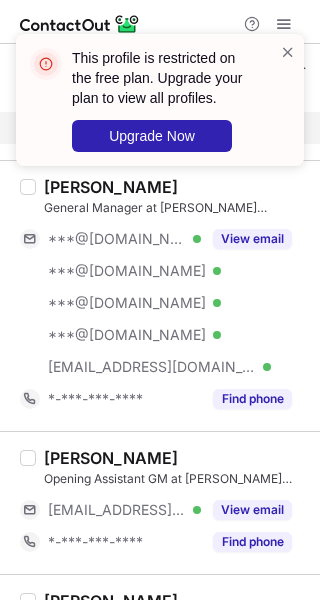 scroll, scrollTop: 1653, scrollLeft: 0, axis: vertical 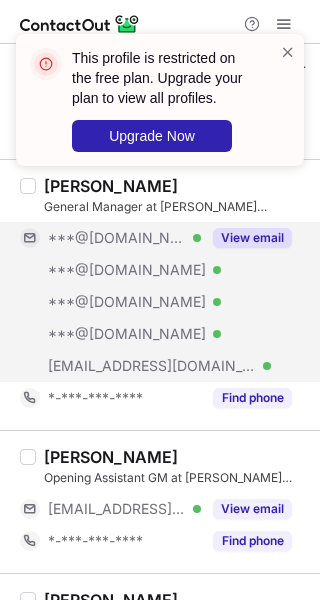 click on "View email" at bounding box center (252, 238) 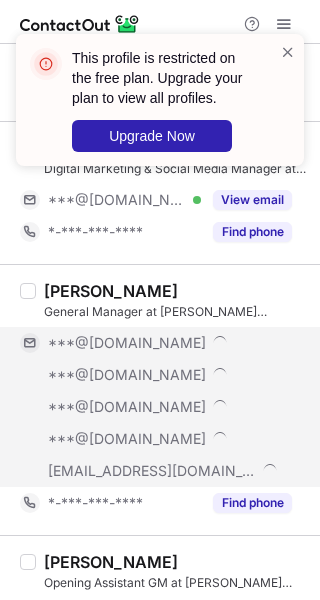 scroll, scrollTop: 1547, scrollLeft: 0, axis: vertical 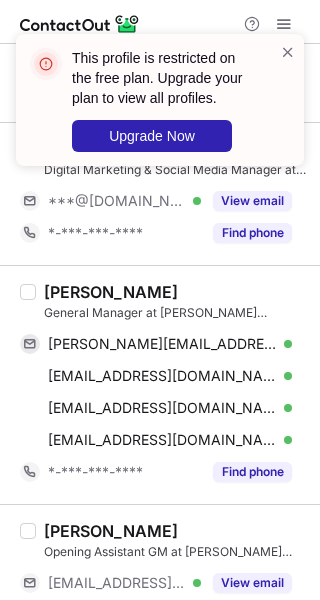 click on "Telena Dunn" at bounding box center [111, 292] 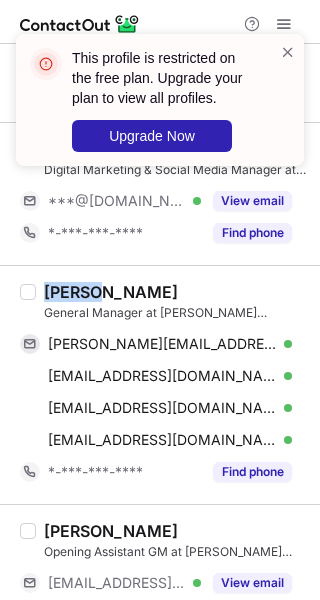 click on "Telena Dunn" at bounding box center [111, 292] 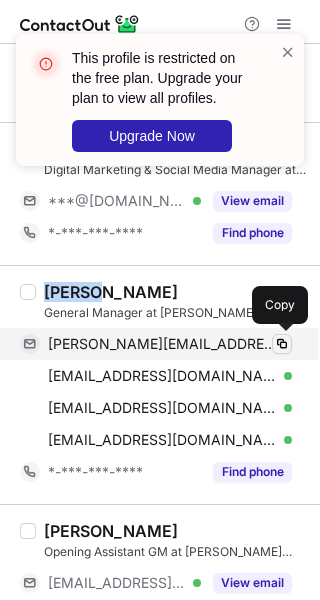 click at bounding box center [282, 344] 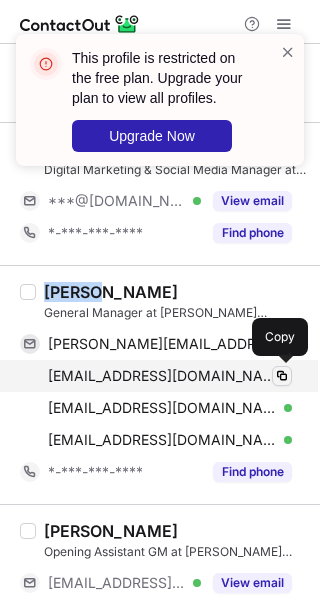 click at bounding box center [282, 376] 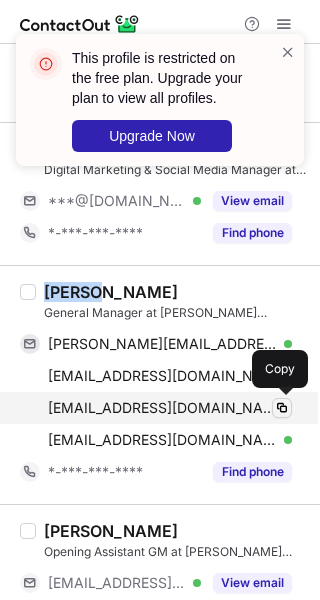 click at bounding box center (282, 408) 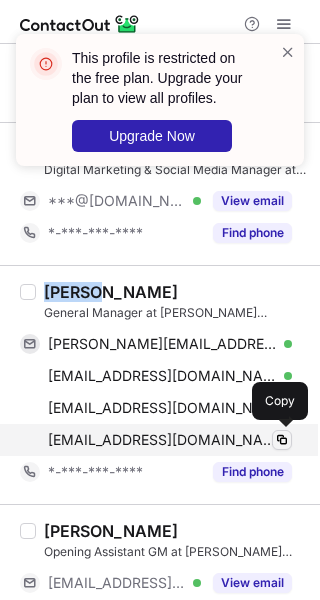 click at bounding box center [282, 440] 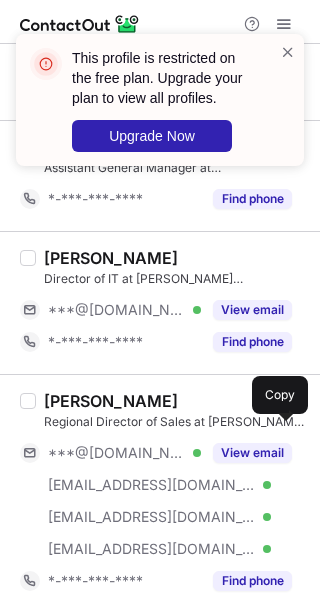 scroll, scrollTop: 2472, scrollLeft: 0, axis: vertical 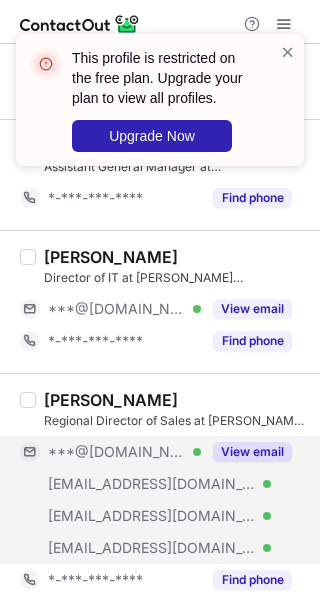 click on "View email" at bounding box center [252, 452] 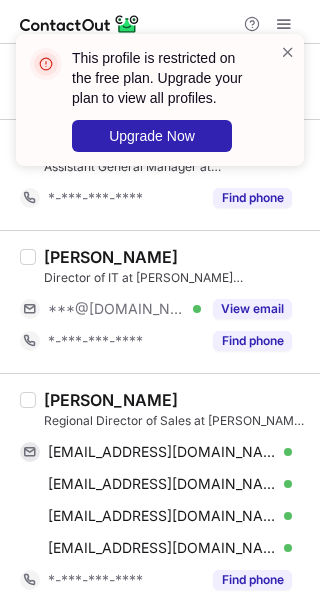 click on "Chasity Lemich" at bounding box center (111, 400) 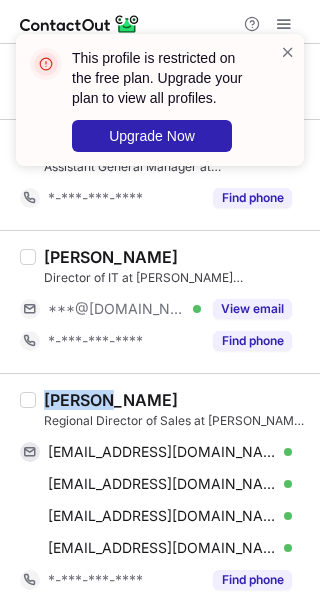 click on "Chasity Lemich" at bounding box center [111, 400] 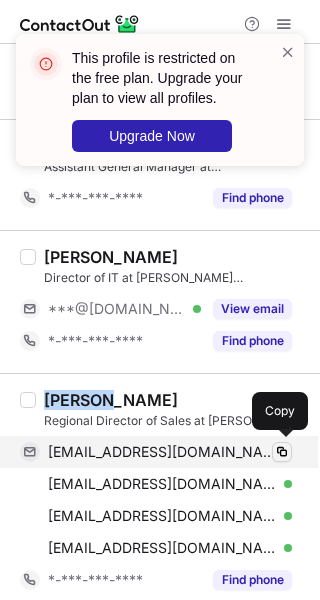 click at bounding box center [282, 452] 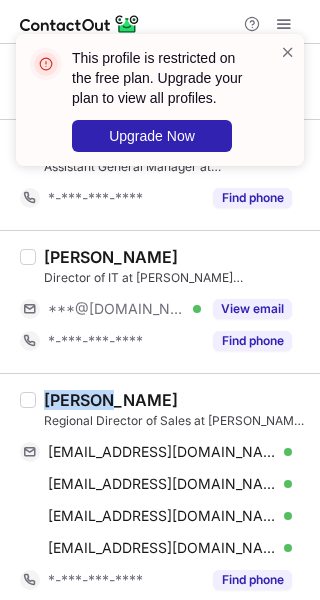 type 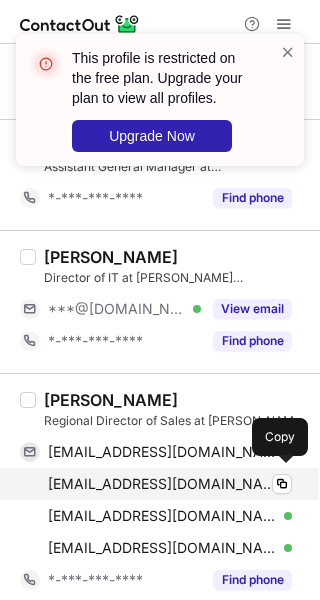 click on "clanders@snet.net Verified" at bounding box center [170, 484] 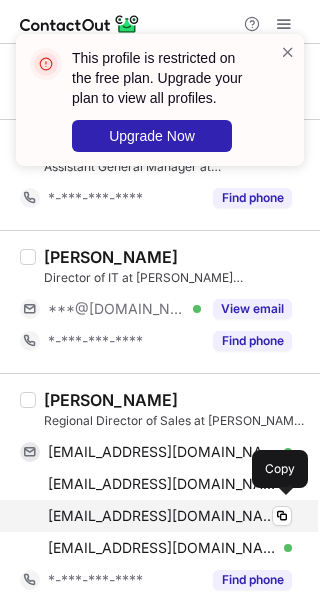 click on "clanders@bristolhotels.com Verified" at bounding box center (170, 516) 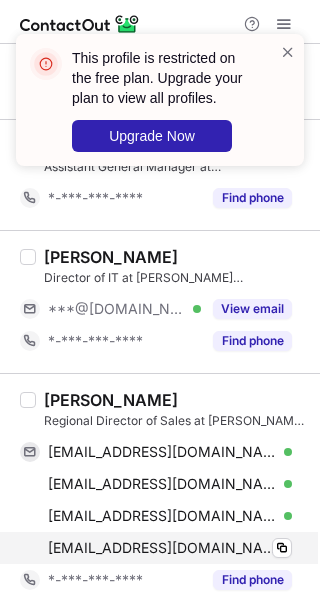 click on "clanders@angelfire.com Verified" at bounding box center [170, 548] 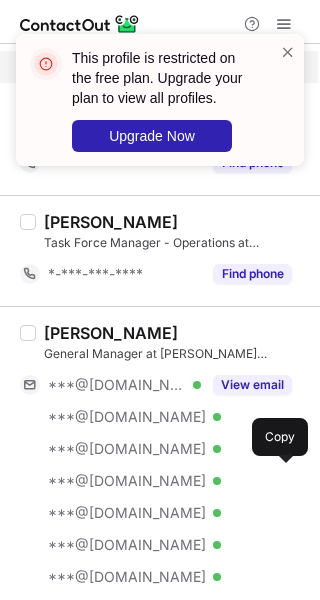 scroll, scrollTop: 2890, scrollLeft: 0, axis: vertical 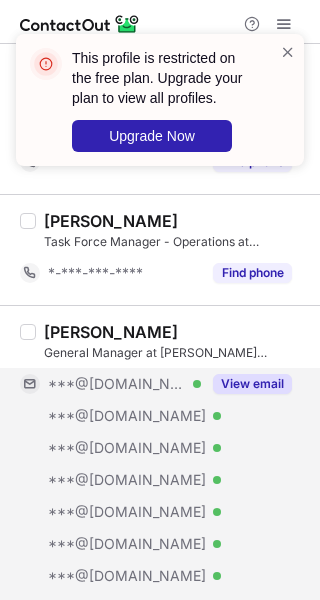 click on "View email" at bounding box center (252, 384) 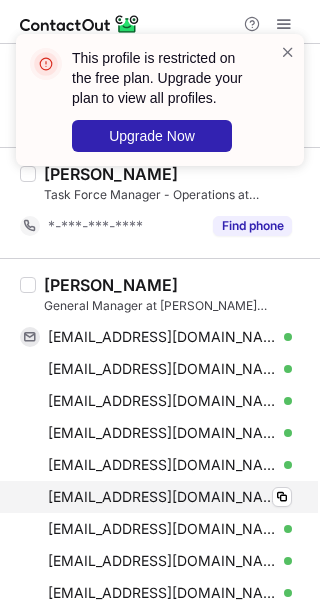 scroll, scrollTop: 2934, scrollLeft: 0, axis: vertical 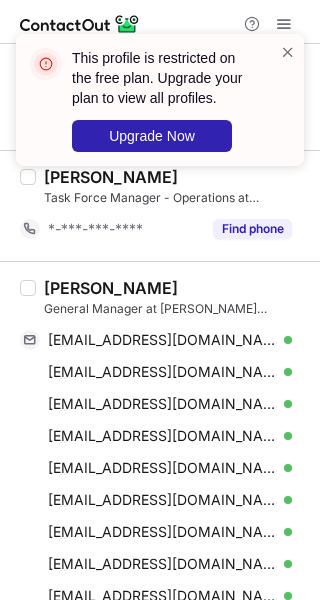 click on "Lorraine M." at bounding box center (111, 288) 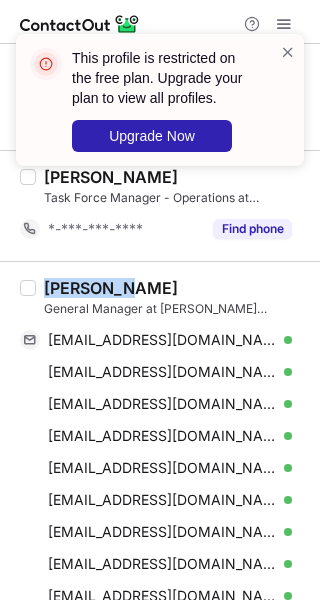 click on "Lorraine M." at bounding box center (111, 288) 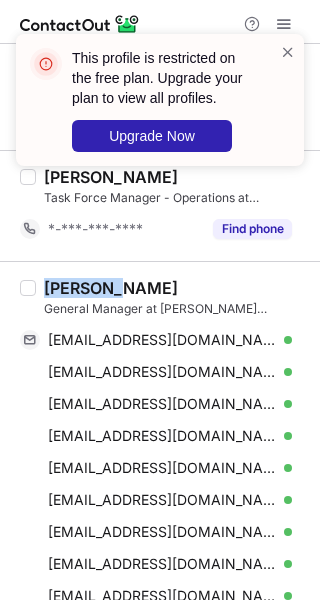 click on "Lorraine M." at bounding box center [111, 288] 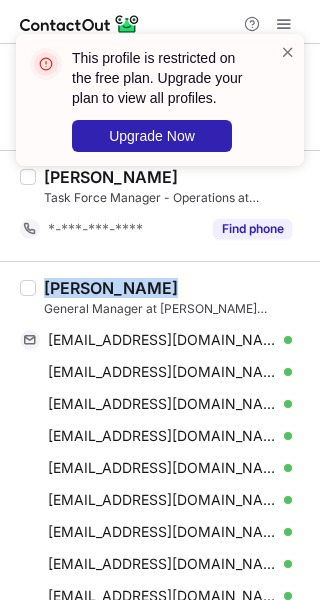 click on "Lorraine M." at bounding box center [111, 288] 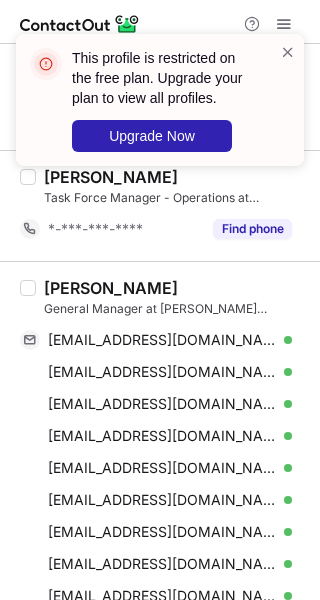 click on "Lorraine M." at bounding box center (111, 288) 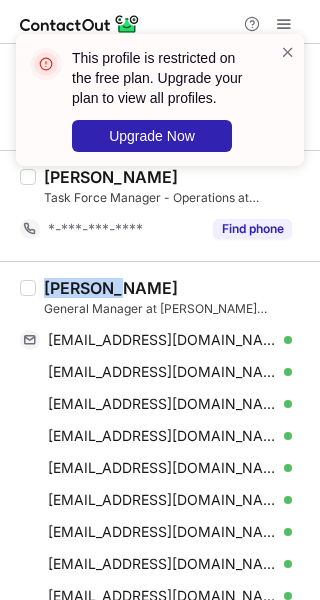 click on "Lorraine M." at bounding box center (111, 288) 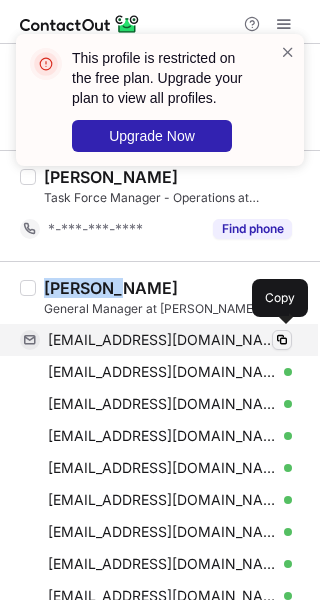 click at bounding box center (282, 340) 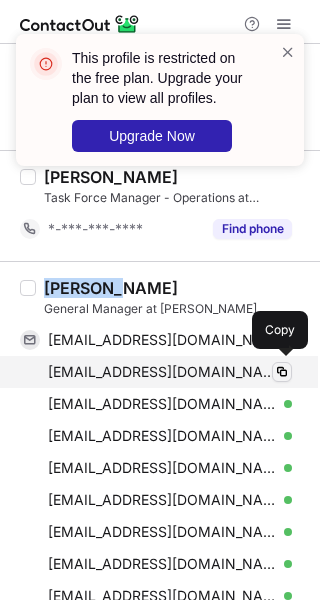 click at bounding box center (282, 372) 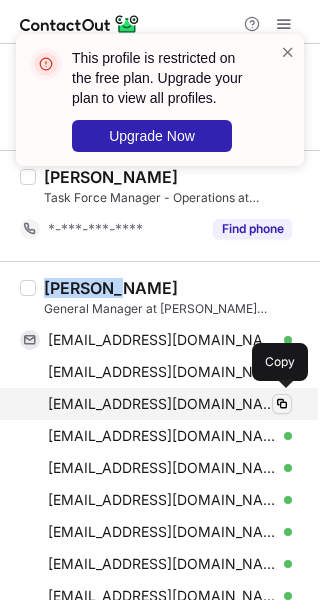 click at bounding box center (282, 404) 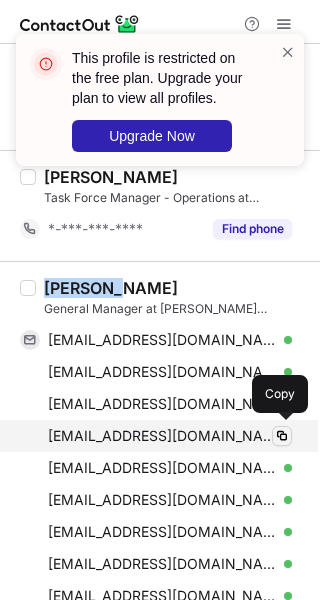 click at bounding box center [282, 436] 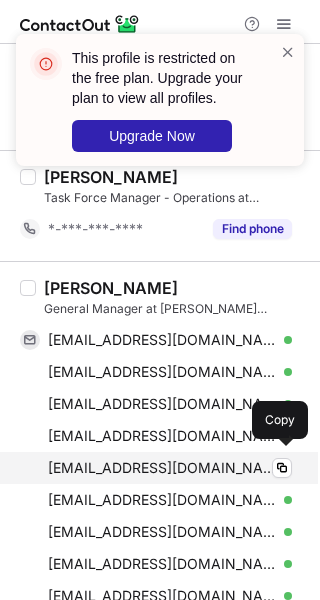 click on "lorraine_montes@yahoo.com Verified" at bounding box center (170, 468) 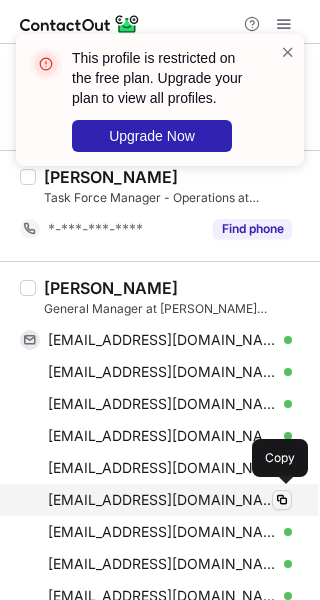 click at bounding box center [282, 500] 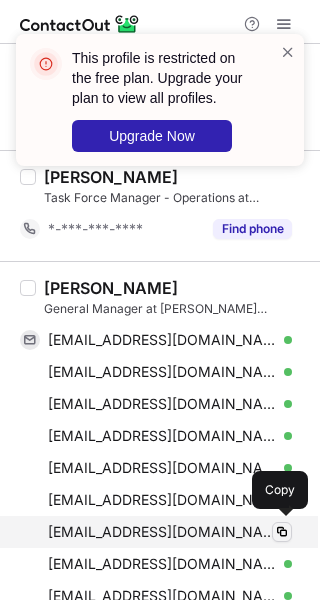 click at bounding box center (282, 532) 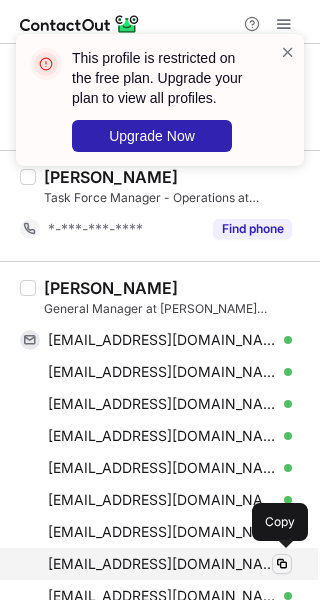 click at bounding box center (282, 564) 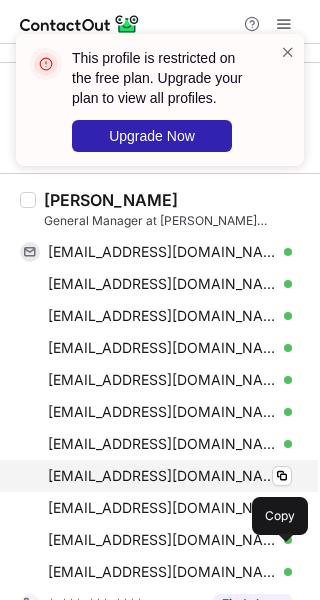 scroll, scrollTop: 3026, scrollLeft: 0, axis: vertical 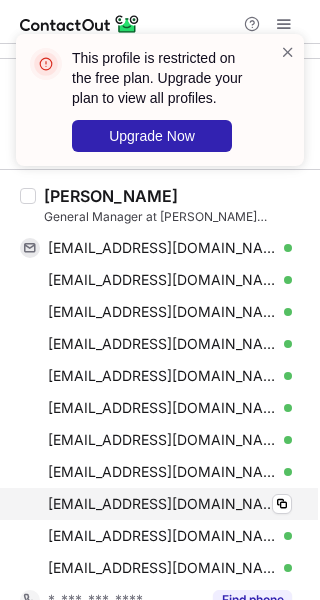 click on "lorrainemontes@yahoo.com Verified Copy" at bounding box center (156, 504) 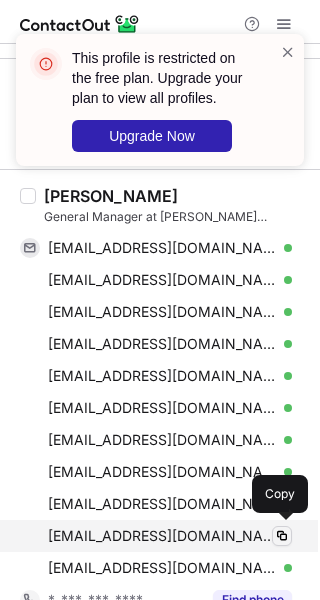 click at bounding box center (282, 536) 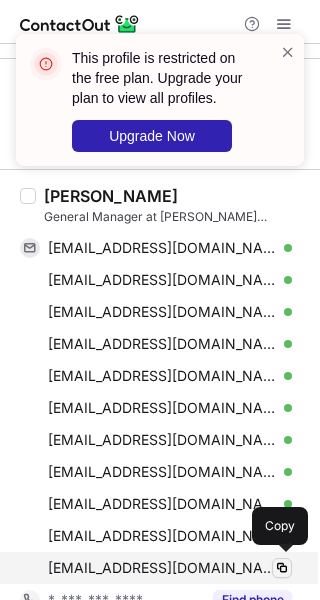 click at bounding box center (282, 568) 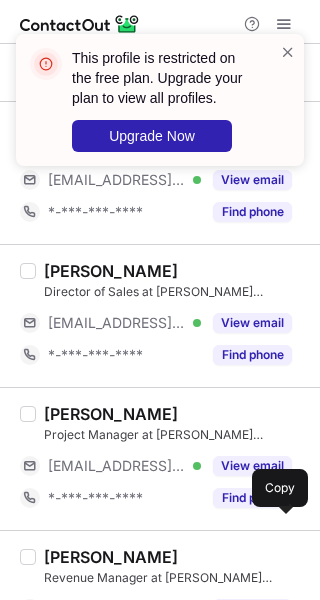 scroll, scrollTop: 3622, scrollLeft: 0, axis: vertical 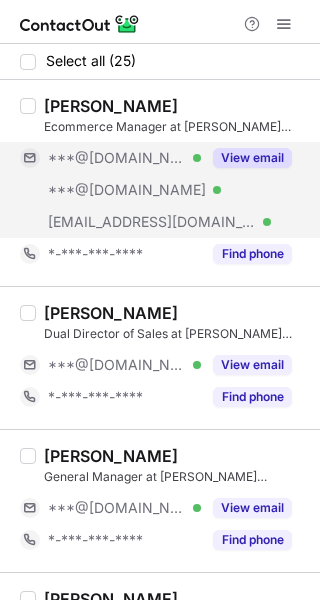 click on "View email" at bounding box center (252, 158) 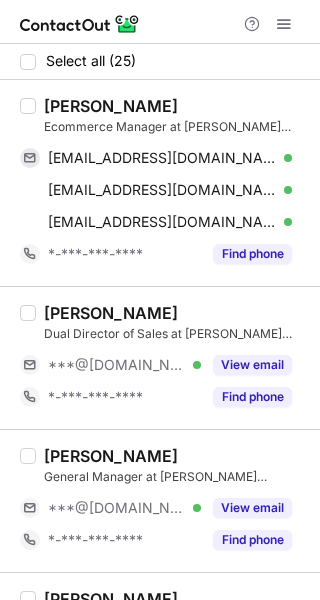 click on "Amy Trostle" at bounding box center [111, 106] 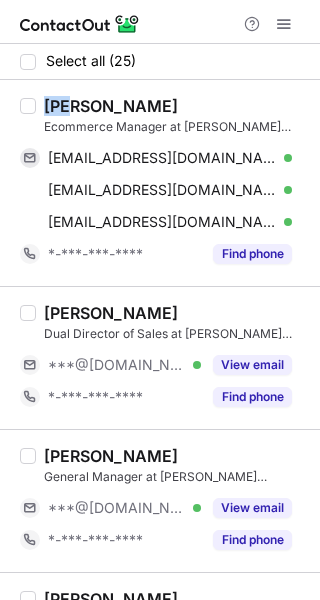 click on "Amy Trostle" at bounding box center [111, 106] 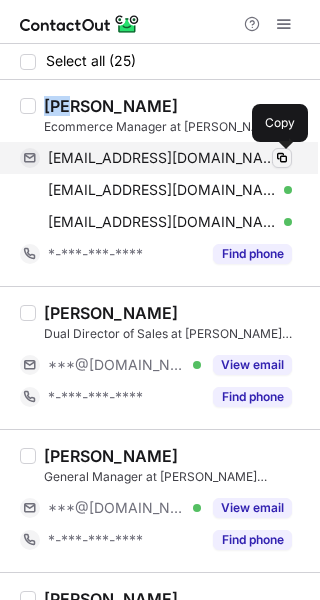 click at bounding box center (282, 158) 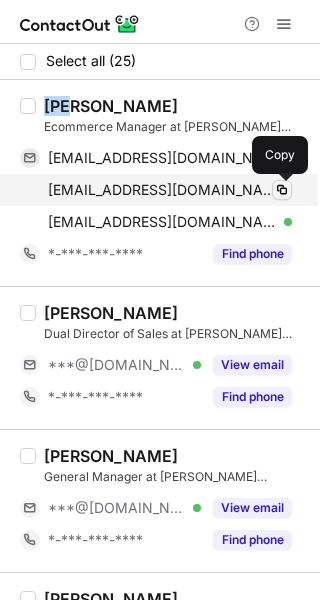 click at bounding box center [282, 190] 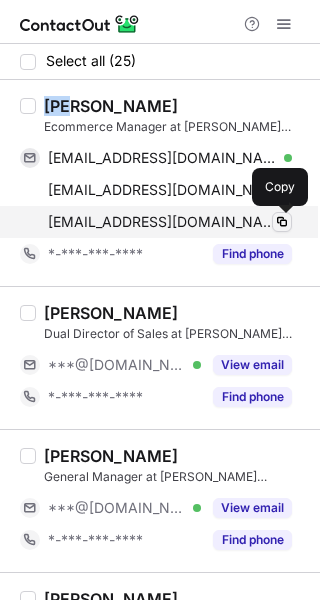 click at bounding box center [282, 222] 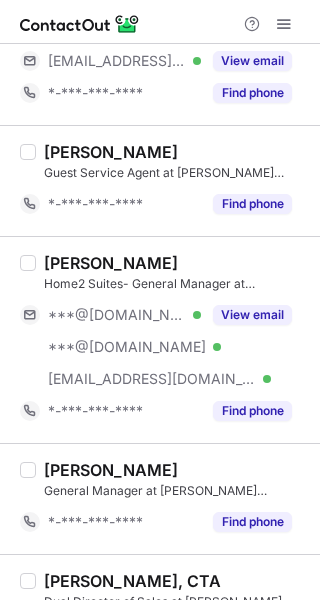 scroll, scrollTop: 591, scrollLeft: 0, axis: vertical 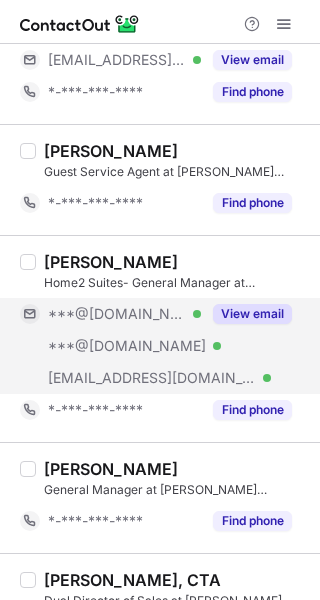 click on "View email" at bounding box center (252, 314) 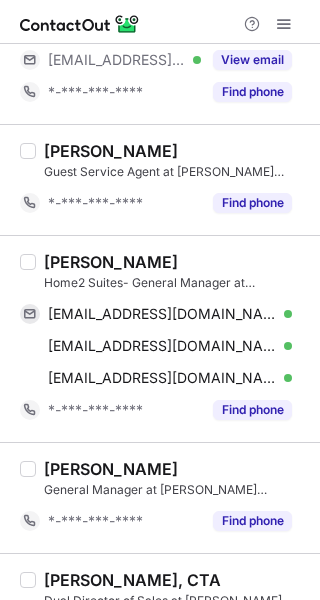 click on "Linsey Rowe" at bounding box center [111, 262] 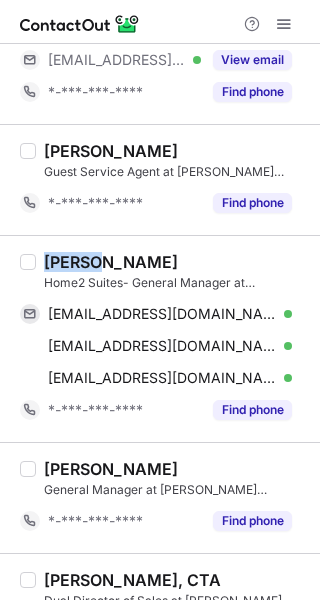 click on "Linsey Rowe" at bounding box center [111, 262] 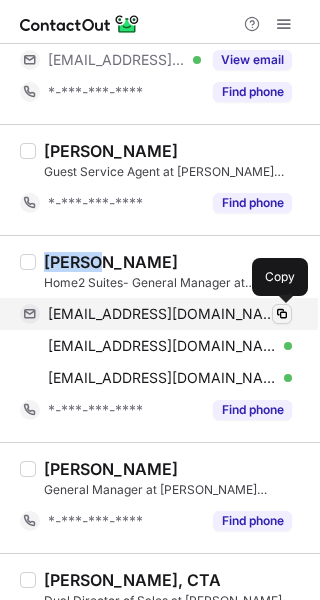 click at bounding box center [282, 314] 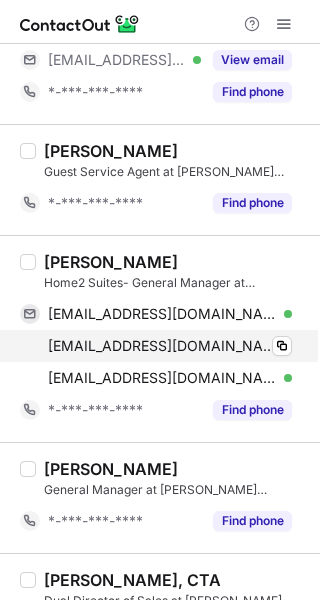 click on "linseylrowe@gmail.com Verified" at bounding box center [170, 346] 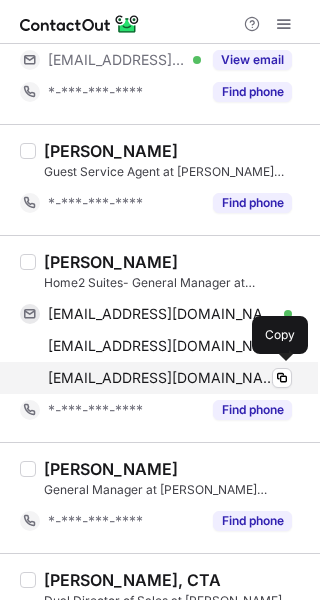 click on "mcguirek@stratk12.org Verified" at bounding box center (170, 378) 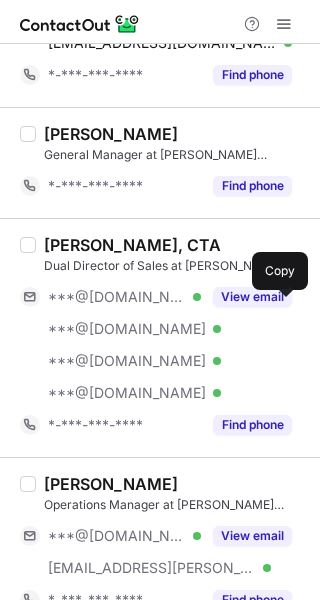 scroll, scrollTop: 927, scrollLeft: 0, axis: vertical 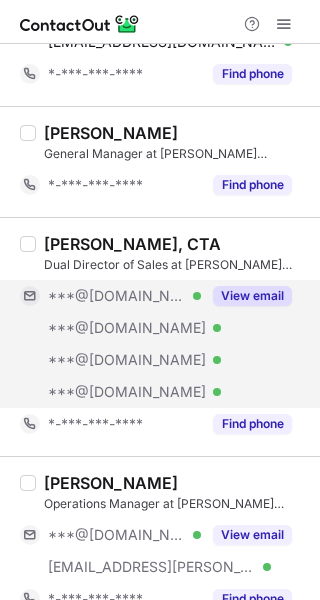 click on "View email" at bounding box center (252, 296) 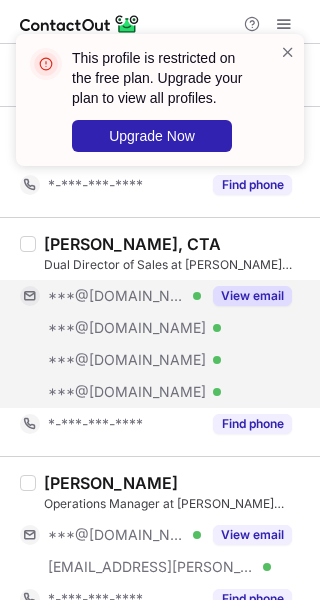 click on "View email" at bounding box center [246, 296] 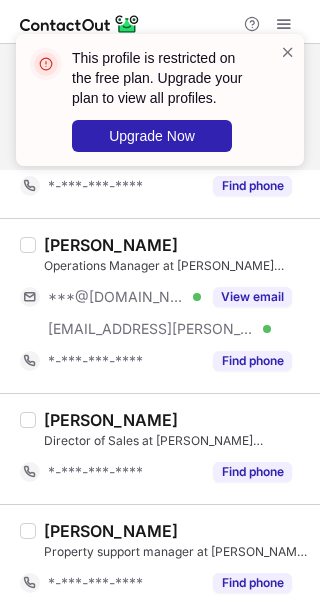 scroll, scrollTop: 1175, scrollLeft: 0, axis: vertical 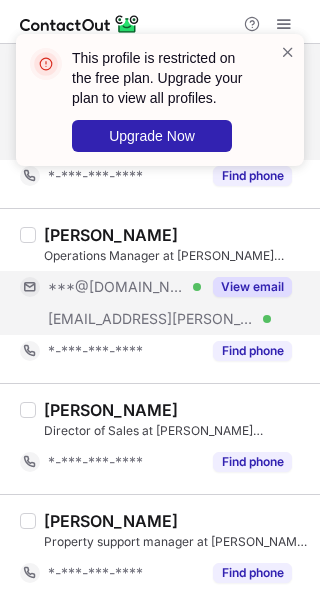 click on "View email" at bounding box center [252, 287] 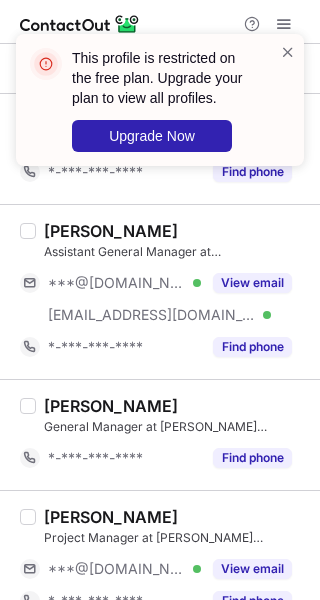 scroll, scrollTop: 2339, scrollLeft: 0, axis: vertical 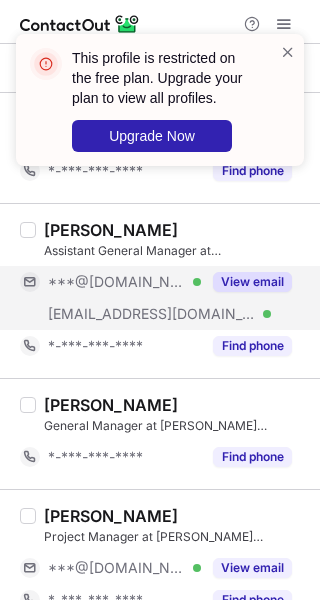 click on "View email" at bounding box center [252, 282] 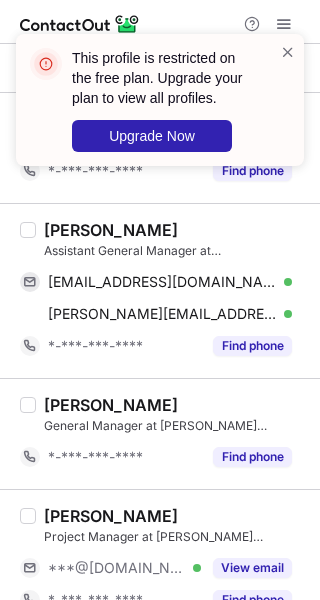 click on "Jessica Rossin" at bounding box center [111, 230] 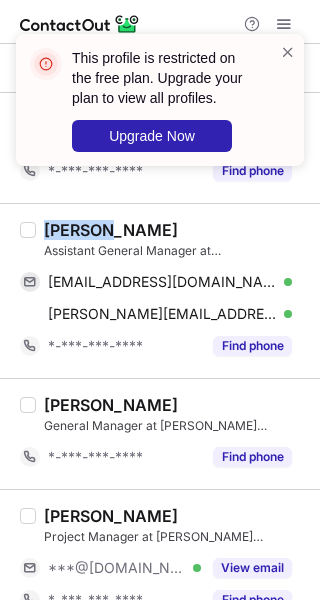 click on "Jessica Rossin" at bounding box center [111, 230] 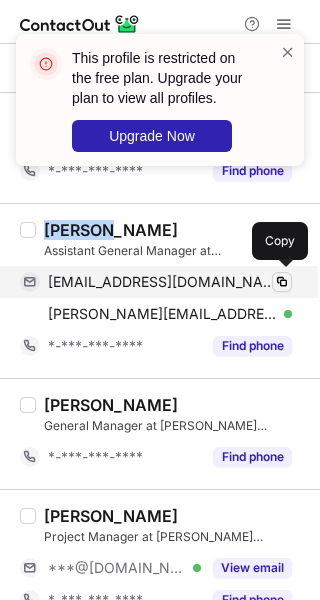 click at bounding box center [282, 282] 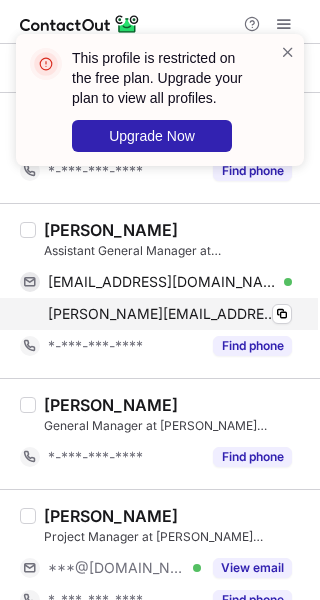 click on "david.moore@cox.com Verified" at bounding box center [170, 314] 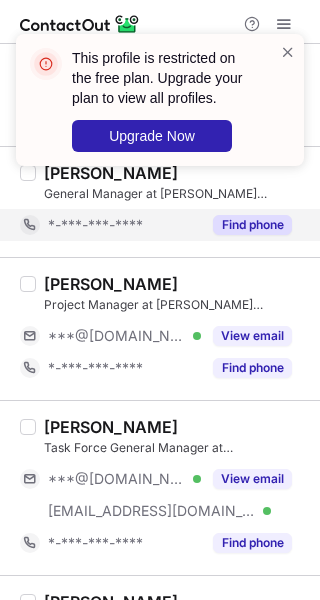scroll, scrollTop: 2579, scrollLeft: 0, axis: vertical 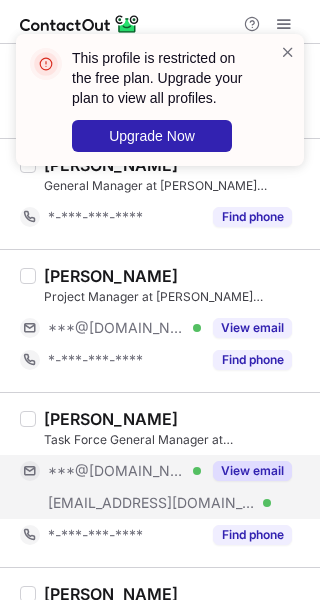 click on "View email" at bounding box center [252, 471] 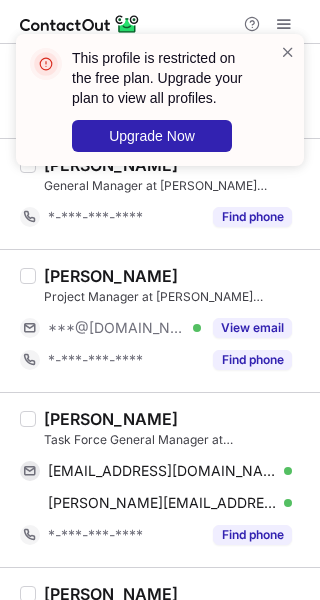click on "Deybi Rivas" at bounding box center (111, 419) 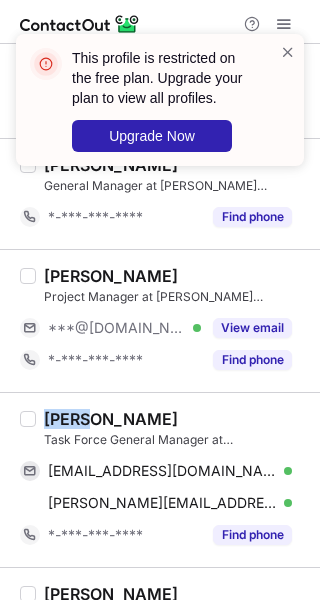 click on "Deybi Rivas" at bounding box center [111, 419] 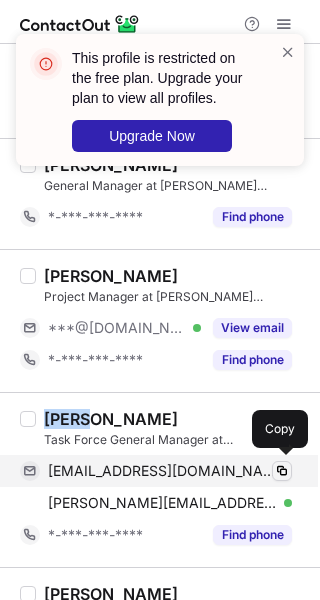 click at bounding box center [282, 471] 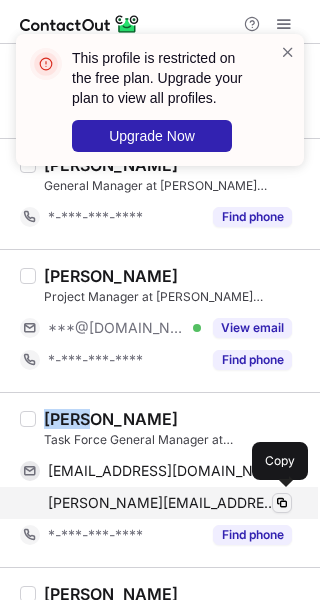 click at bounding box center [282, 503] 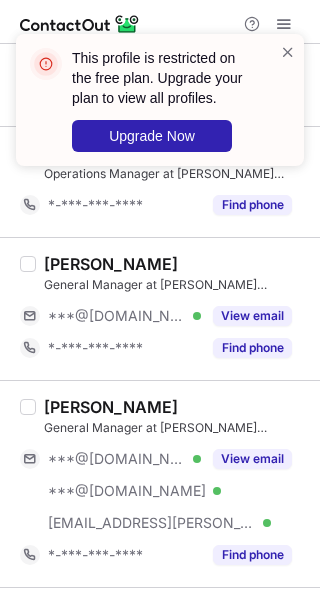 scroll, scrollTop: 3021, scrollLeft: 0, axis: vertical 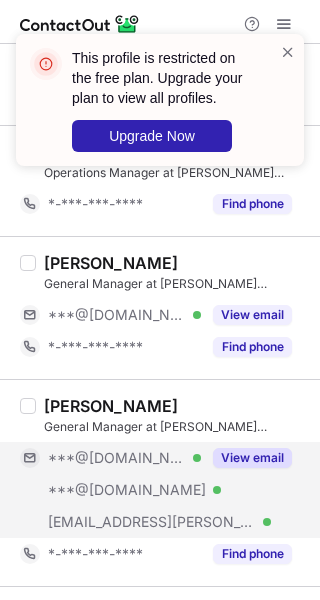 click on "View email" at bounding box center [252, 458] 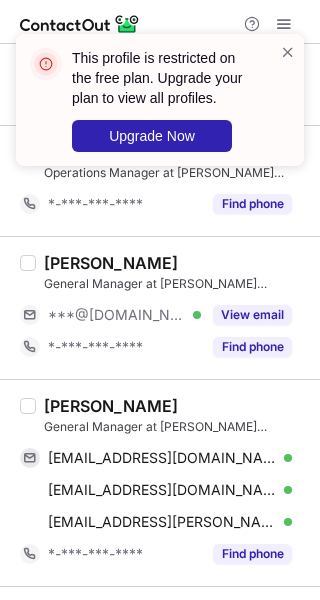 click on "Daniel Maldonado" at bounding box center (111, 406) 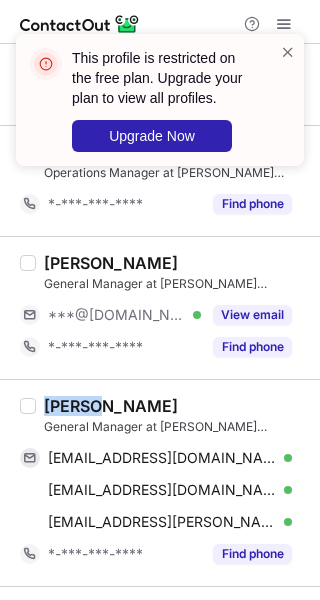 click on "Daniel Maldonado" at bounding box center [111, 406] 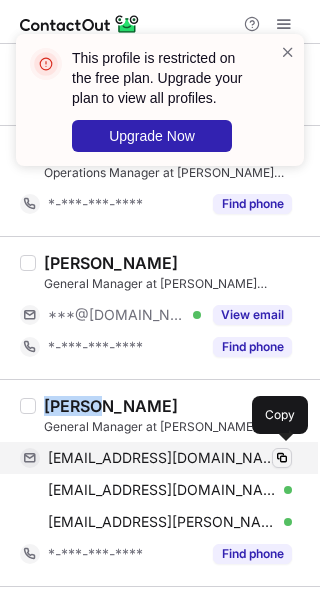 click at bounding box center [282, 458] 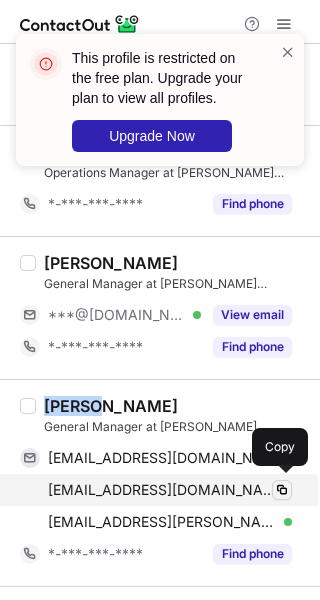 click at bounding box center [282, 490] 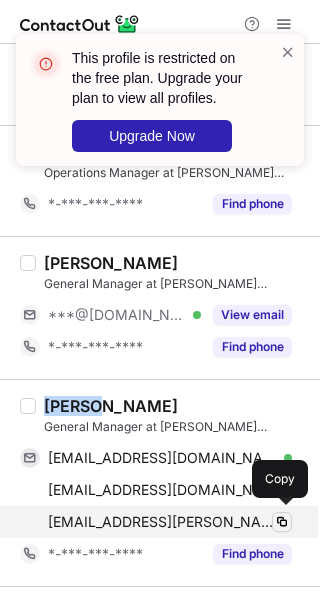 click at bounding box center [282, 522] 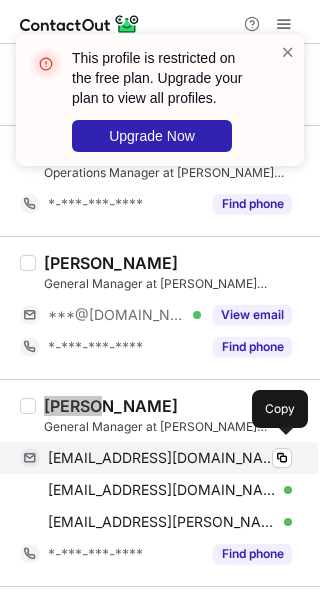 scroll, scrollTop: 3174, scrollLeft: 0, axis: vertical 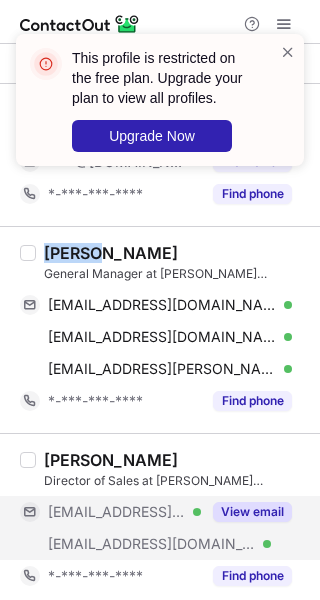 click on "View email" at bounding box center [252, 512] 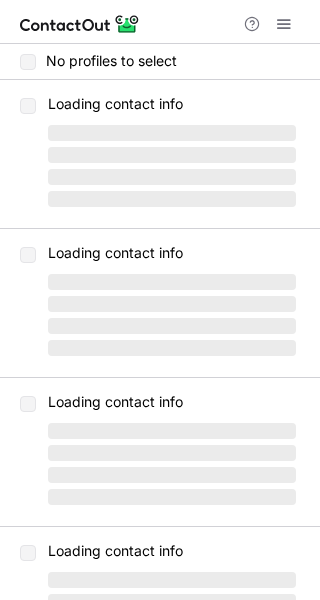 scroll, scrollTop: 0, scrollLeft: 0, axis: both 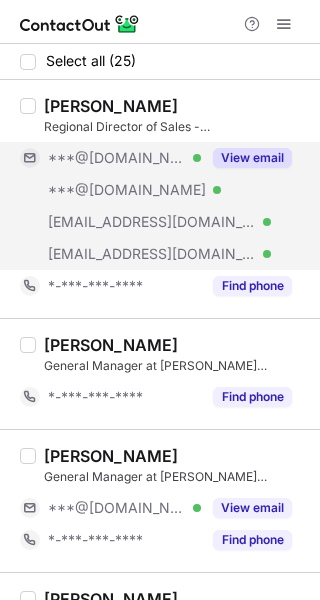 click on "View email" at bounding box center [252, 158] 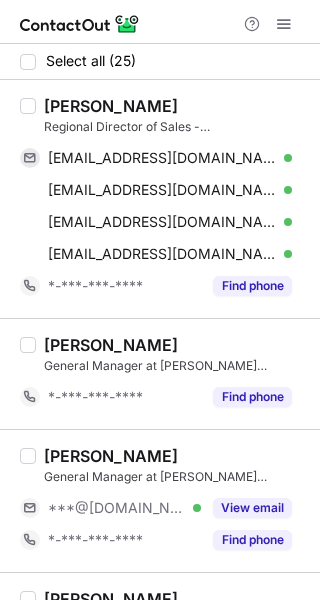 click on "[PERSON_NAME]" at bounding box center (111, 106) 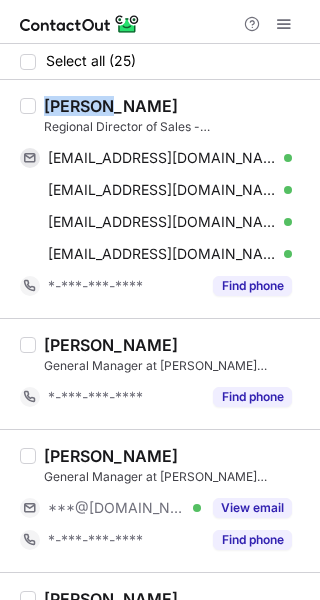 click on "[PERSON_NAME]" at bounding box center [111, 106] 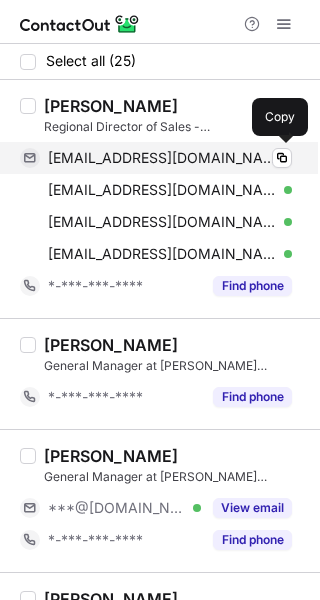 click on "[EMAIL_ADDRESS][DOMAIN_NAME] Verified" at bounding box center (170, 158) 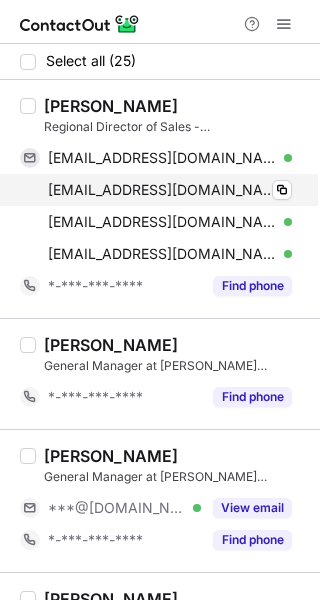drag, startPoint x: 299, startPoint y: 187, endPoint x: 265, endPoint y: 186, distance: 34.0147 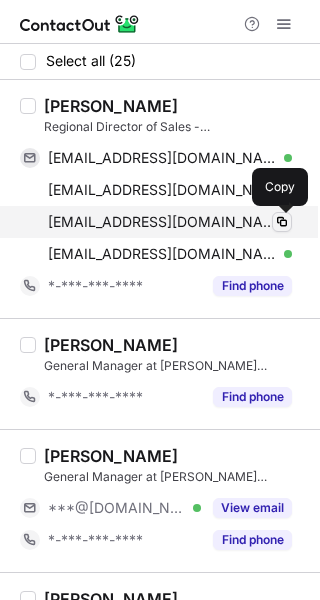 click at bounding box center [282, 222] 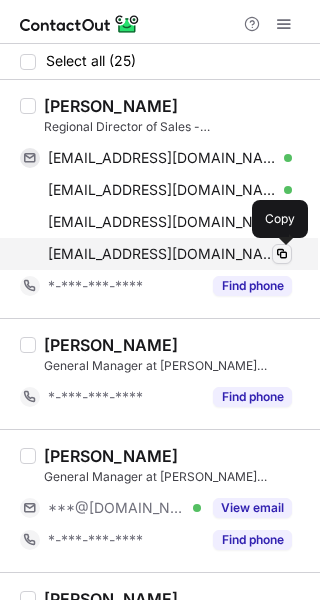 click at bounding box center [282, 254] 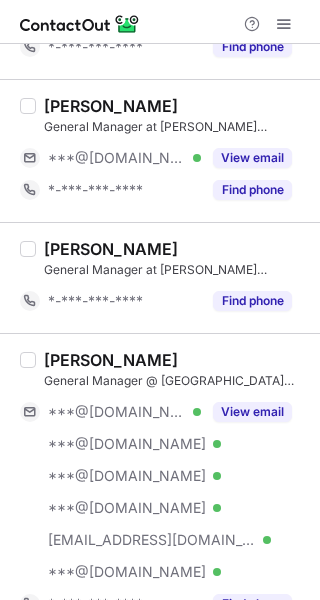 scroll, scrollTop: 605, scrollLeft: 0, axis: vertical 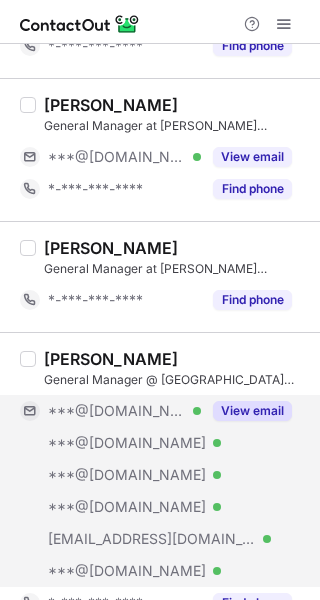 click on "View email" at bounding box center [246, 411] 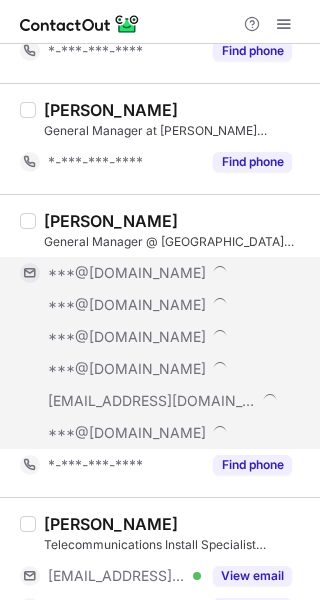 scroll, scrollTop: 745, scrollLeft: 0, axis: vertical 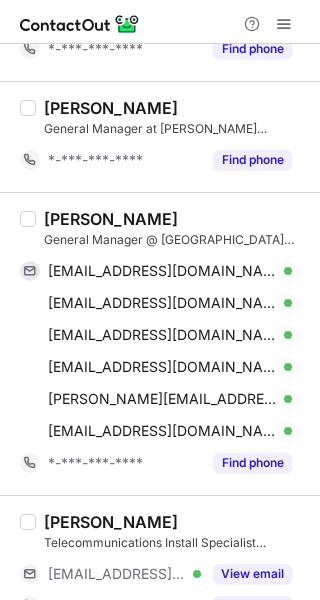 click on "[PERSON_NAME]" at bounding box center (111, 219) 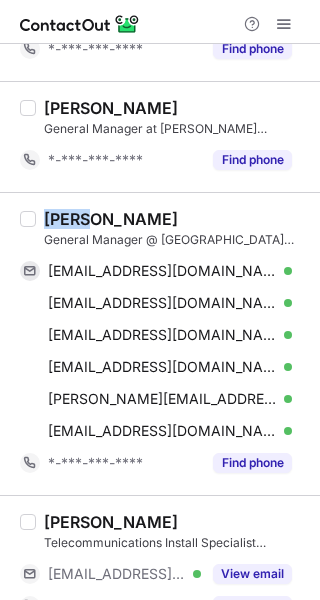 click on "[PERSON_NAME]" at bounding box center [111, 219] 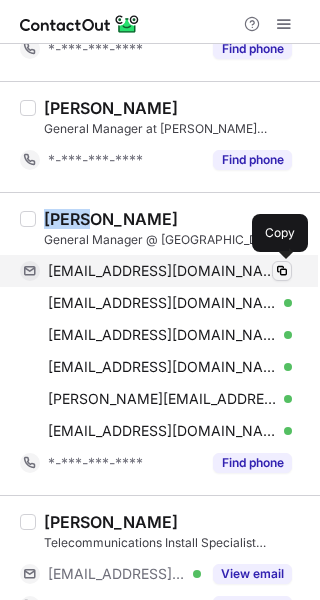 click at bounding box center (282, 271) 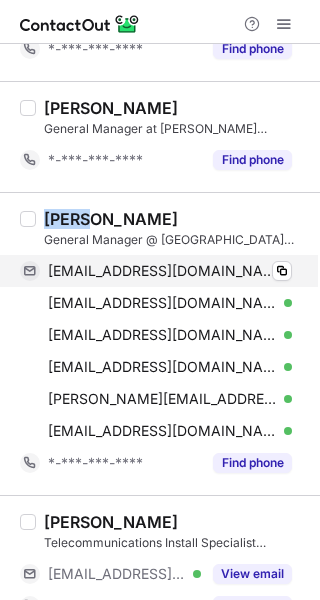 type 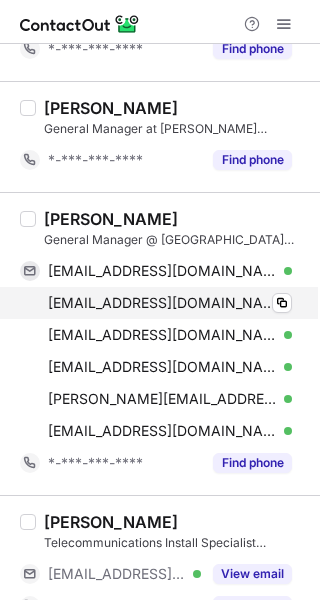 click on "[EMAIL_ADDRESS][DOMAIN_NAME] Verified" at bounding box center [170, 303] 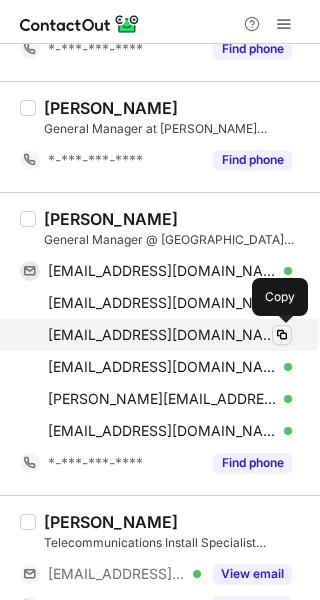 click at bounding box center (282, 335) 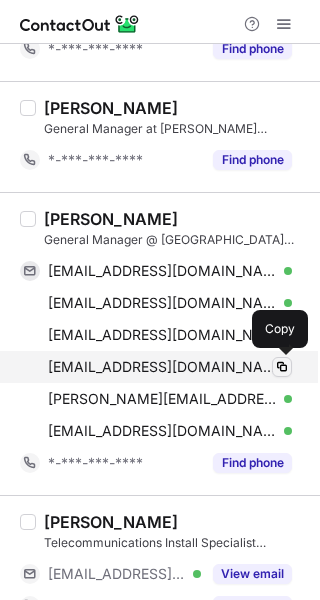 click at bounding box center (282, 367) 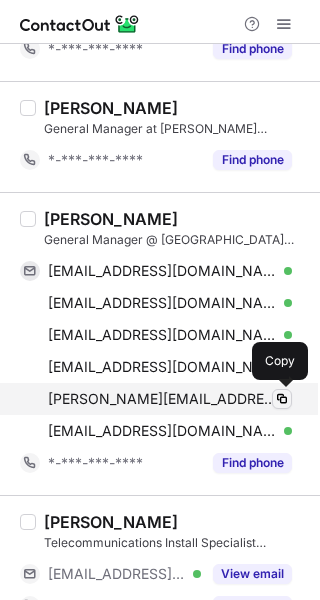 click at bounding box center (282, 399) 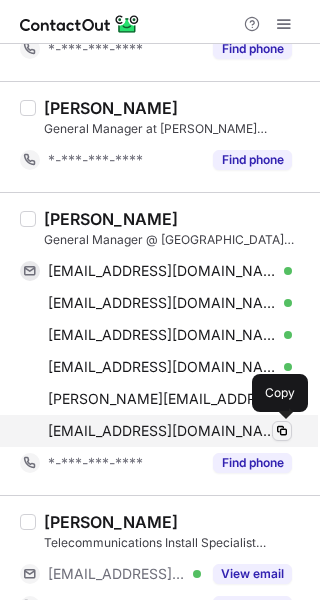 click at bounding box center (282, 431) 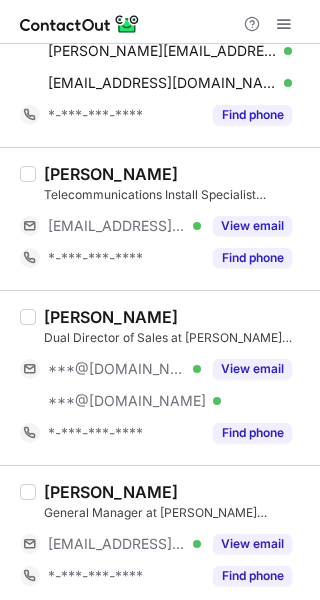 scroll, scrollTop: 1100, scrollLeft: 0, axis: vertical 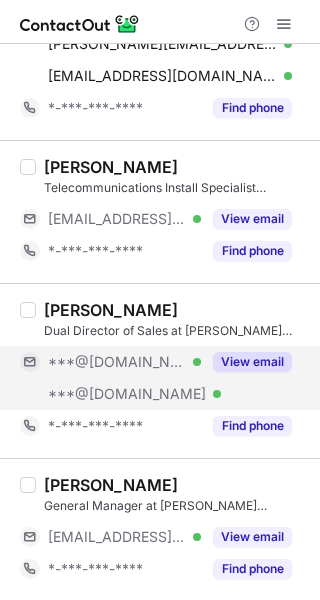 click on "View email" at bounding box center [252, 362] 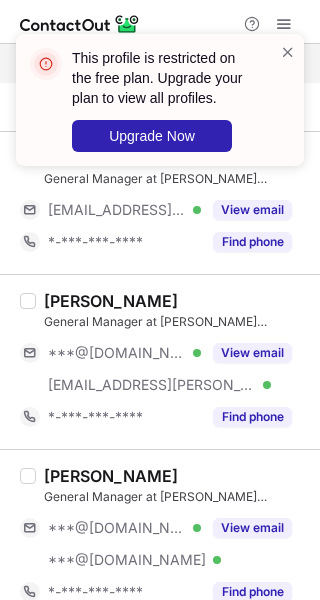 scroll, scrollTop: 1428, scrollLeft: 0, axis: vertical 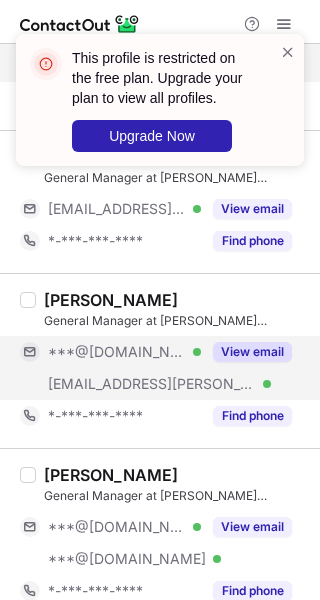 click on "View email" at bounding box center (252, 352) 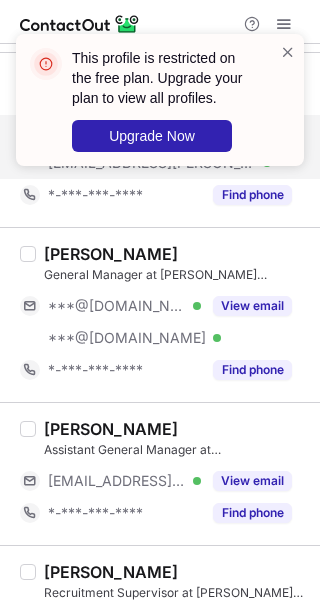 scroll, scrollTop: 1667, scrollLeft: 0, axis: vertical 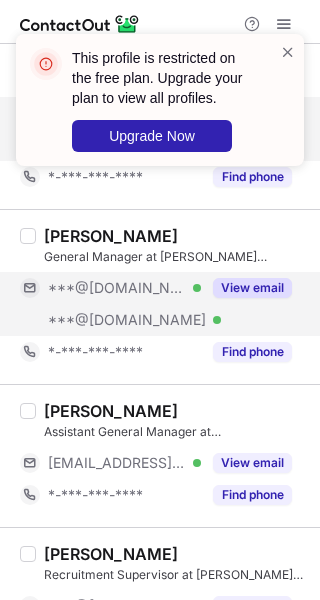 click on "View email" at bounding box center [252, 288] 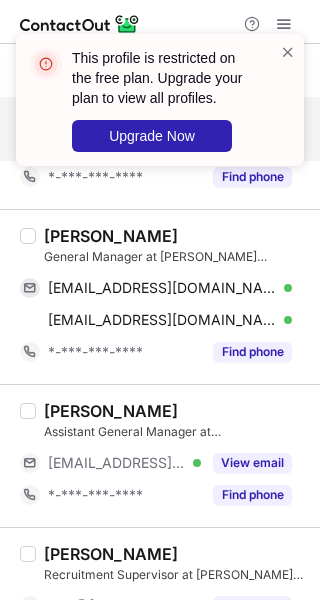 click on "[PERSON_NAME]" at bounding box center [111, 236] 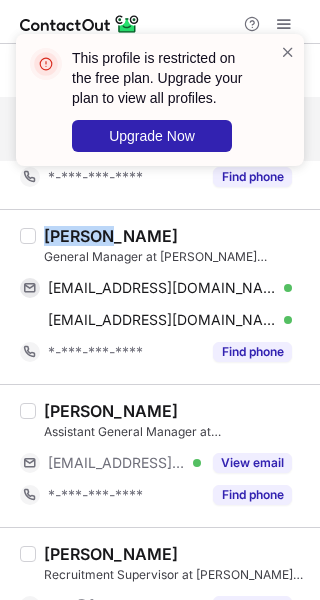 click on "[PERSON_NAME]" at bounding box center (111, 236) 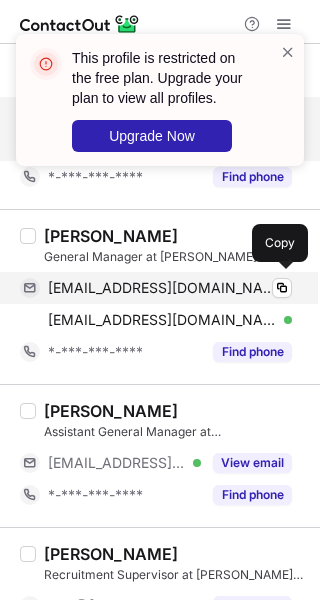 click on "[EMAIL_ADDRESS][DOMAIN_NAME] Verified" at bounding box center [170, 288] 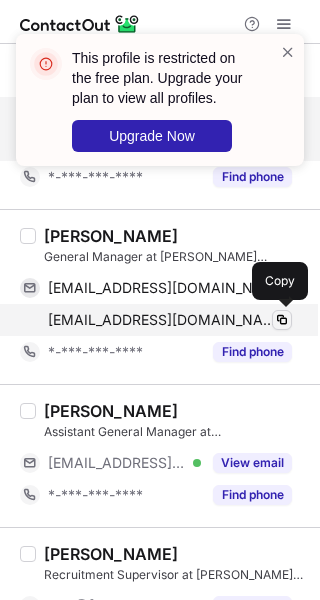 click at bounding box center [282, 320] 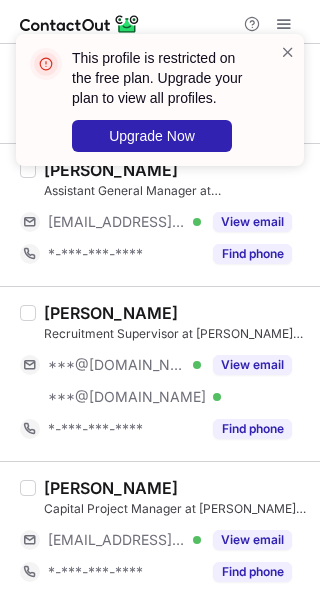 scroll, scrollTop: 1909, scrollLeft: 0, axis: vertical 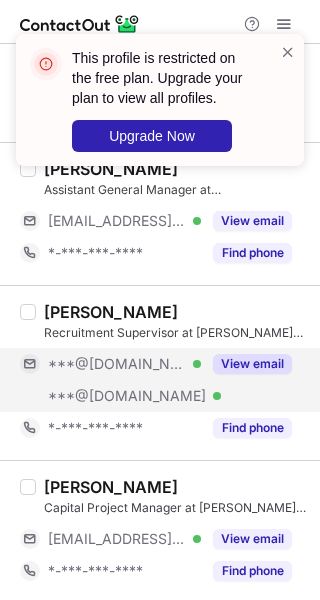 click on "View email" at bounding box center (252, 364) 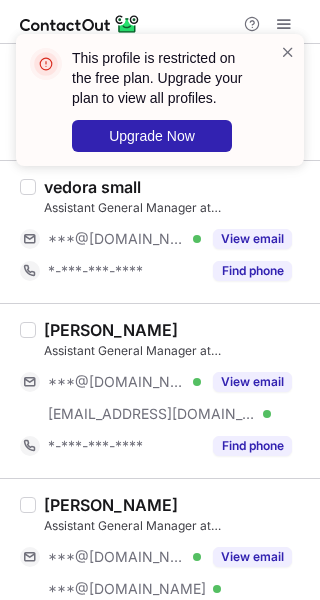scroll, scrollTop: 2502, scrollLeft: 0, axis: vertical 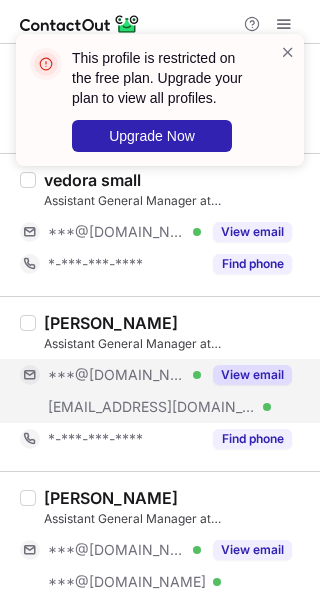 click on "View email" at bounding box center [252, 375] 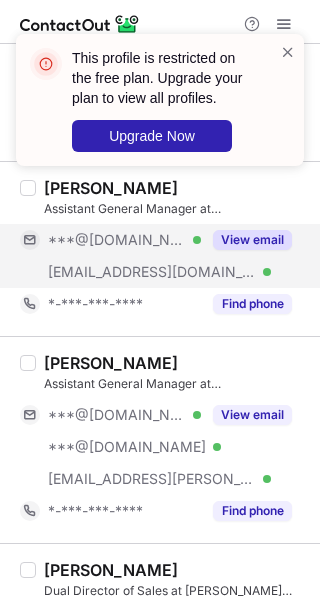 scroll, scrollTop: 2638, scrollLeft: 0, axis: vertical 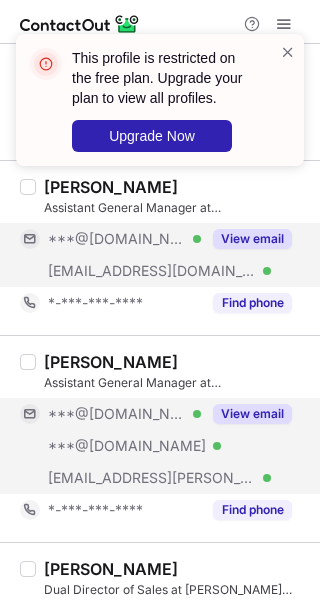 click on "View email" at bounding box center [252, 414] 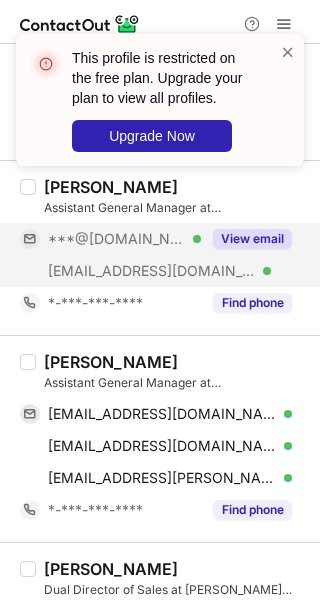 click on "Athena Benavides" at bounding box center (111, 362) 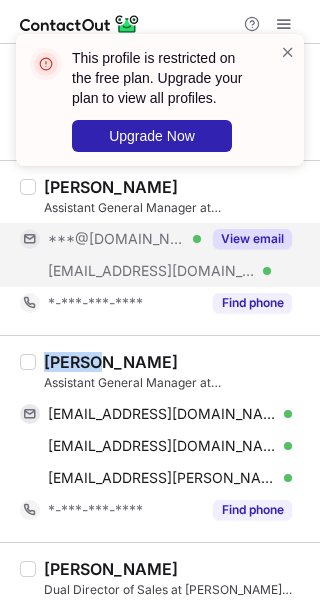click on "Athena Benavides" at bounding box center (111, 362) 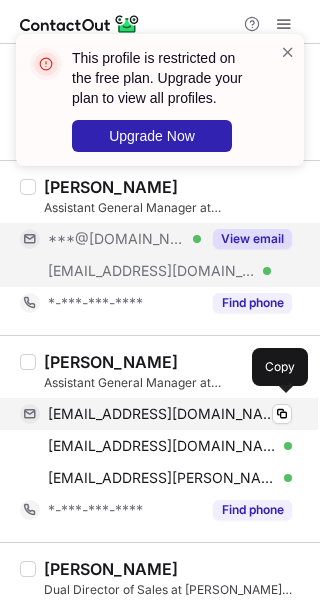 click on "arinab@msn.com Verified" at bounding box center (170, 414) 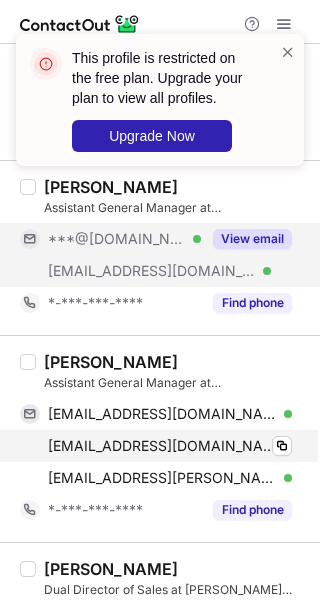 click on "arinab@live.com Verified" at bounding box center [170, 446] 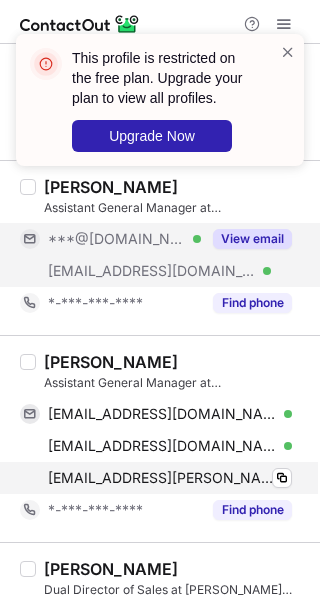 click on "abenavides@tharaldson.com Verified" at bounding box center (170, 478) 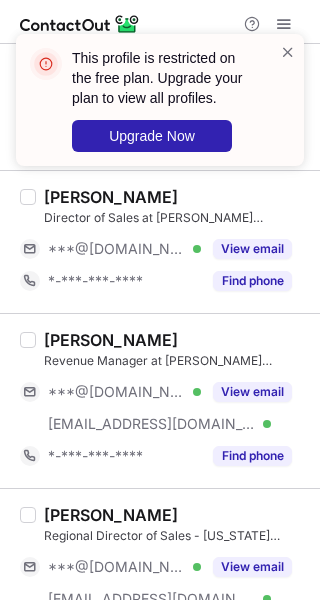 scroll, scrollTop: 3157, scrollLeft: 0, axis: vertical 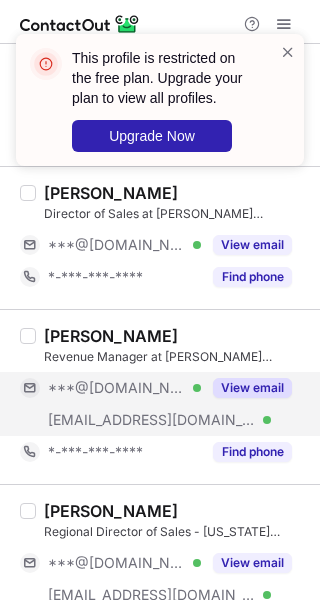 click on "View email" at bounding box center (246, 388) 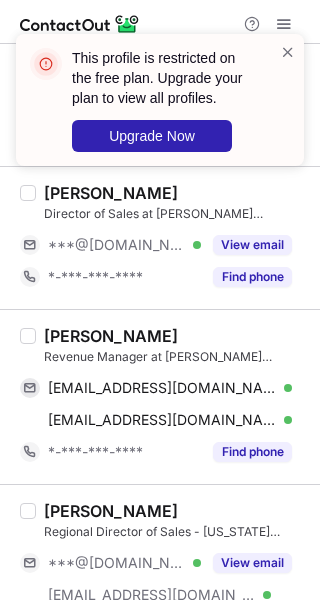 click on "Andrew Jenkins" at bounding box center (111, 336) 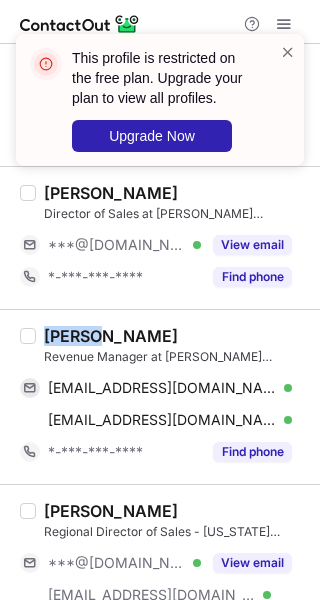 click on "Andrew Jenkins" at bounding box center [111, 336] 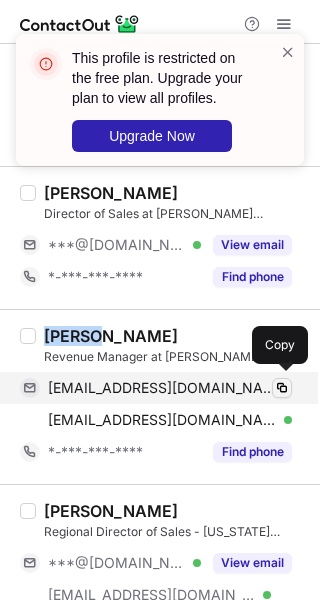 click at bounding box center (282, 388) 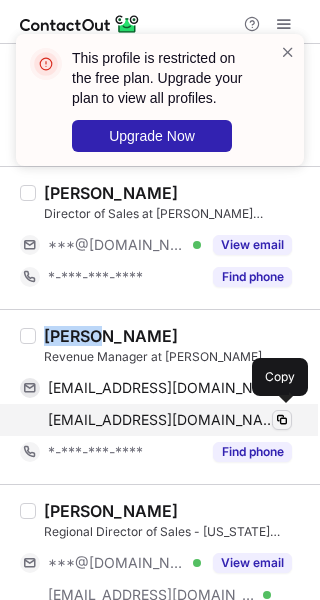 click at bounding box center (282, 420) 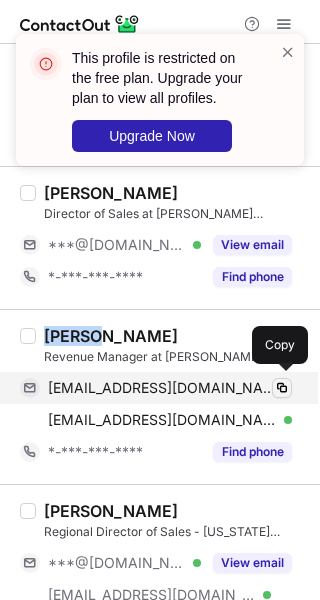 click at bounding box center (282, 388) 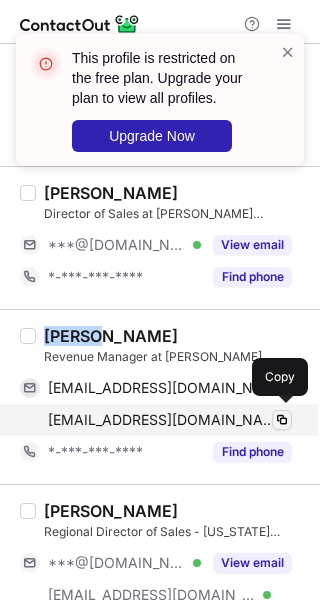 click at bounding box center [282, 420] 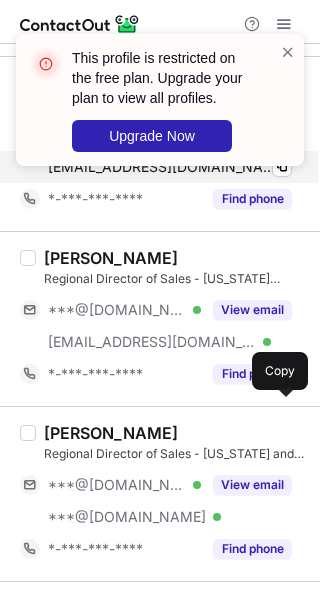 scroll, scrollTop: 3414, scrollLeft: 0, axis: vertical 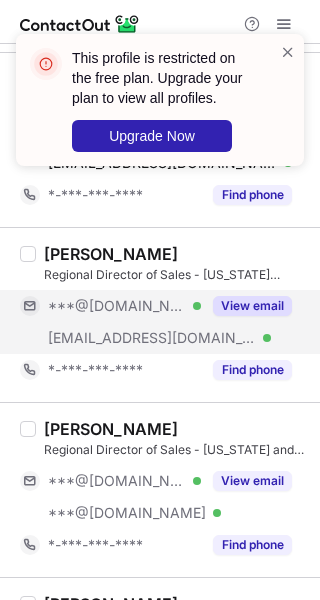 click on "View email" at bounding box center [252, 306] 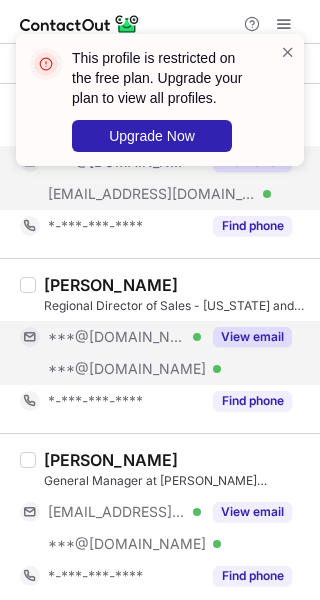 click on "View email" at bounding box center [252, 337] 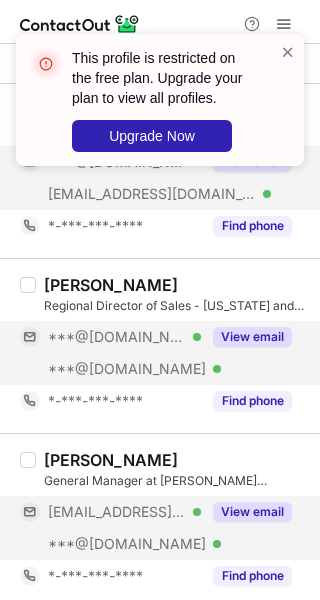 click on "View email" at bounding box center (252, 512) 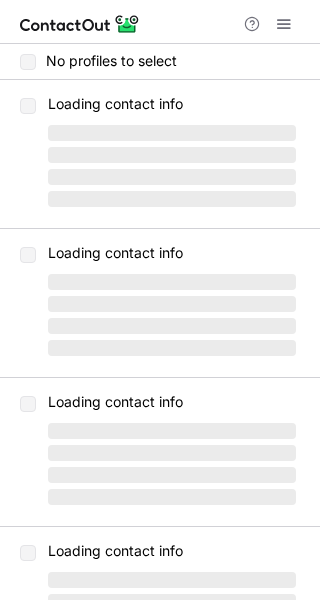 scroll, scrollTop: 0, scrollLeft: 0, axis: both 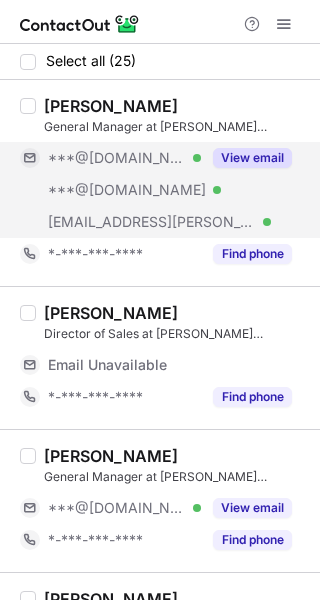 click on "View email" at bounding box center [252, 158] 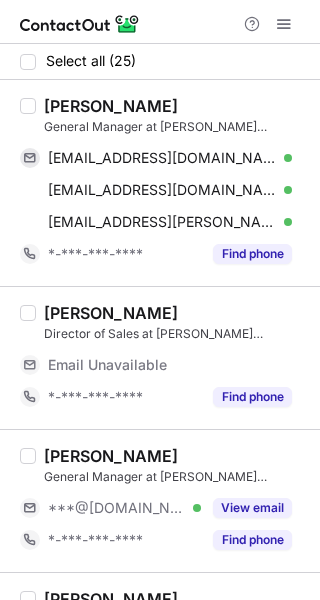 click on "[PERSON_NAME]" at bounding box center [111, 106] 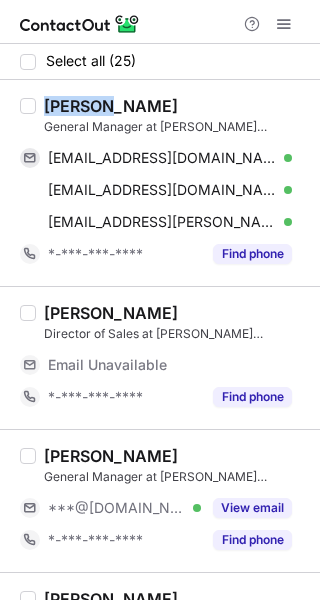 click on "[PERSON_NAME]" at bounding box center (111, 106) 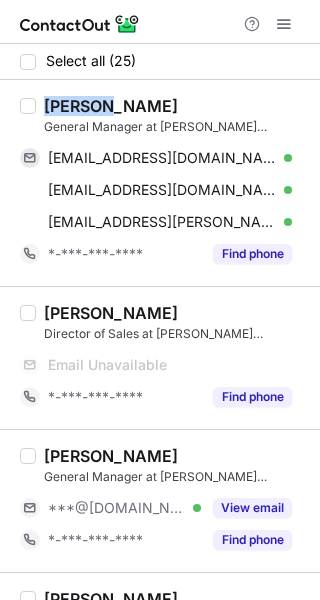 copy on "Dameyon" 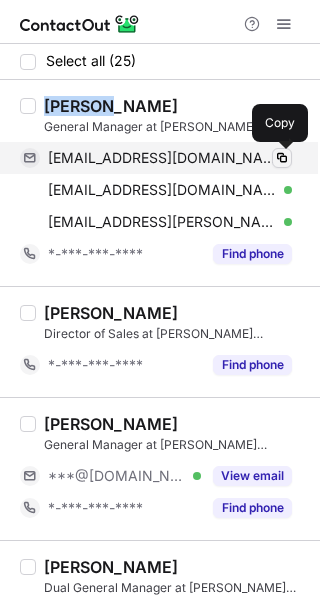click at bounding box center [282, 158] 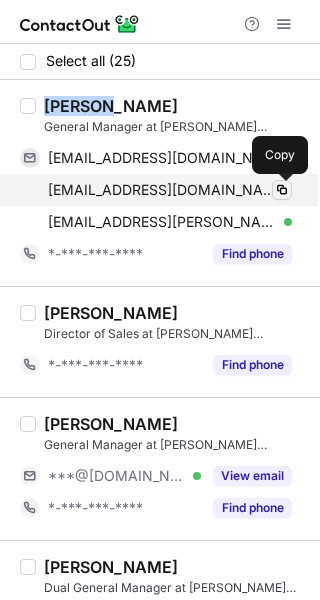 click at bounding box center [282, 190] 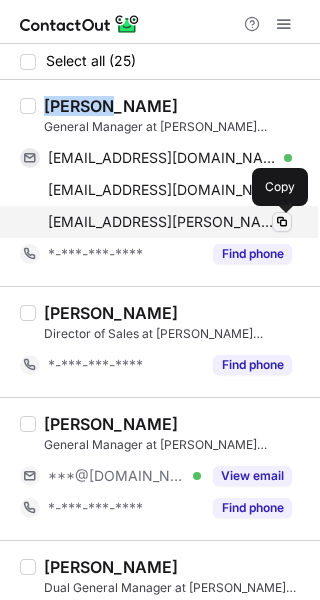 click at bounding box center [282, 222] 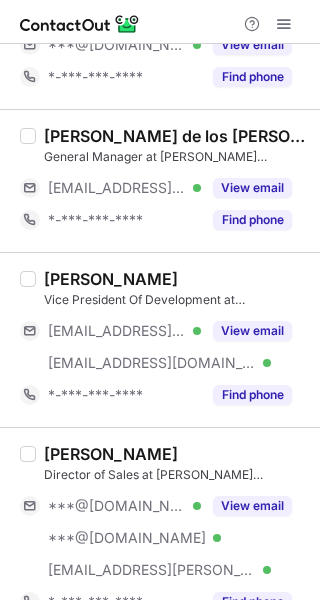 scroll, scrollTop: 940, scrollLeft: 0, axis: vertical 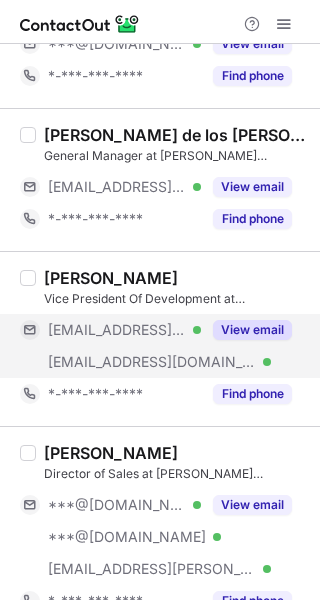 click on "View email" at bounding box center (252, 330) 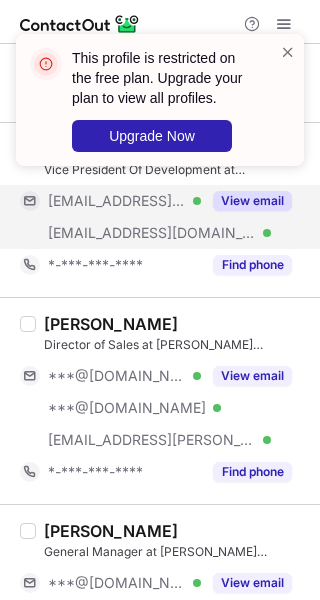 scroll, scrollTop: 1070, scrollLeft: 0, axis: vertical 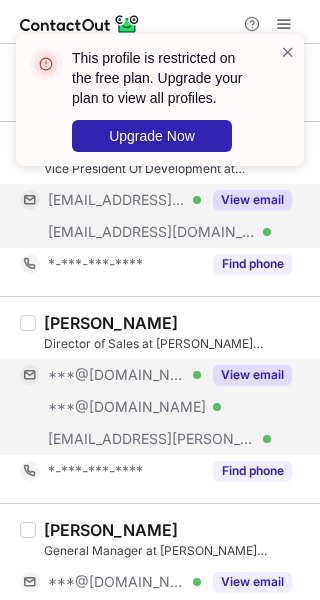 click on "View email" at bounding box center [252, 375] 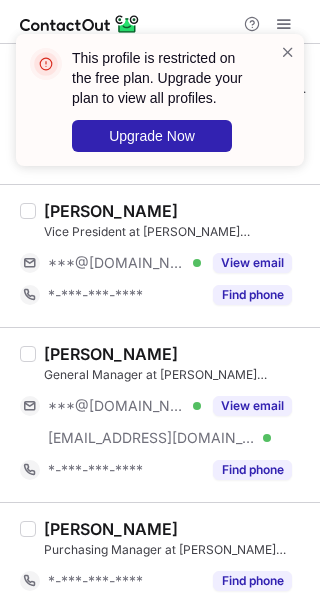 scroll, scrollTop: 1962, scrollLeft: 0, axis: vertical 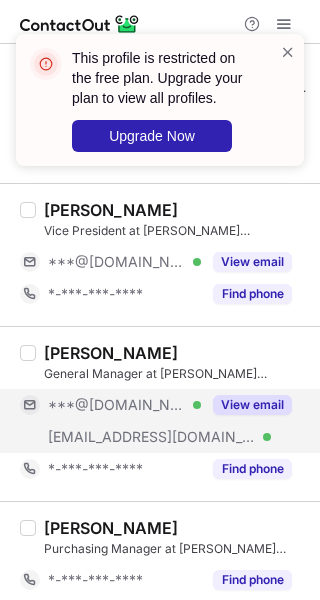 click on "View email" at bounding box center (252, 405) 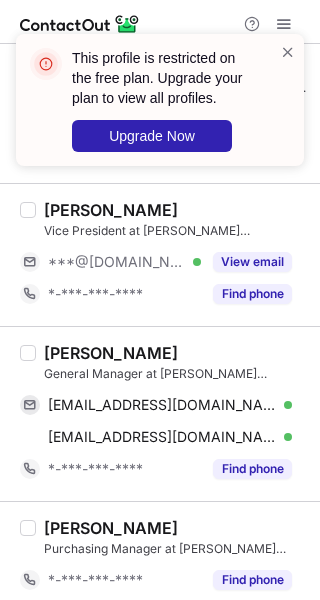 click on "John Hickey" at bounding box center (111, 353) 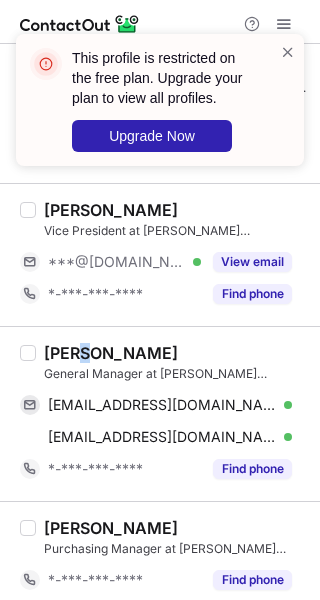 click on "John Hickey" at bounding box center (111, 353) 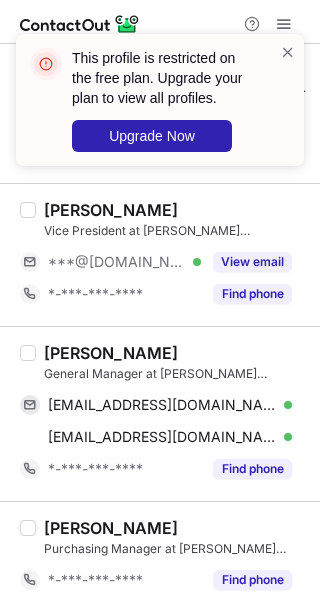 click on "John Hickey" at bounding box center [111, 353] 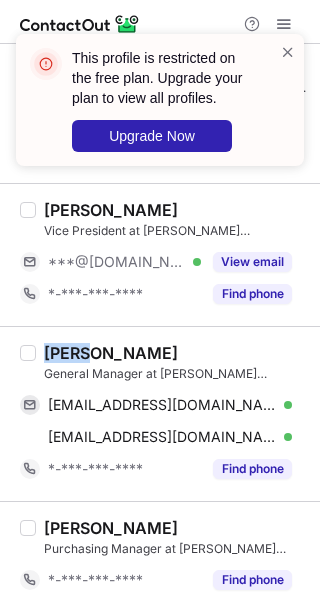 click on "John Hickey" at bounding box center (111, 353) 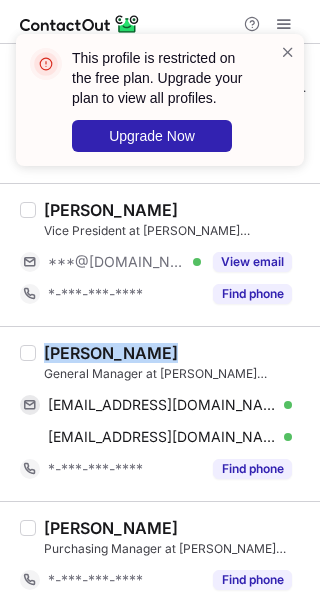 click on "John Hickey" at bounding box center [111, 353] 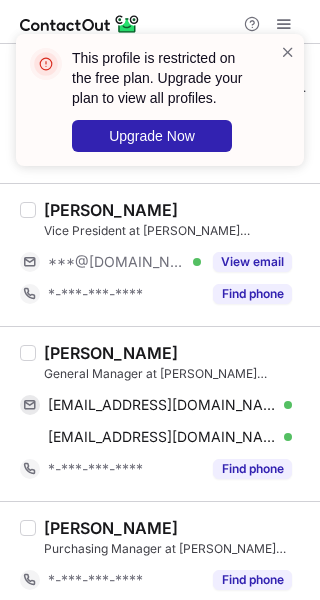 click on "John Hickey" at bounding box center (111, 353) 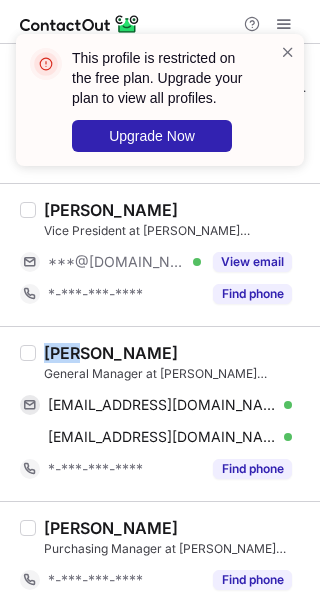 click on "John Hickey" at bounding box center [111, 353] 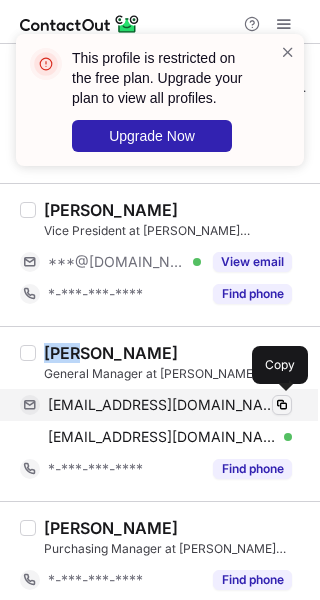 click at bounding box center (282, 405) 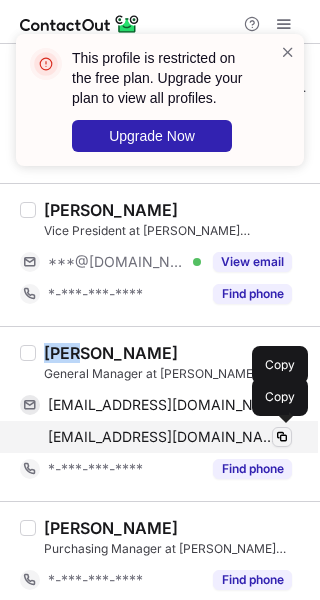 click at bounding box center (282, 437) 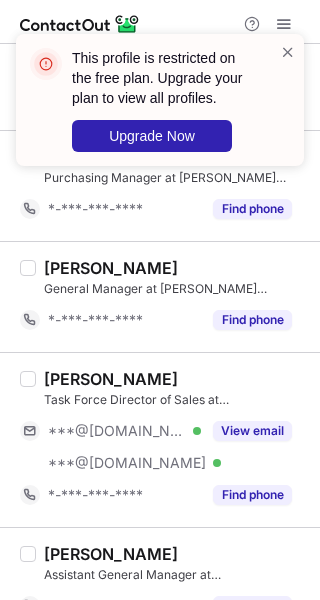 scroll, scrollTop: 2356, scrollLeft: 0, axis: vertical 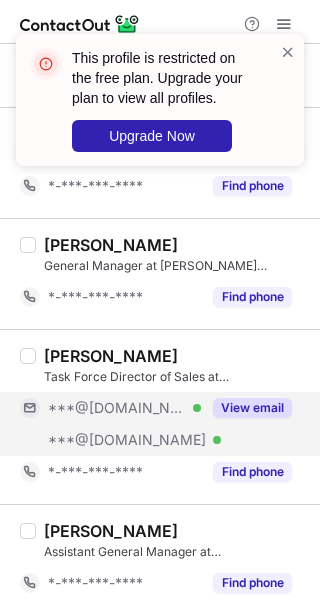 click on "View email" at bounding box center (252, 408) 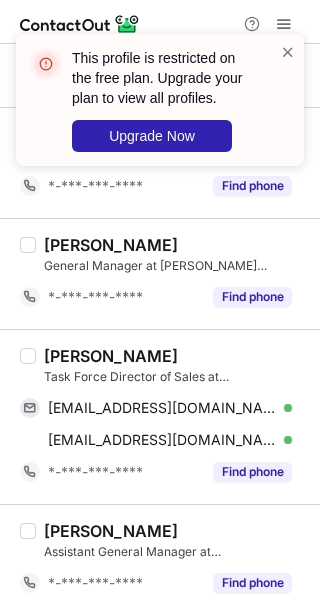 click on "Suzanne Shoap" at bounding box center (111, 356) 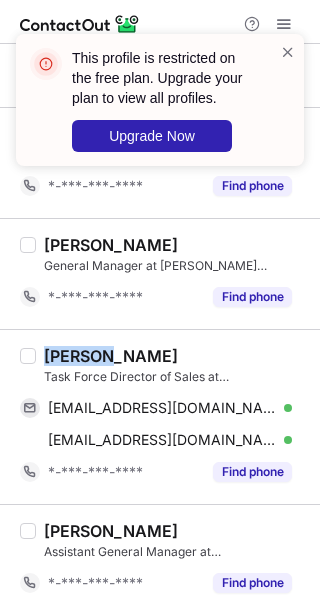 click on "Suzanne Shoap" at bounding box center (111, 356) 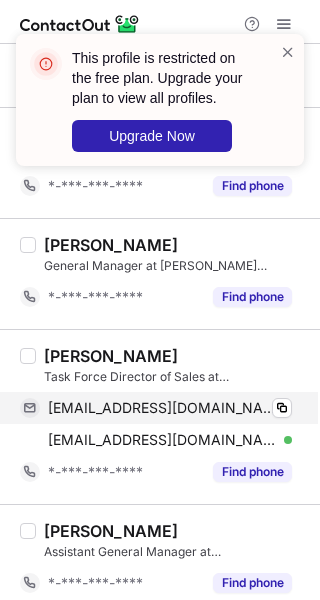 click on "suzanneshoap@gmail.com Verified" at bounding box center [170, 408] 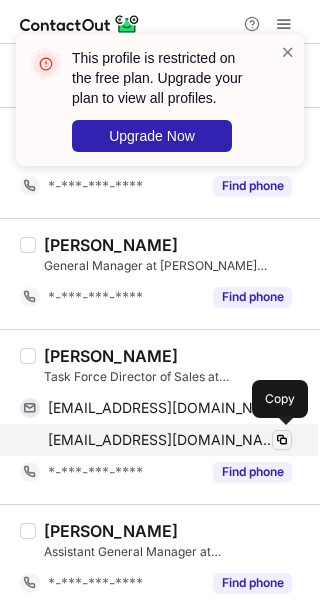 click at bounding box center [282, 440] 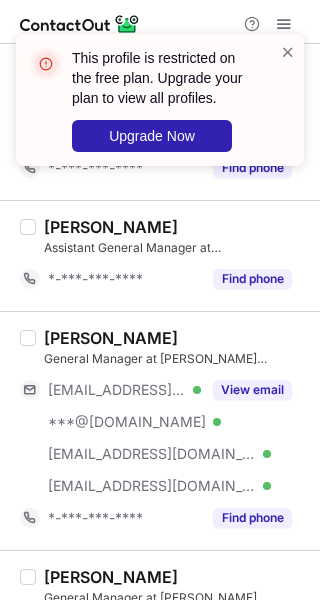 scroll, scrollTop: 2665, scrollLeft: 0, axis: vertical 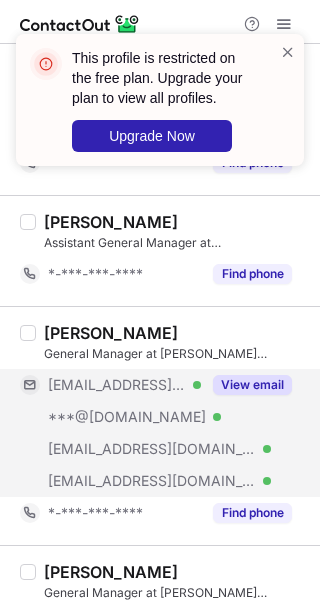 click on "View email" at bounding box center (252, 385) 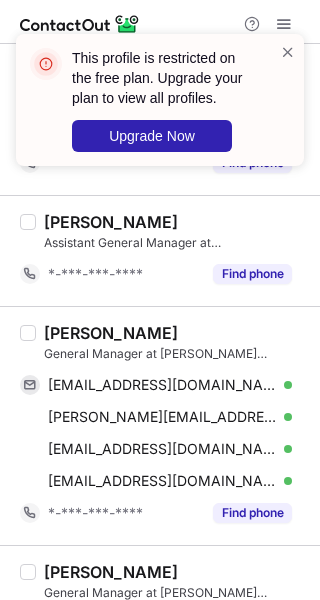 click on "Richard Loretto" at bounding box center [111, 333] 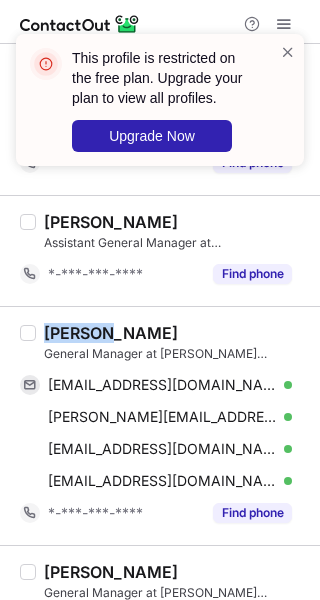 click on "Richard Loretto" at bounding box center (111, 333) 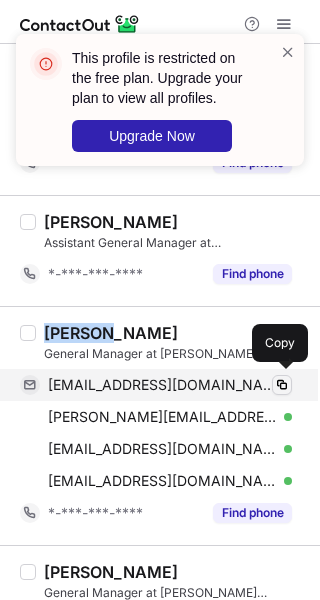 click at bounding box center [282, 385] 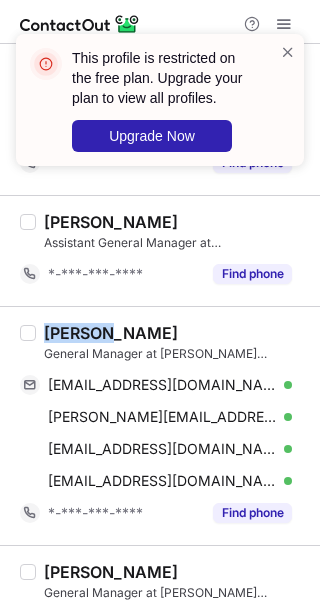 type 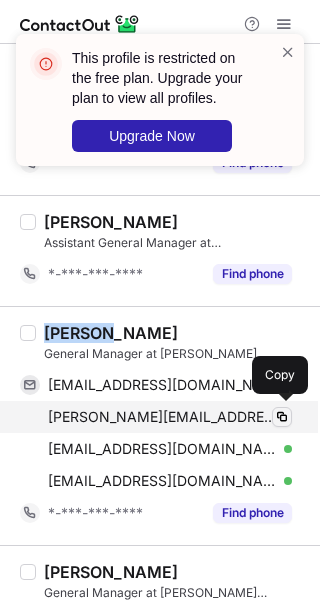 click at bounding box center (282, 417) 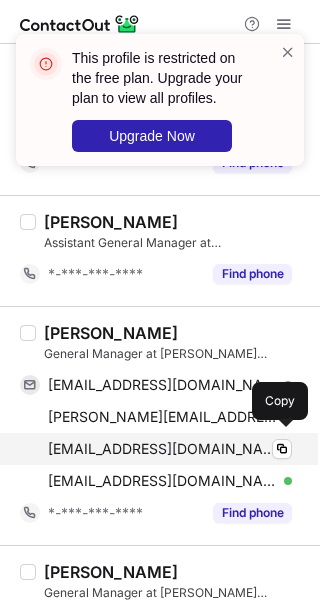 click on "richardloretto@adelphia.net Verified" at bounding box center (170, 449) 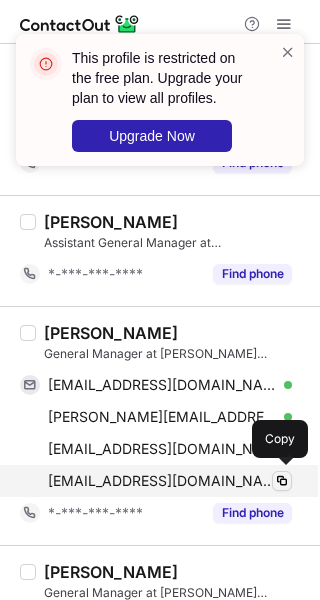 click at bounding box center [282, 481] 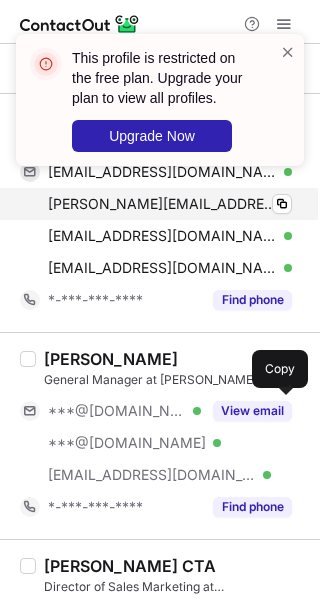scroll, scrollTop: 2879, scrollLeft: 0, axis: vertical 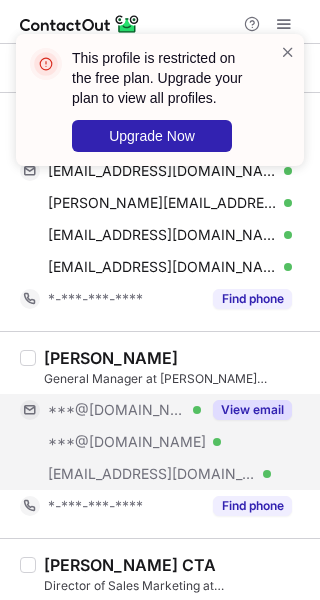 click on "View email" at bounding box center [252, 410] 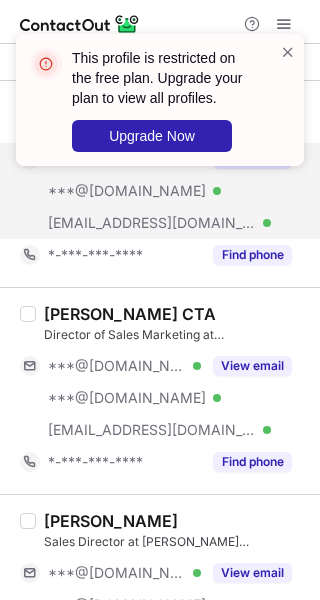scroll, scrollTop: 3134, scrollLeft: 0, axis: vertical 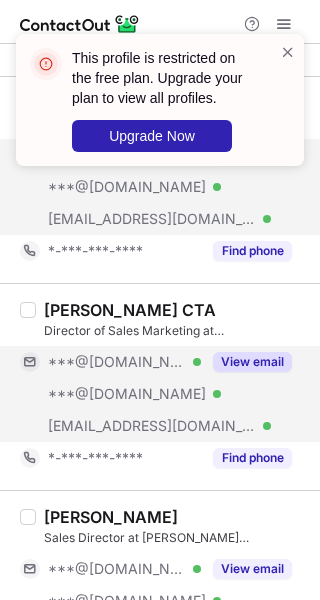 click on "View email" at bounding box center (252, 362) 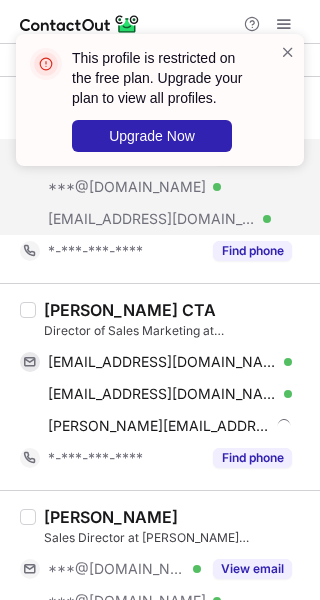 click on "Tamara Minor CTA" at bounding box center [130, 310] 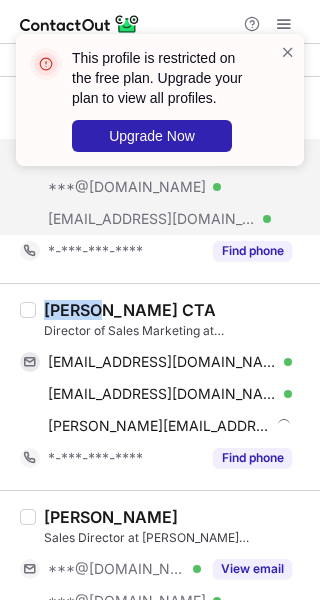 click on "Tamara Minor CTA" at bounding box center (130, 310) 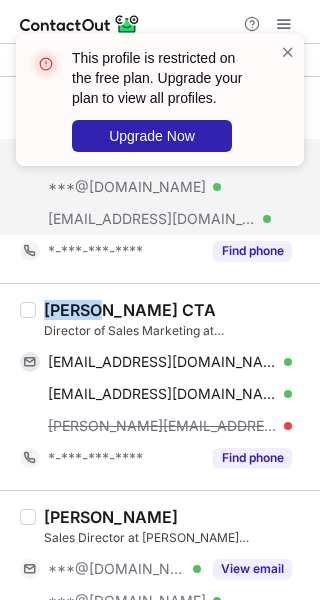 copy on "Tamara" 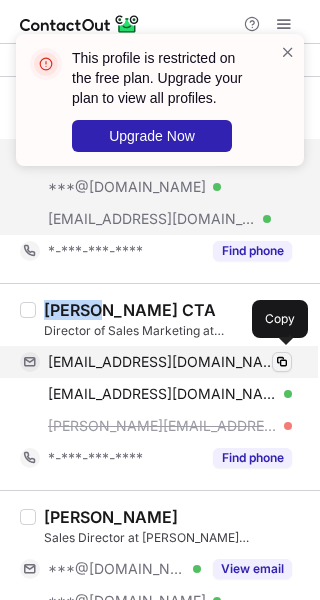 click at bounding box center (282, 362) 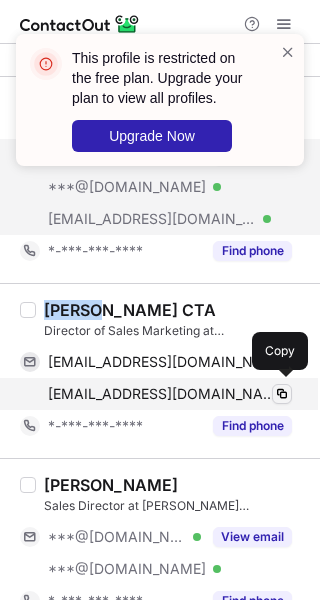 type 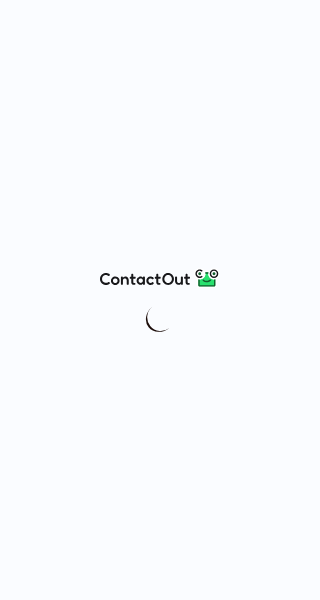 scroll, scrollTop: 0, scrollLeft: 0, axis: both 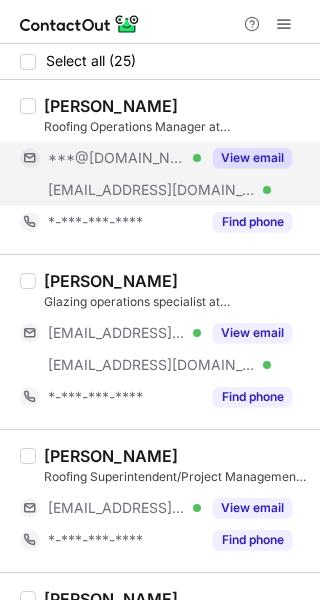 click on "View email" at bounding box center (252, 158) 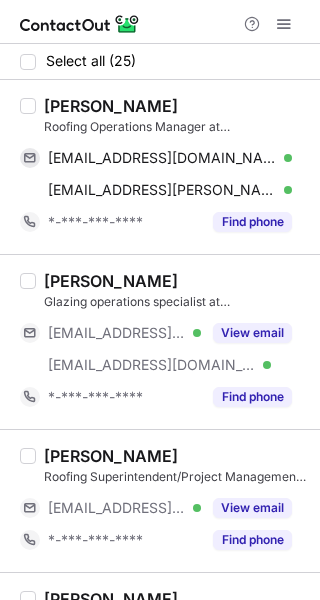 click on "[PERSON_NAME]" at bounding box center (111, 106) 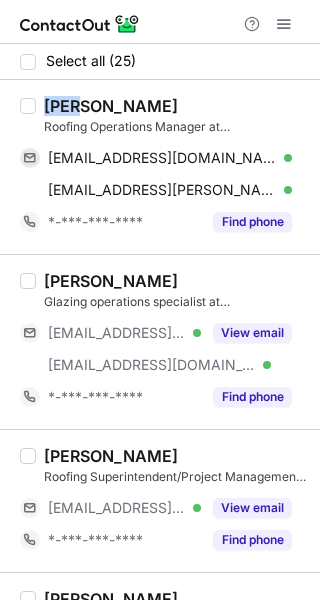 click on "[PERSON_NAME]" at bounding box center [111, 106] 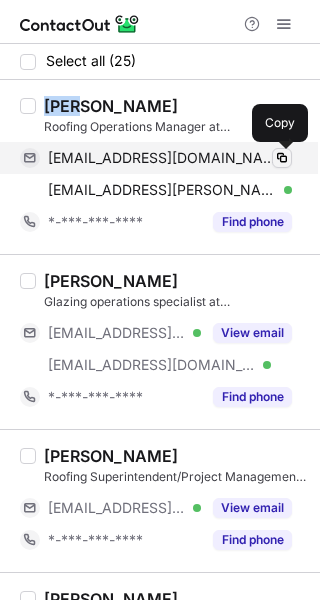 type 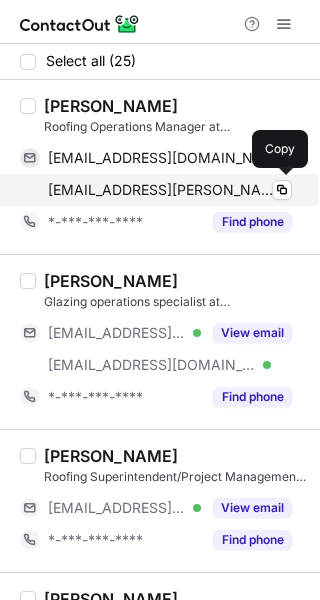 click on "[EMAIL_ADDRESS][PERSON_NAME][DOMAIN_NAME] Verified" at bounding box center (170, 190) 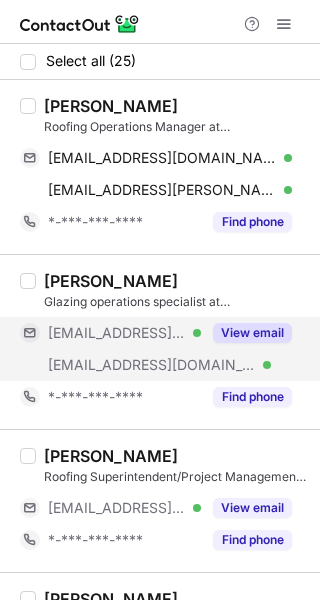 click on "View email" at bounding box center [252, 333] 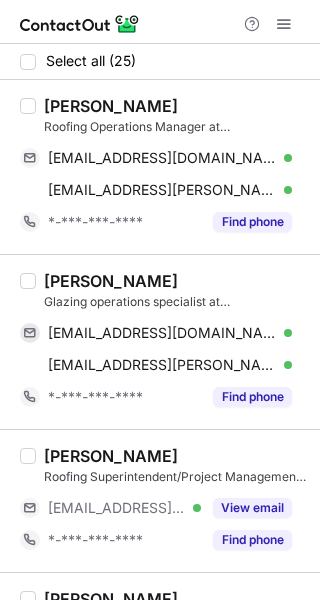 click on "[PERSON_NAME]" at bounding box center (111, 281) 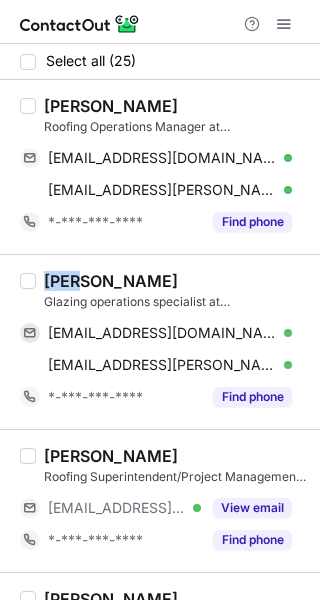 click on "[PERSON_NAME]" at bounding box center [111, 281] 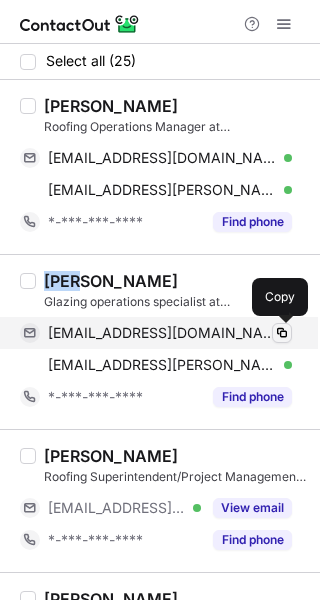 click at bounding box center [282, 333] 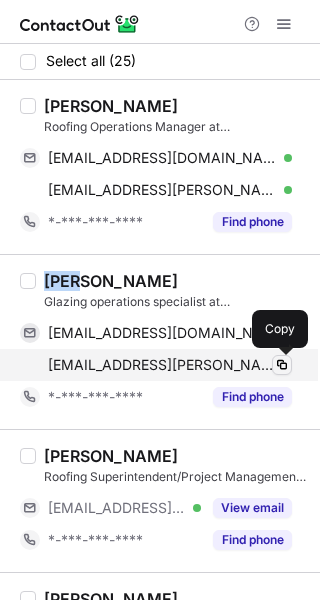 click at bounding box center (282, 365) 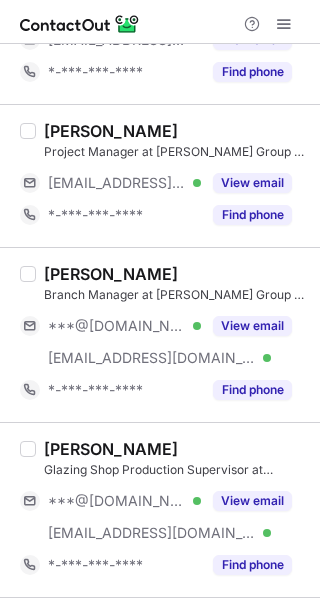 scroll, scrollTop: 470, scrollLeft: 0, axis: vertical 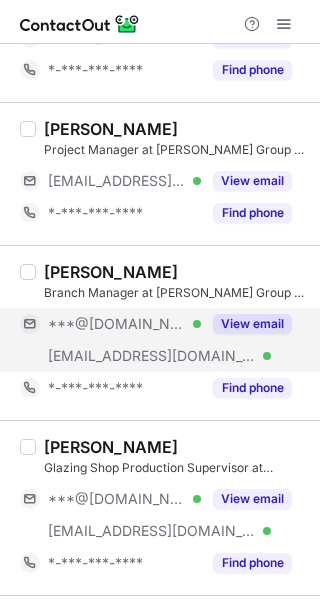 click on "View email" at bounding box center (252, 324) 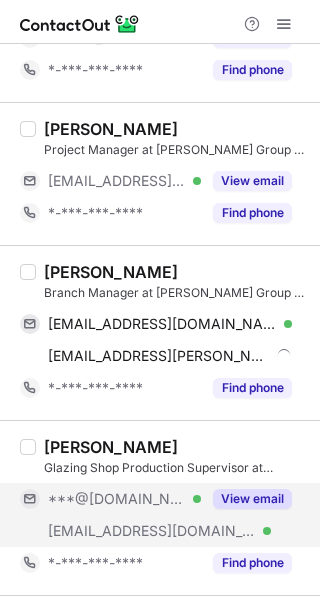click on "View email" at bounding box center [252, 499] 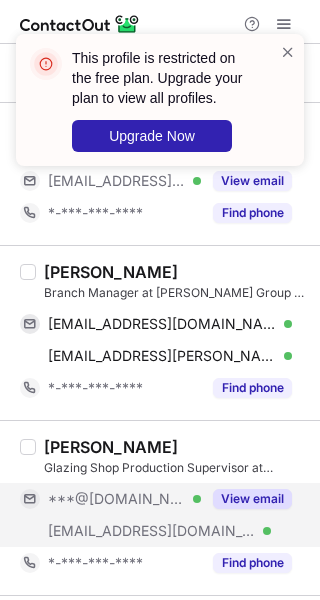 click on "Matt Richardson" at bounding box center [111, 272] 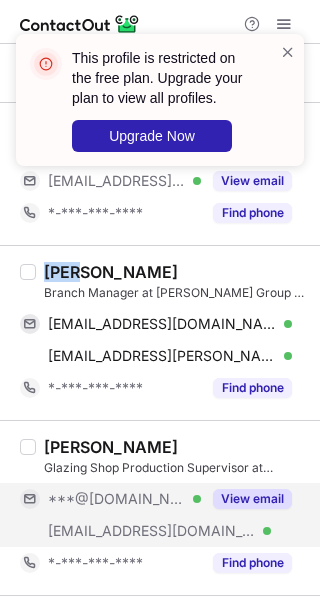 click on "Matt Richardson" at bounding box center (111, 272) 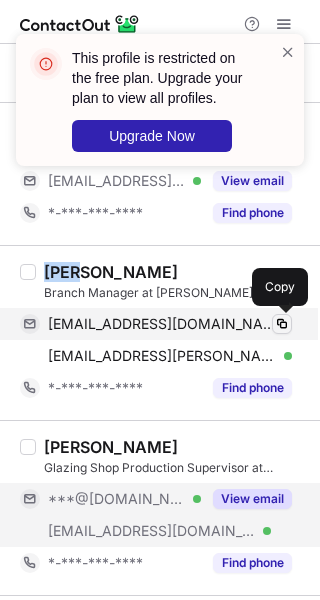 click at bounding box center (282, 324) 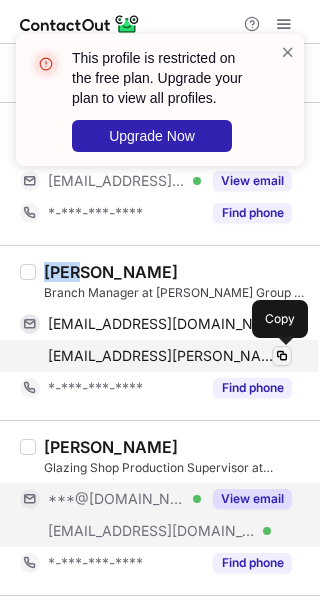 click at bounding box center (282, 356) 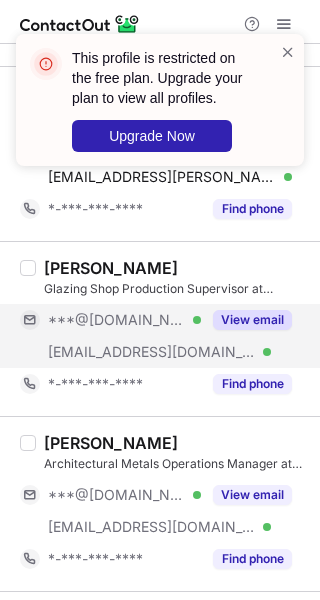 scroll, scrollTop: 650, scrollLeft: 0, axis: vertical 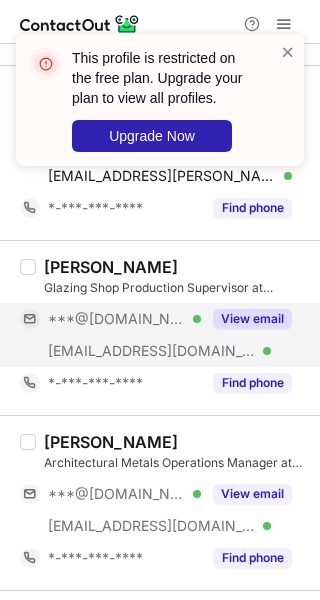 click on "View email" at bounding box center [252, 319] 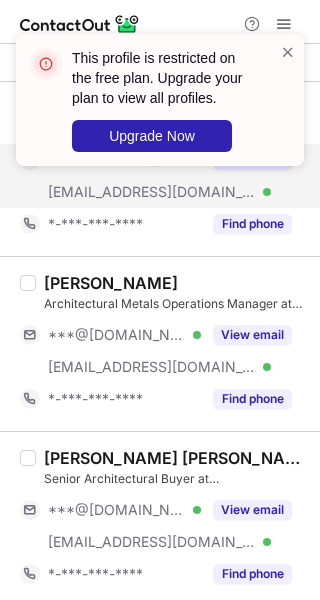 scroll, scrollTop: 810, scrollLeft: 0, axis: vertical 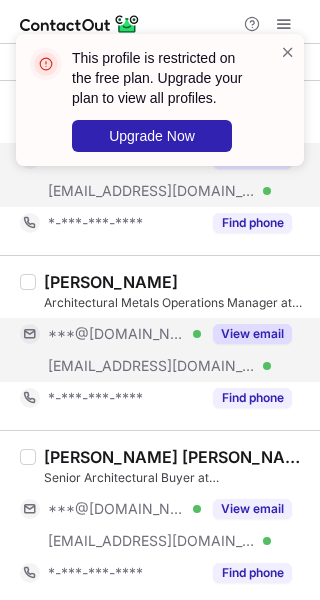 click on "View email" at bounding box center [252, 334] 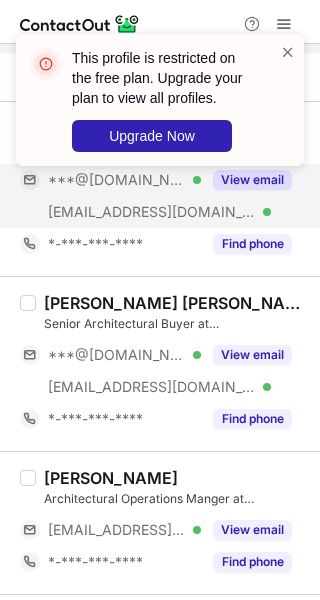 scroll, scrollTop: 976, scrollLeft: 0, axis: vertical 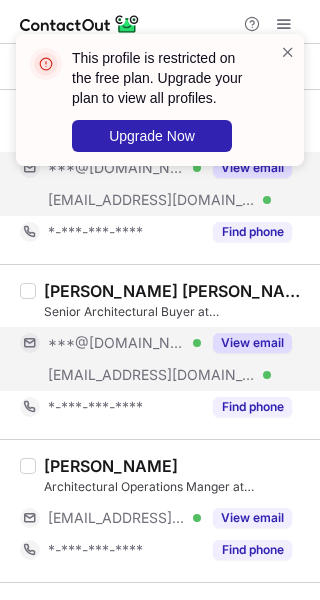 click on "View email" at bounding box center (252, 343) 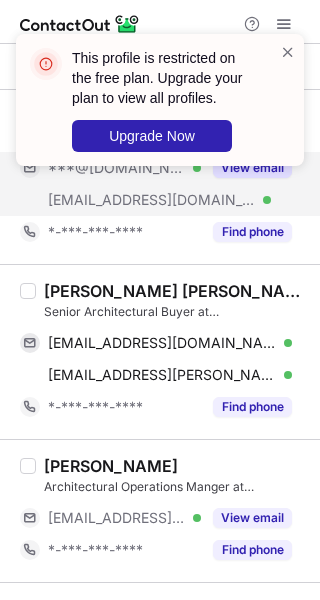 click on "Pavan Preet Minhas" at bounding box center [176, 291] 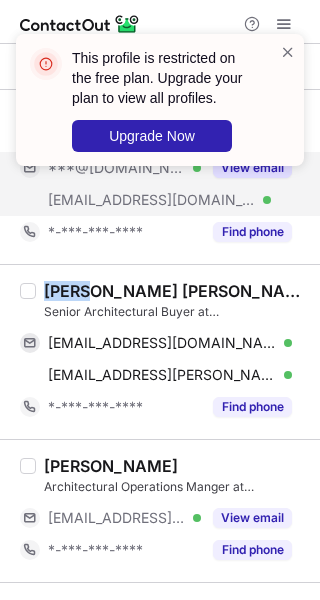 click on "Pavan Preet Minhas" at bounding box center (176, 291) 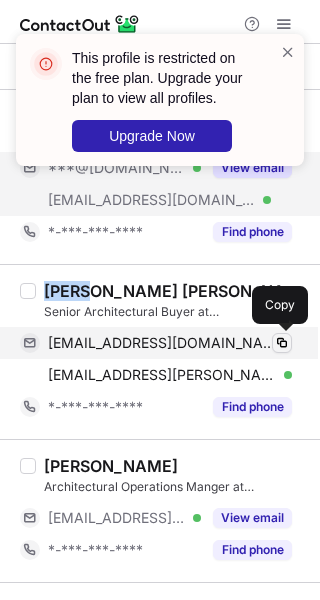click at bounding box center [282, 343] 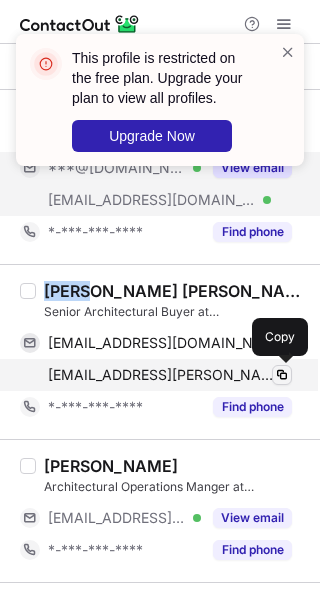click at bounding box center [282, 375] 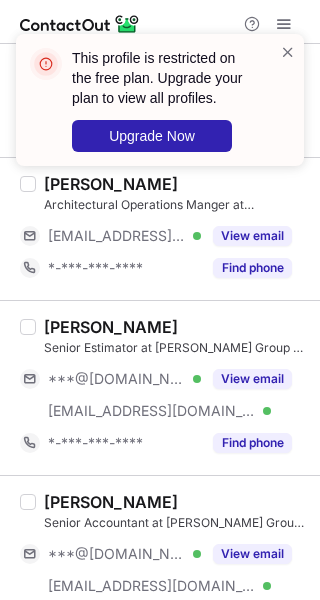 scroll, scrollTop: 1269, scrollLeft: 0, axis: vertical 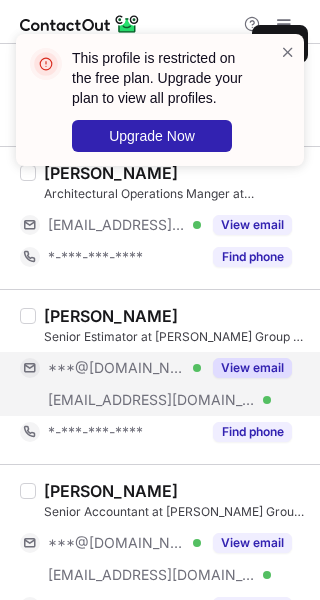 click on "View email" at bounding box center (252, 368) 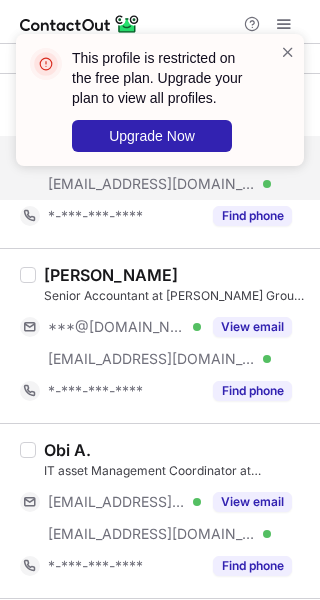 scroll, scrollTop: 1483, scrollLeft: 0, axis: vertical 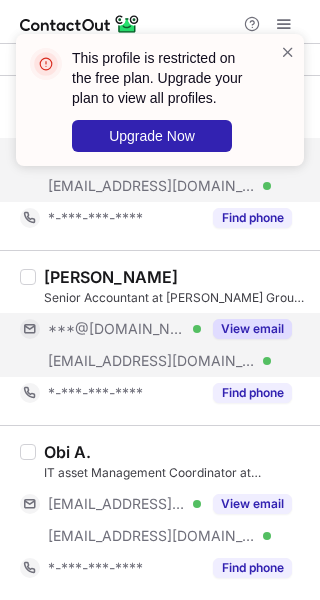 click on "View email" at bounding box center (252, 329) 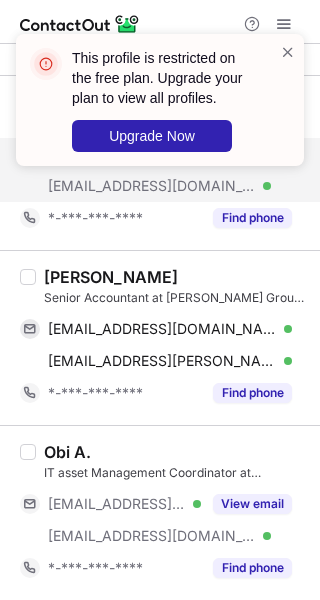 click on "John Zhang" at bounding box center [111, 277] 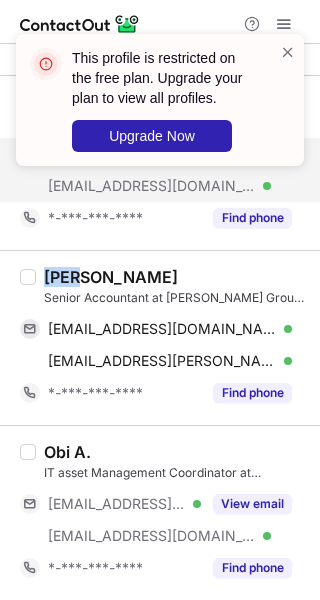 click on "John Zhang" at bounding box center (111, 277) 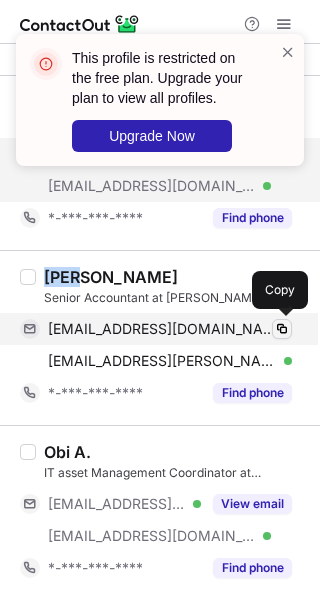 click at bounding box center [282, 329] 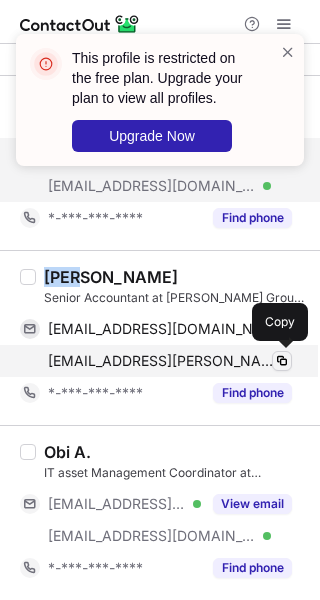 click at bounding box center [282, 361] 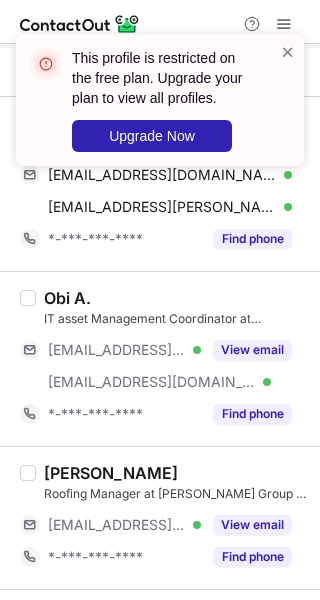 scroll, scrollTop: 1638, scrollLeft: 0, axis: vertical 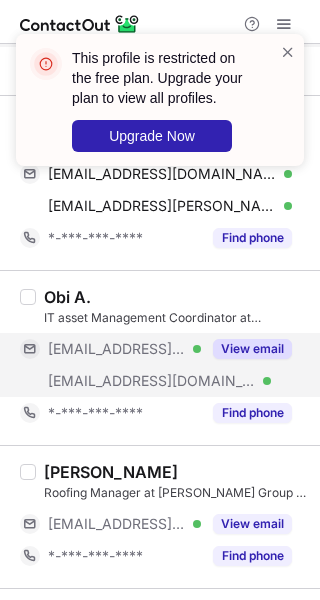 click on "View email" at bounding box center (252, 349) 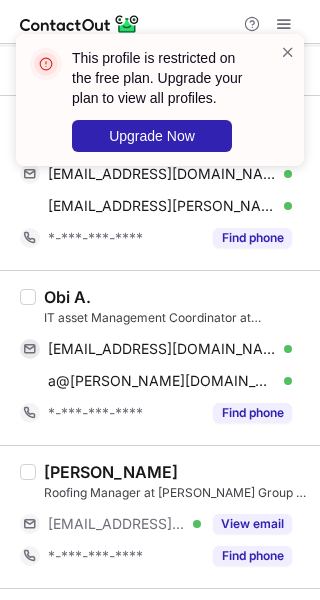 click on "Obi A." at bounding box center (67, 297) 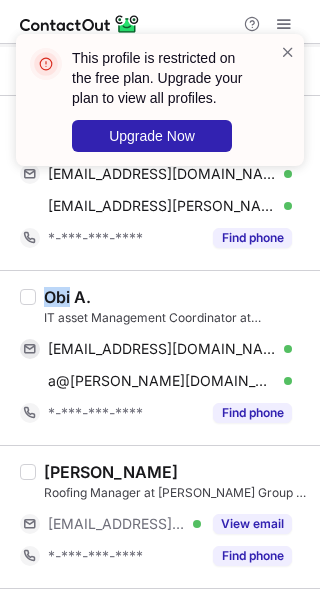 click on "Obi A." at bounding box center [67, 297] 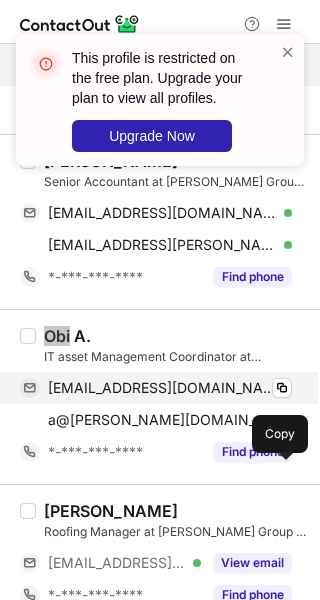 scroll, scrollTop: 1600, scrollLeft: 0, axis: vertical 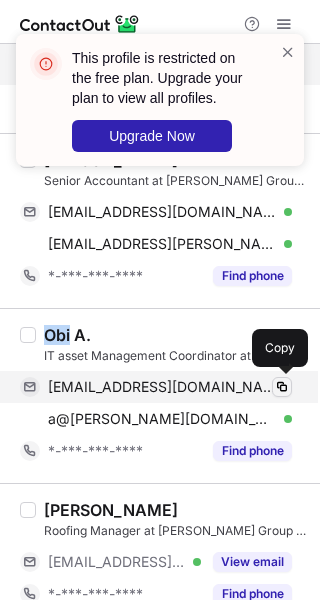 click at bounding box center [282, 387] 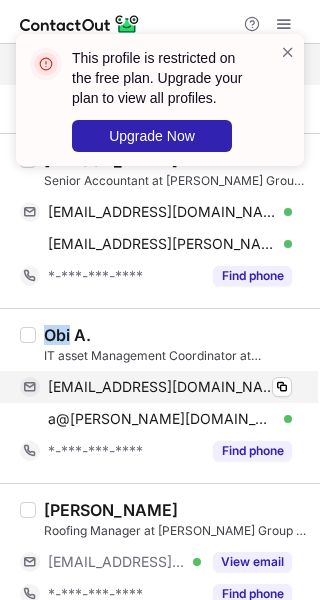 type 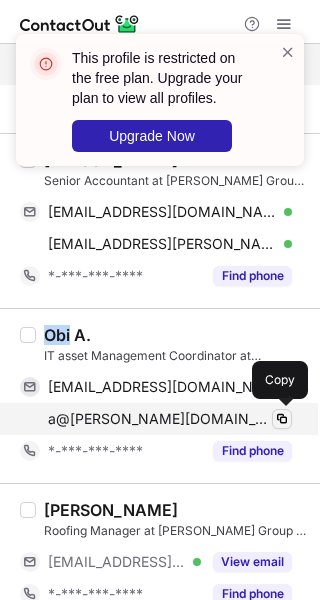 click at bounding box center (282, 419) 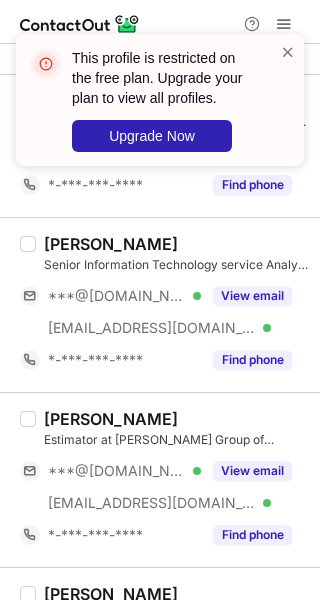 scroll, scrollTop: 2010, scrollLeft: 0, axis: vertical 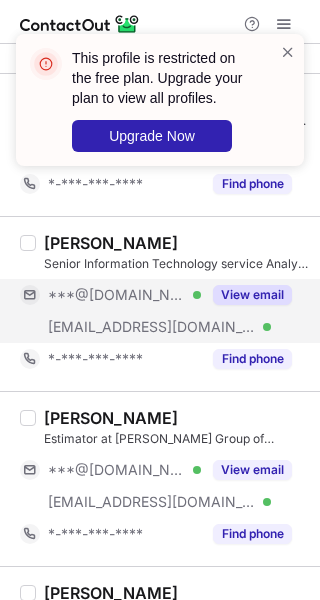 click on "View email" at bounding box center [252, 295] 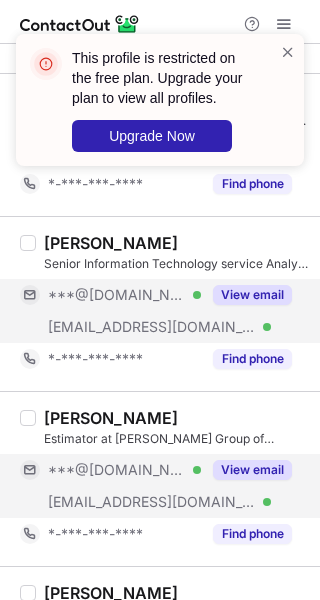 click on "View email" at bounding box center [252, 470] 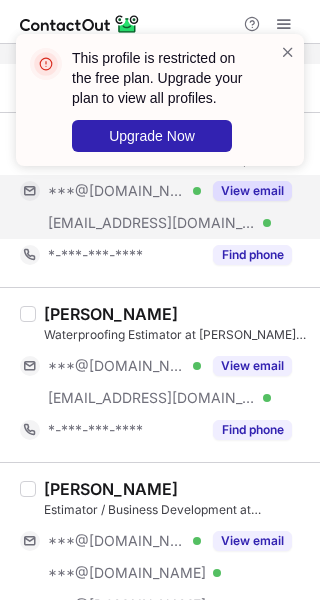 scroll, scrollTop: 2295, scrollLeft: 0, axis: vertical 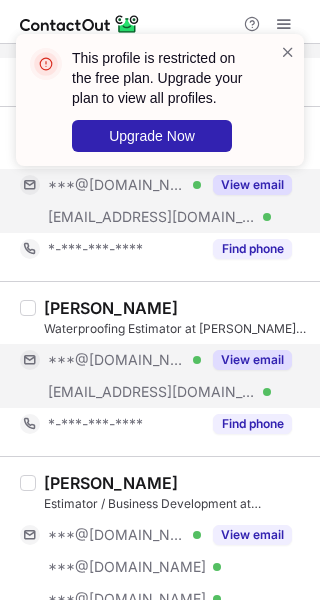 click on "View email" at bounding box center (252, 360) 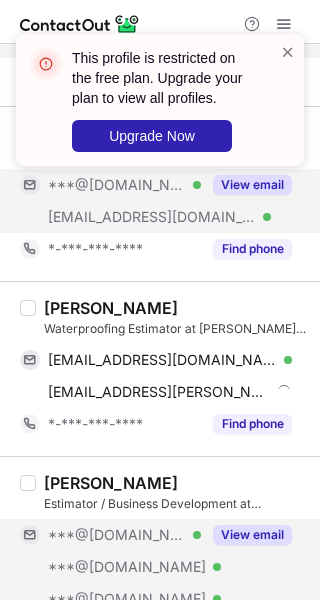 click on "View email" at bounding box center (246, 535) 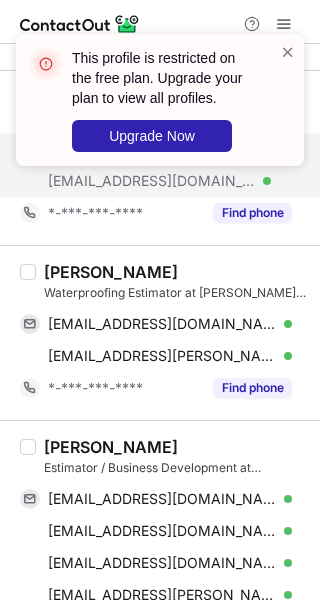 scroll, scrollTop: 2332, scrollLeft: 0, axis: vertical 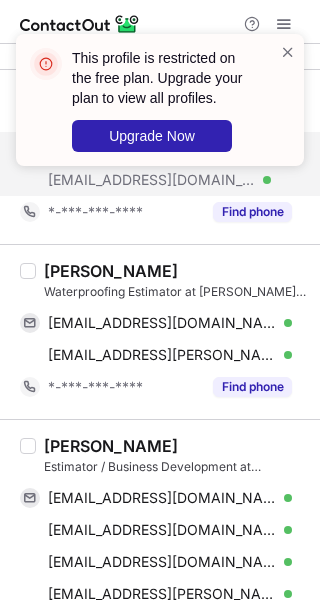 click on "Evan Daniel" at bounding box center (111, 271) 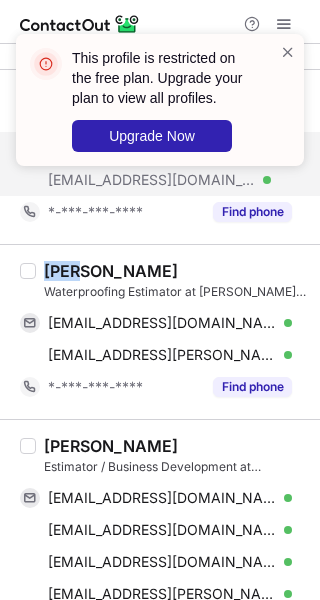 click on "Evan Daniel" at bounding box center [111, 271] 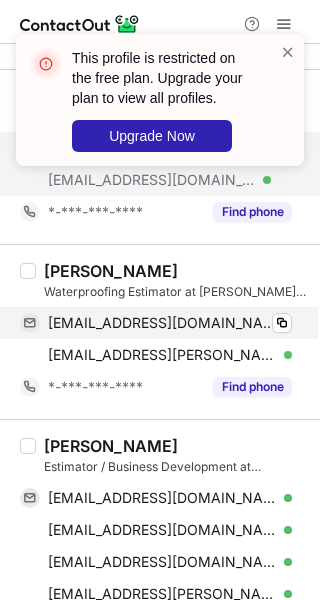 click on "evandaniel602@gmail.com Verified" at bounding box center (170, 323) 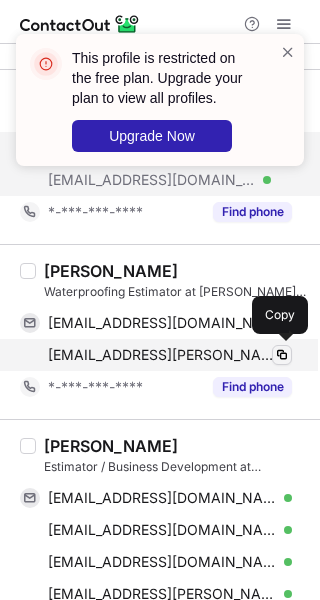 click at bounding box center (282, 355) 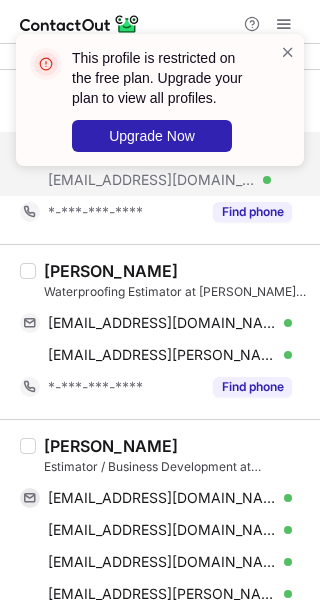 click on "Daniel Sweeney" at bounding box center [111, 446] 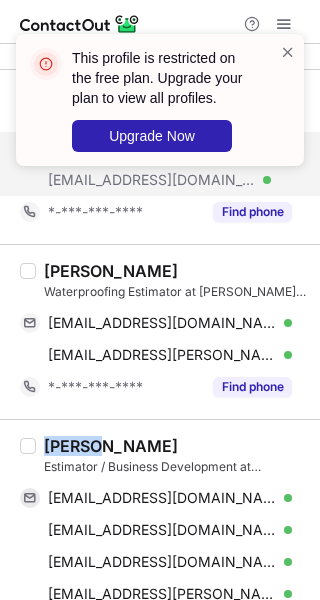click on "Daniel Sweeney" at bounding box center (111, 446) 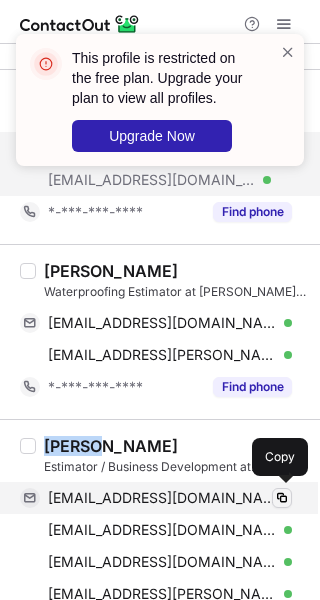 click at bounding box center (282, 498) 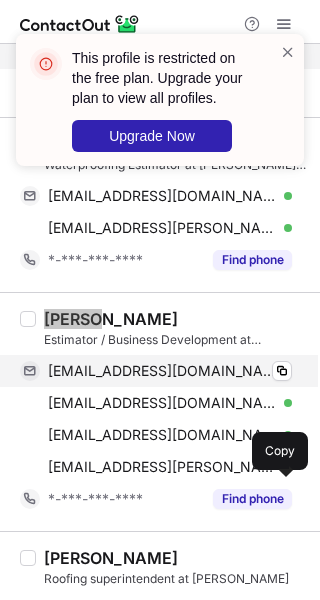 scroll, scrollTop: 2485, scrollLeft: 0, axis: vertical 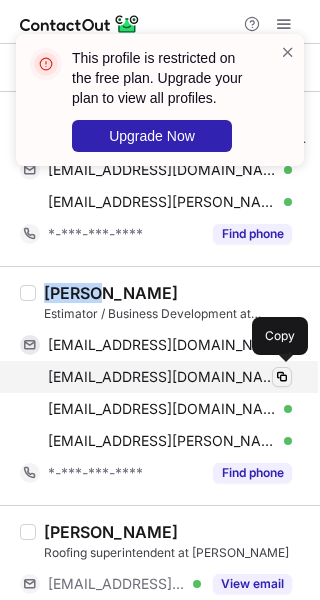 click at bounding box center [282, 377] 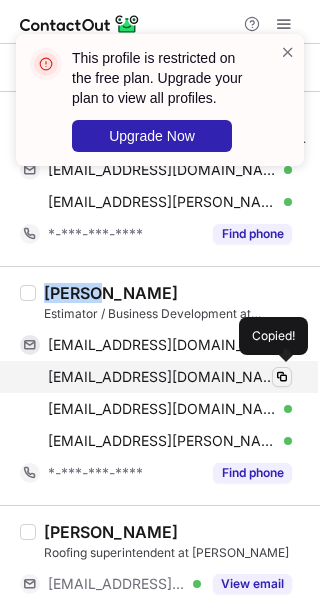 type 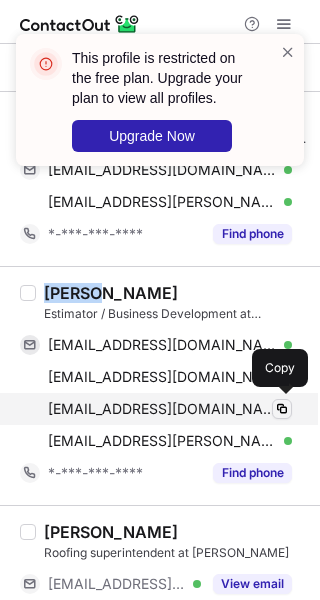 click at bounding box center (282, 409) 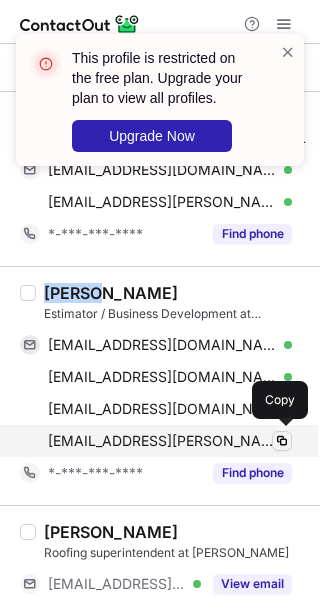 click at bounding box center (282, 441) 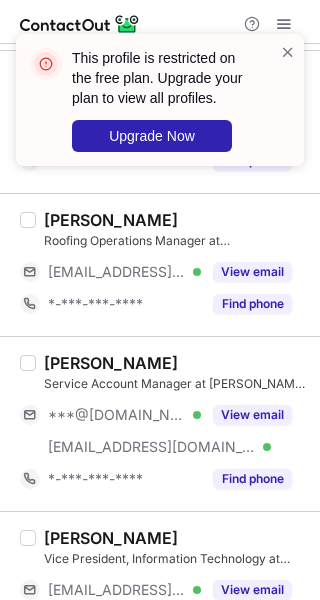 scroll, scrollTop: 2943, scrollLeft: 0, axis: vertical 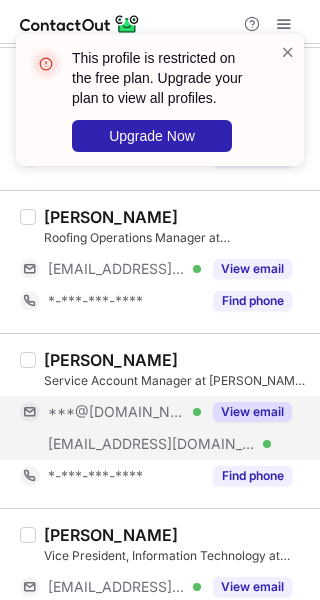 click on "View email" at bounding box center [246, 412] 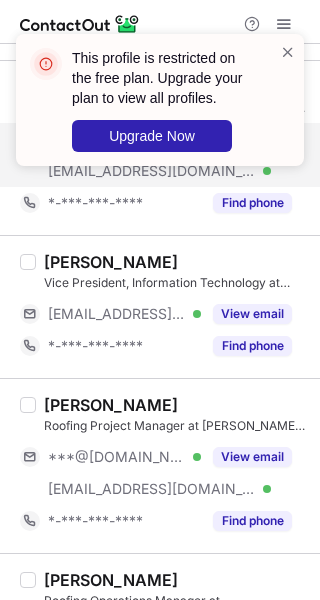 scroll, scrollTop: 3221, scrollLeft: 0, axis: vertical 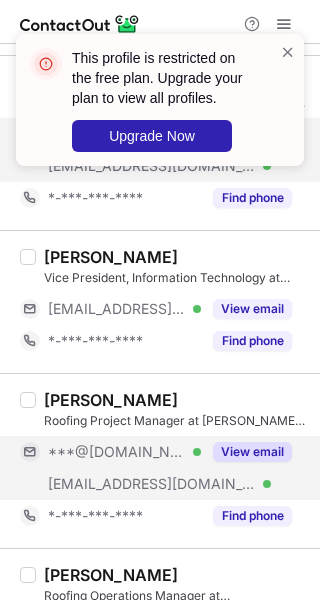 click on "View email" at bounding box center [252, 452] 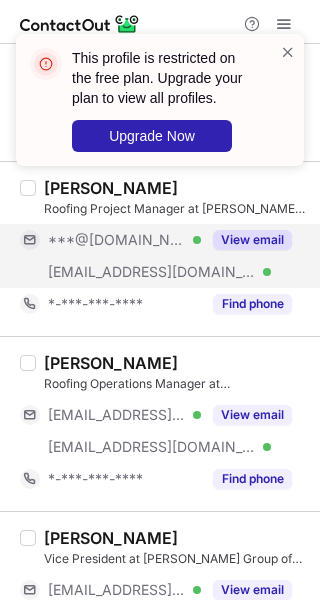 scroll, scrollTop: 3436, scrollLeft: 0, axis: vertical 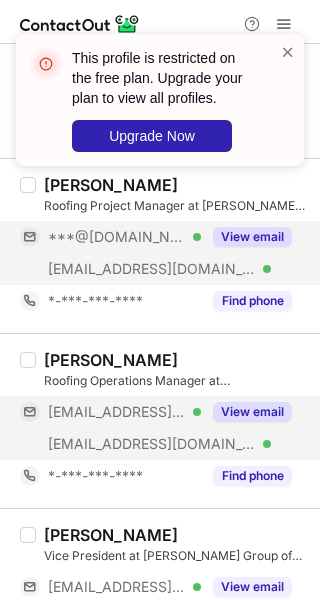 click on "View email" at bounding box center [252, 412] 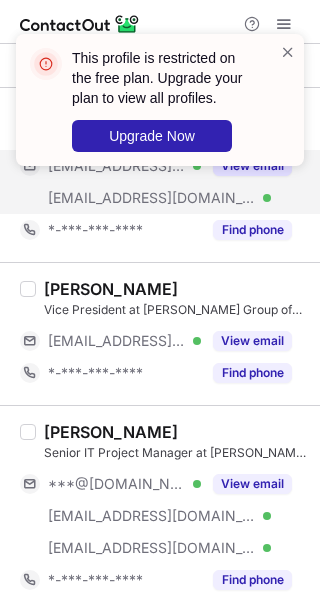 scroll, scrollTop: 3686, scrollLeft: 0, axis: vertical 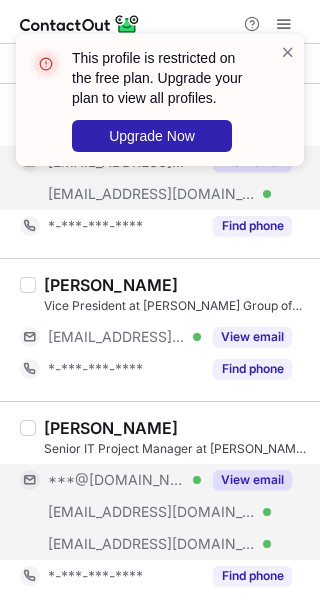click on "View email" at bounding box center (246, 480) 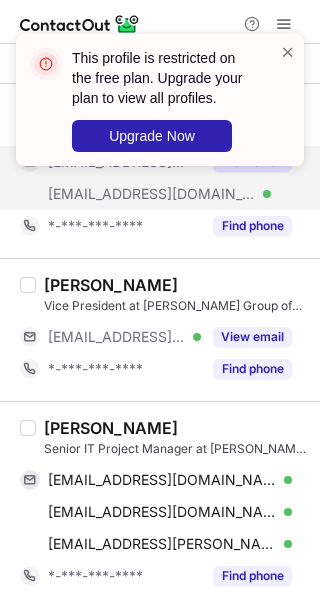 click on "Shekhar Mandal" at bounding box center [111, 428] 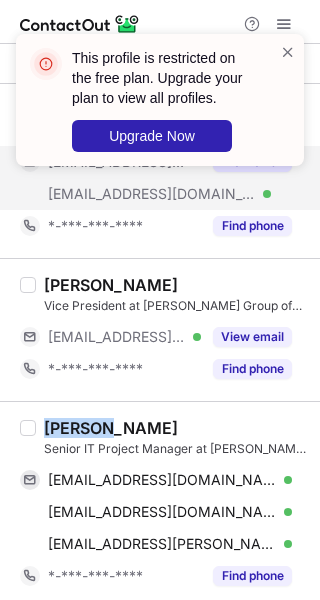 click on "Shekhar Mandal" at bounding box center [111, 428] 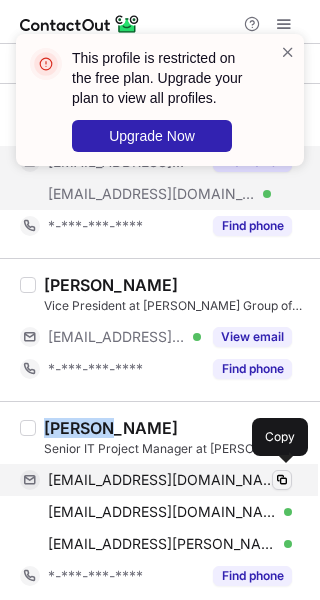 type 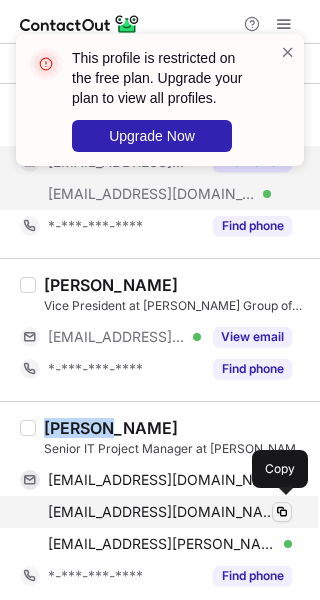 click at bounding box center (282, 512) 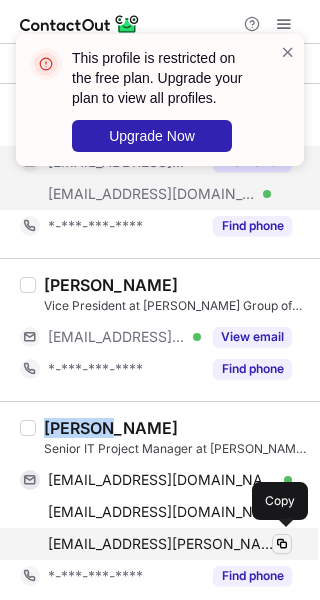 click at bounding box center (282, 544) 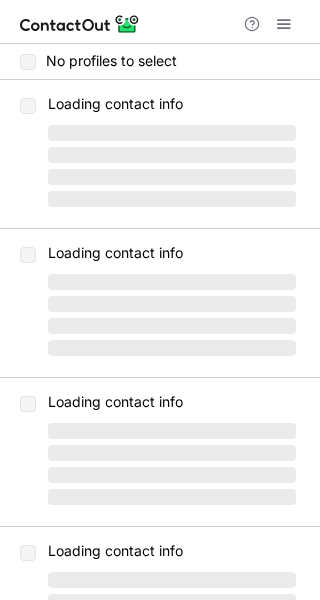scroll, scrollTop: 0, scrollLeft: 0, axis: both 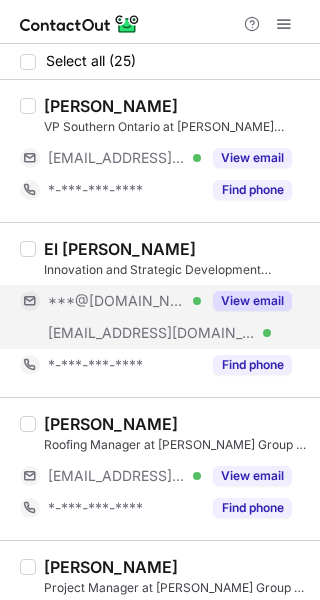 click on "View email" at bounding box center (252, 301) 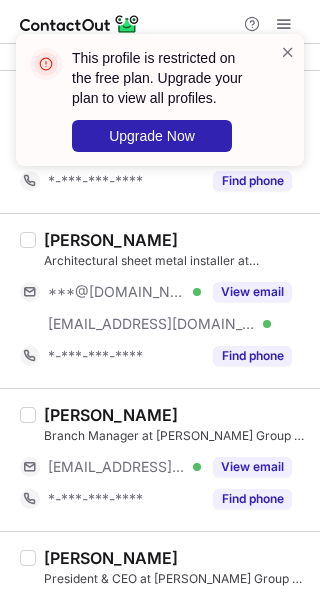 scroll, scrollTop: 614, scrollLeft: 0, axis: vertical 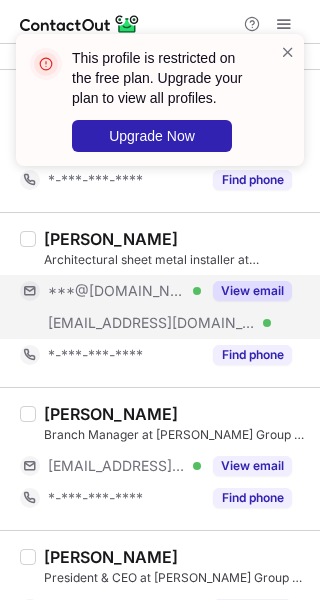 click on "View email" at bounding box center [252, 291] 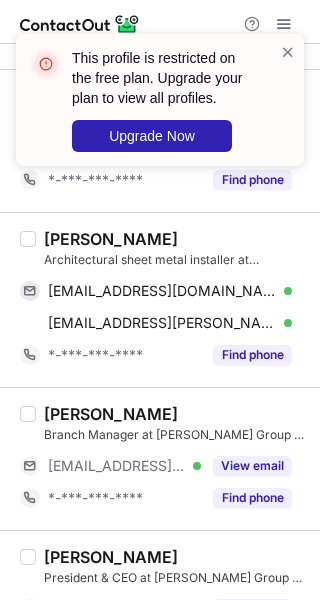 click on "[PERSON_NAME]" at bounding box center (111, 239) 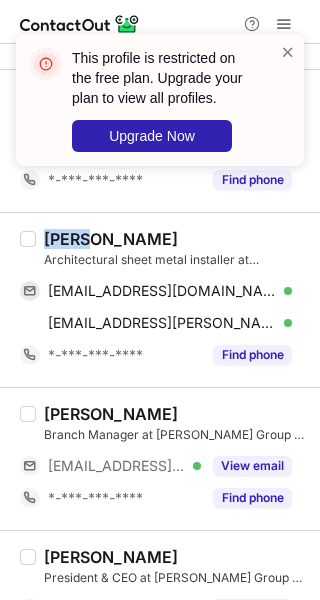 click on "[PERSON_NAME]" at bounding box center [111, 239] 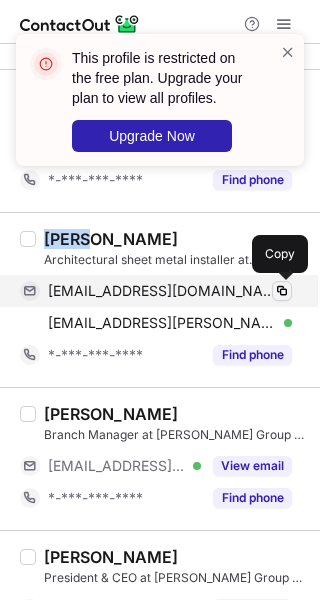 click at bounding box center [282, 291] 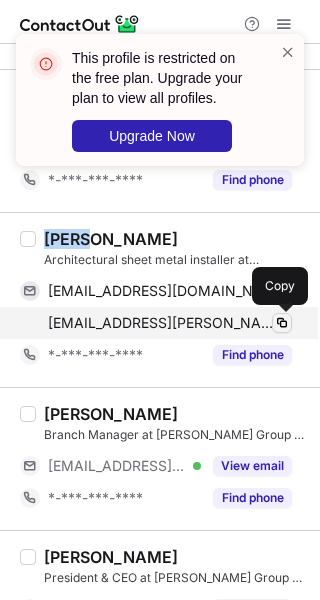 click at bounding box center (282, 323) 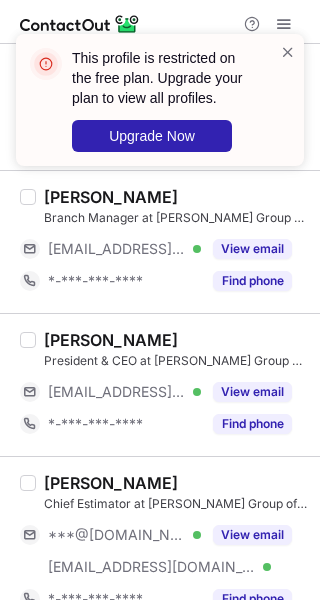 scroll, scrollTop: 832, scrollLeft: 0, axis: vertical 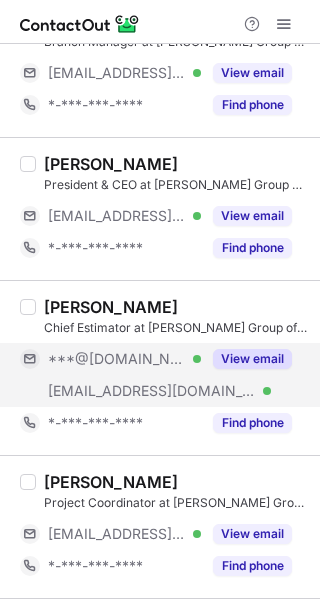 click on "View email" at bounding box center [252, 359] 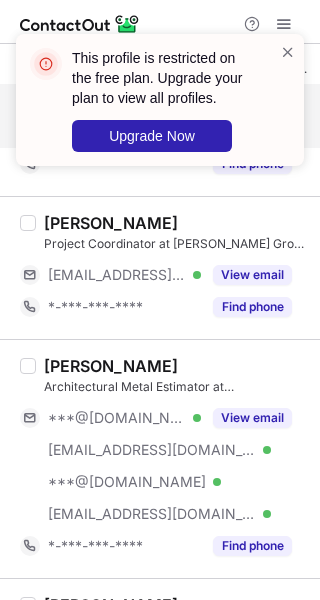 scroll, scrollTop: 1267, scrollLeft: 0, axis: vertical 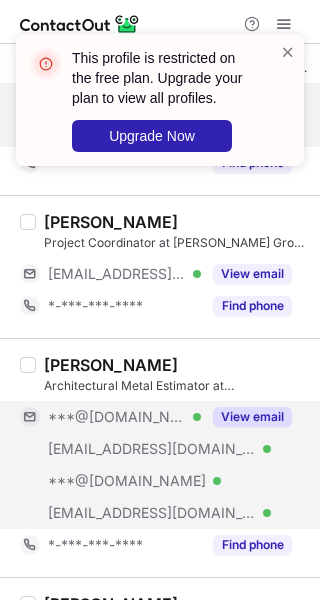 click on "View email" at bounding box center (252, 417) 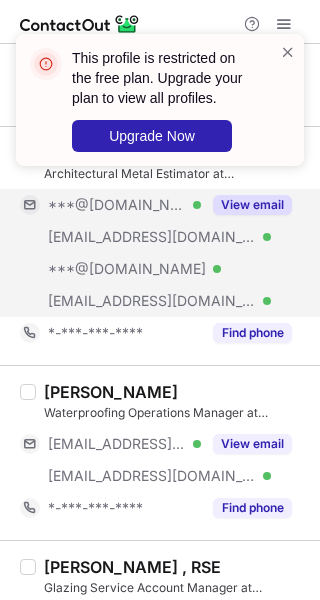 scroll, scrollTop: 1482, scrollLeft: 0, axis: vertical 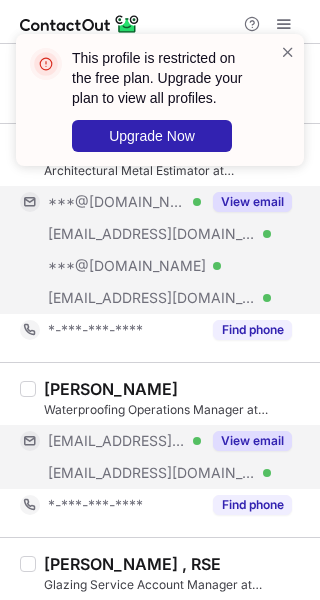 click on "View email" at bounding box center [252, 441] 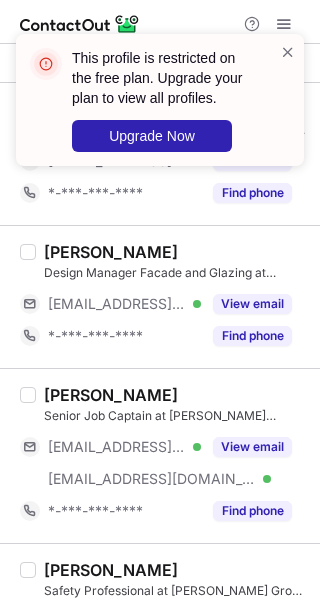 scroll, scrollTop: 2672, scrollLeft: 0, axis: vertical 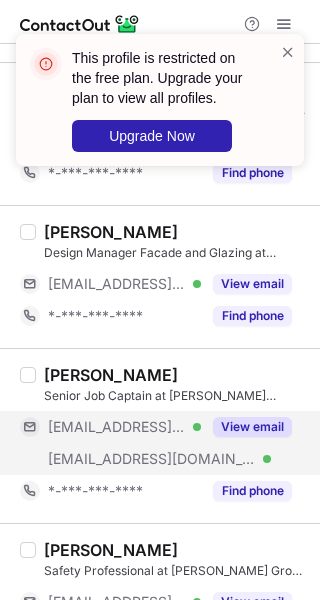click on "View email" at bounding box center (252, 427) 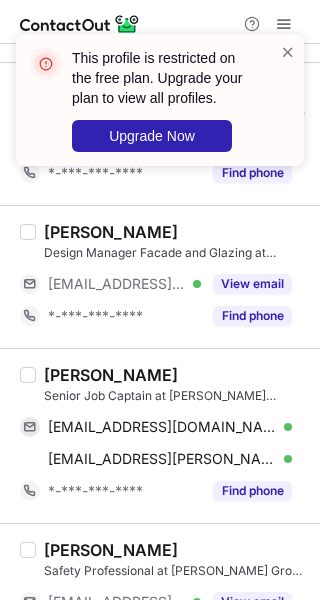 click on "Jerry Bondame" at bounding box center (111, 375) 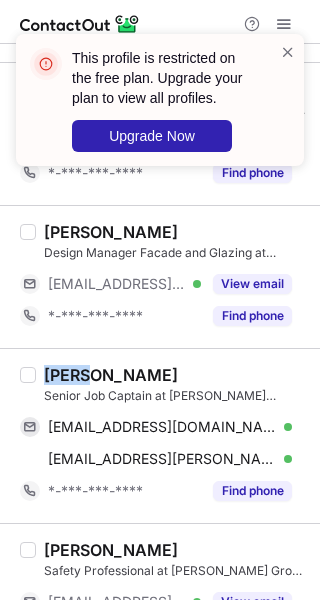 click on "Jerry Bondame" at bounding box center (111, 375) 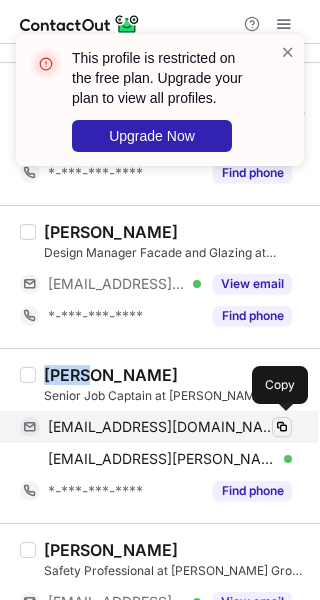 click at bounding box center (282, 427) 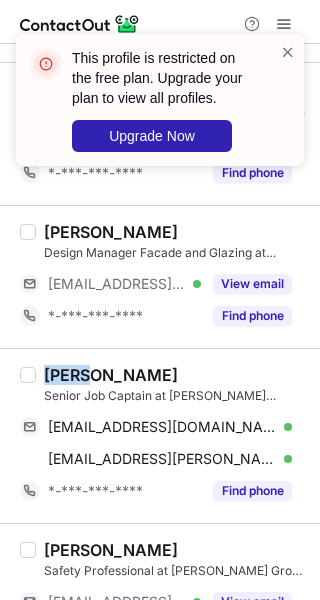 type 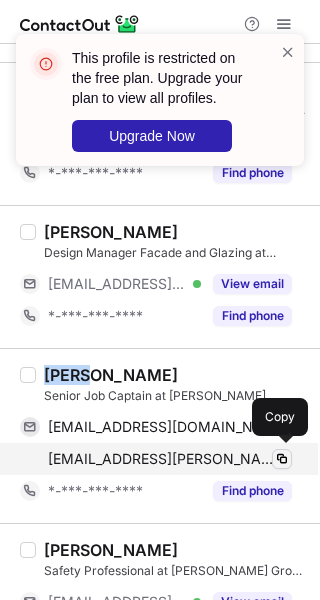 click at bounding box center [282, 459] 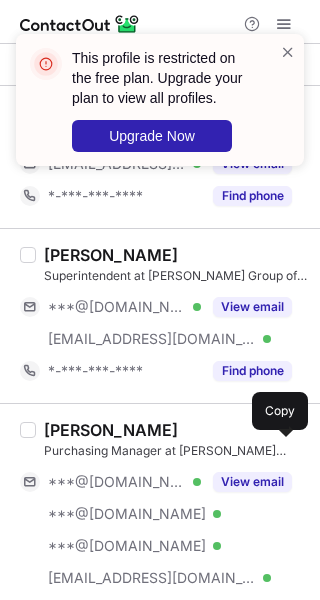 scroll, scrollTop: 3257, scrollLeft: 0, axis: vertical 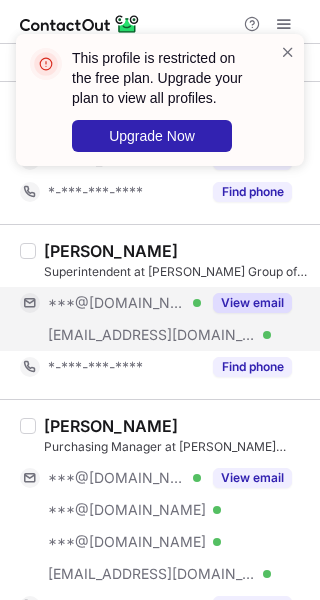 click on "View email" at bounding box center [252, 303] 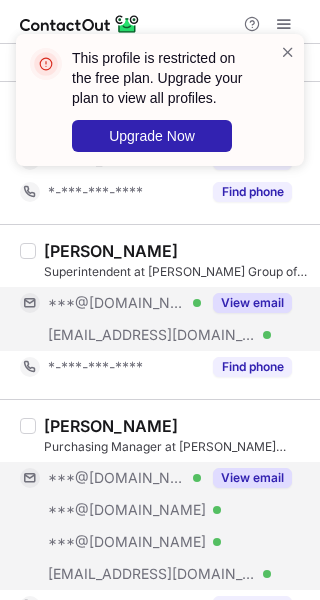 click on "View email" at bounding box center (252, 478) 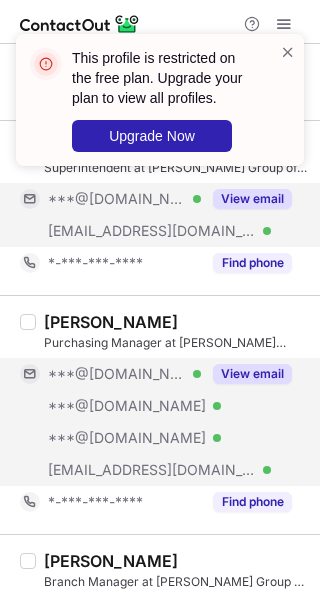 scroll, scrollTop: 3462, scrollLeft: 0, axis: vertical 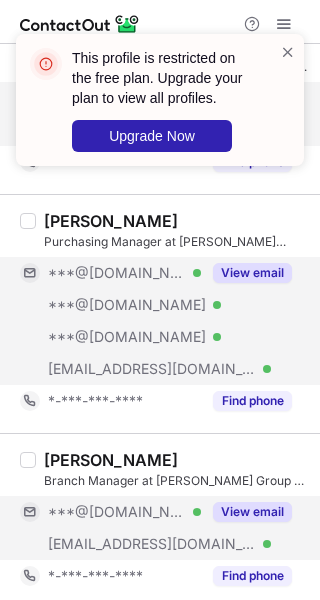 click on "View email" at bounding box center (252, 512) 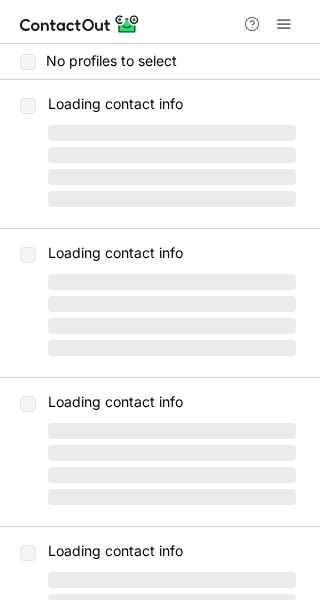 scroll, scrollTop: 0, scrollLeft: 0, axis: both 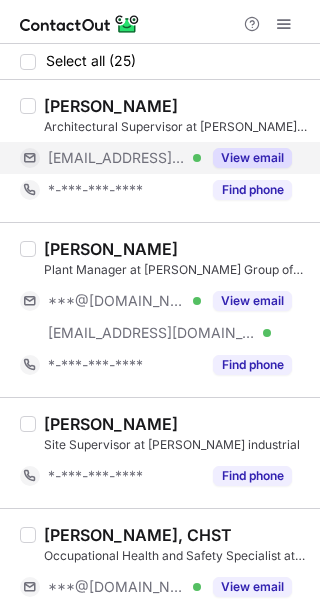 click on "View email" at bounding box center (252, 158) 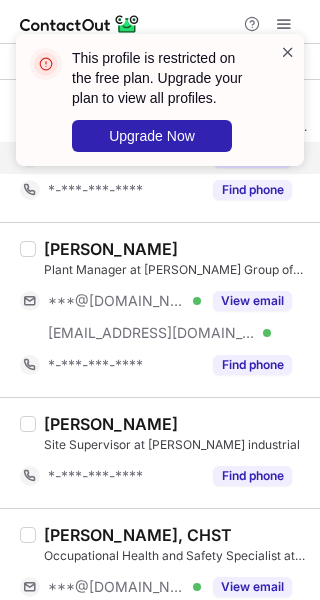 click at bounding box center [288, 52] 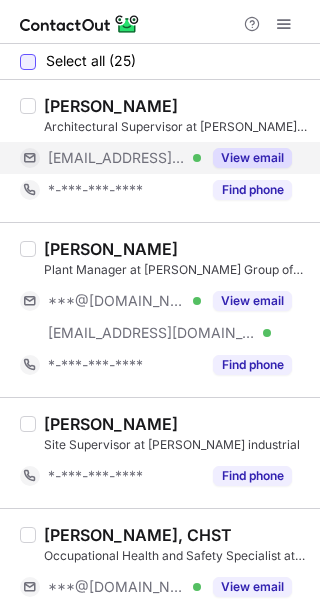 click at bounding box center (28, 62) 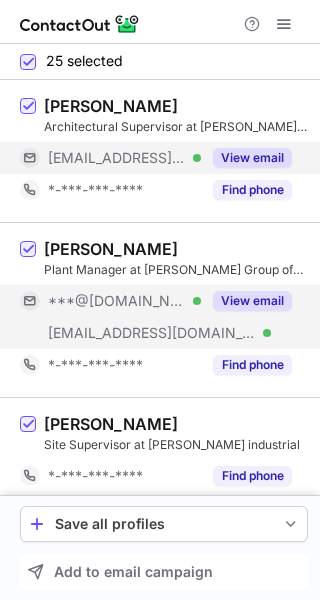 click on "View email" at bounding box center [252, 301] 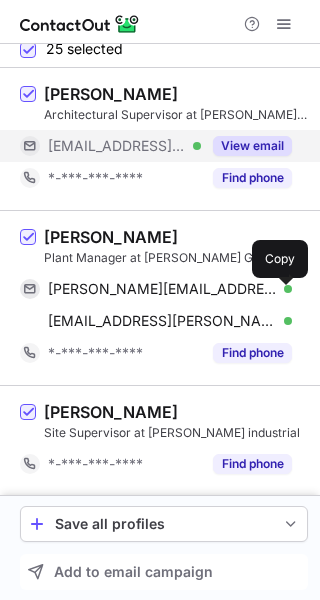scroll, scrollTop: 0, scrollLeft: 0, axis: both 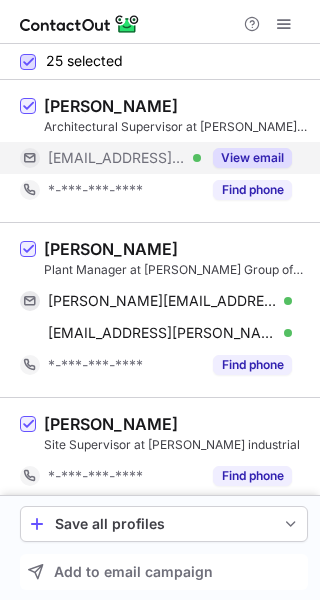 click at bounding box center [28, 62] 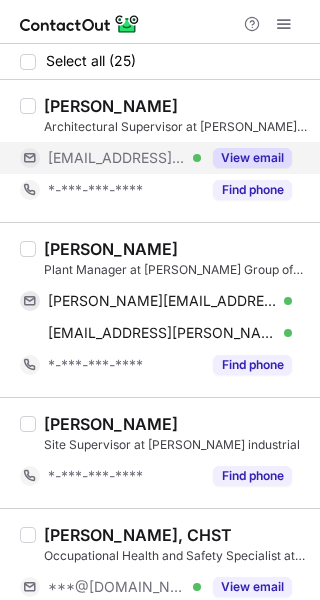 click on "[PERSON_NAME]" at bounding box center (111, 249) 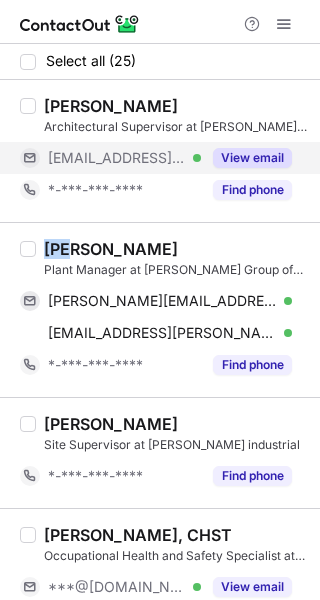 click on "[PERSON_NAME]" at bounding box center (111, 249) 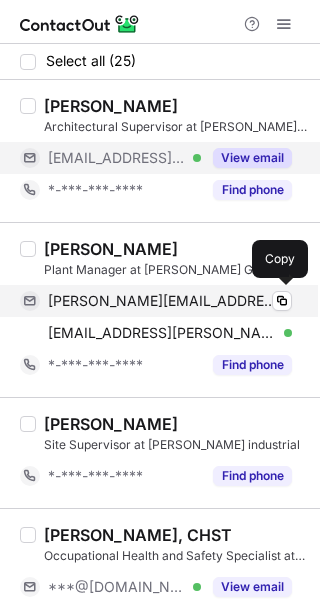 click on "[PERSON_NAME][EMAIL_ADDRESS][DOMAIN_NAME] Verified Copy" at bounding box center [156, 301] 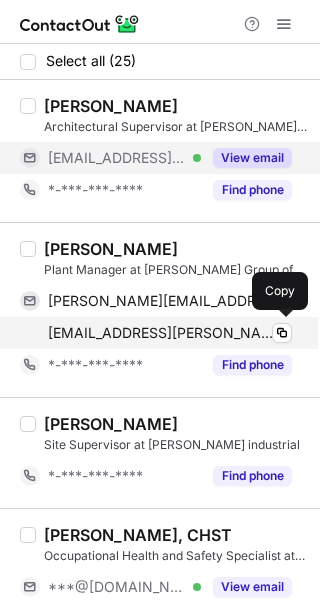 click on "[EMAIL_ADDRESS][PERSON_NAME][DOMAIN_NAME] Verified" at bounding box center [170, 333] 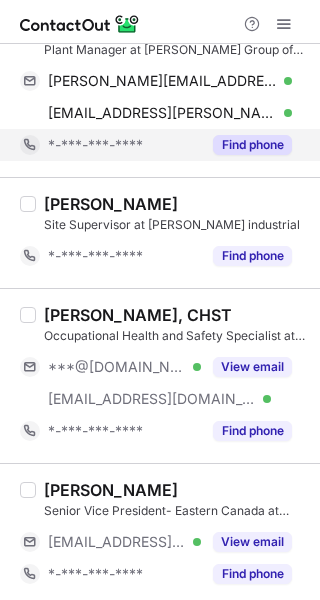 scroll, scrollTop: 221, scrollLeft: 0, axis: vertical 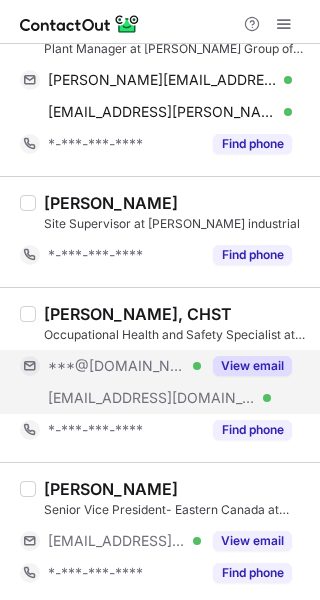 click on "View email" at bounding box center (252, 366) 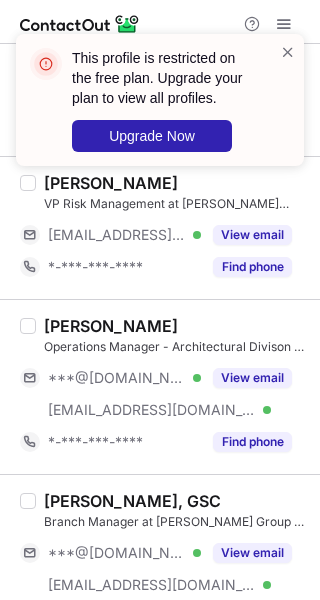 scroll, scrollTop: 819, scrollLeft: 0, axis: vertical 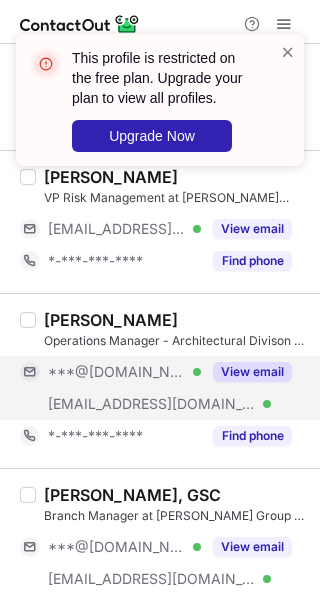 click on "View email" at bounding box center (252, 372) 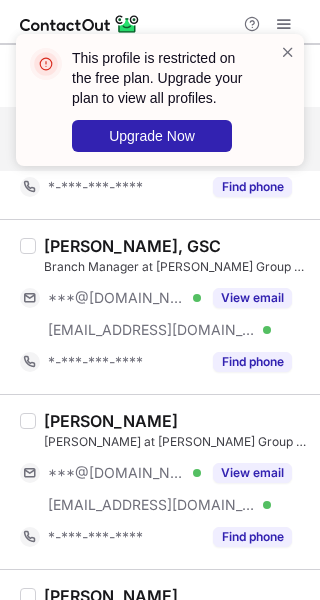 scroll, scrollTop: 1069, scrollLeft: 0, axis: vertical 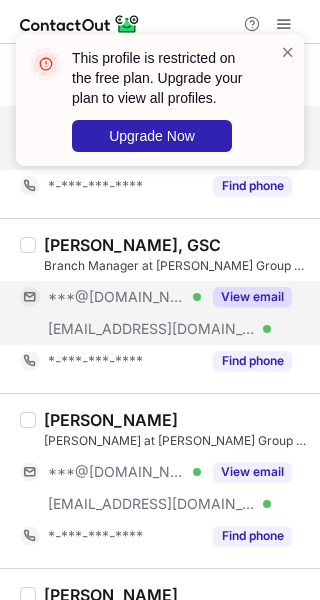 click on "View email" at bounding box center (252, 297) 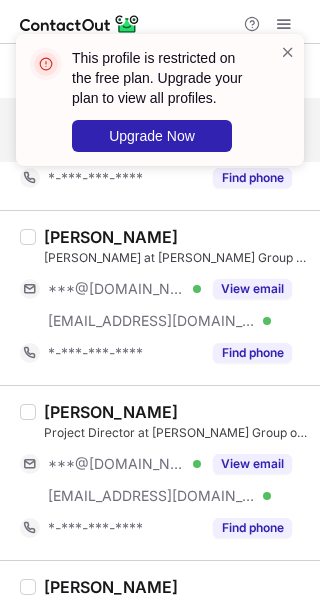 scroll, scrollTop: 1253, scrollLeft: 0, axis: vertical 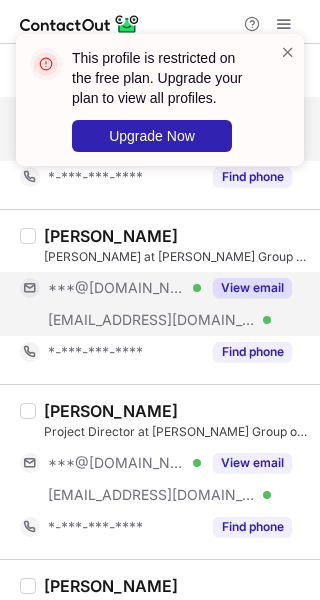 click on "View email" at bounding box center (252, 288) 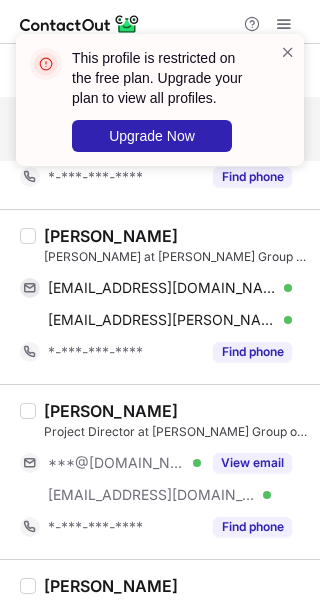 click on "[PERSON_NAME]" at bounding box center (111, 236) 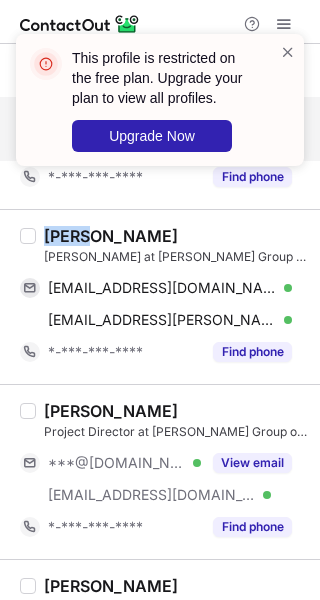 click on "[PERSON_NAME]" at bounding box center [111, 236] 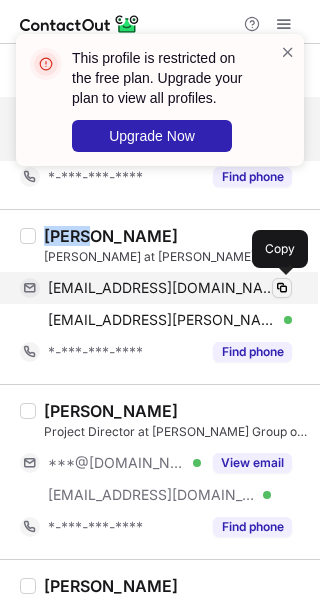 click at bounding box center (282, 288) 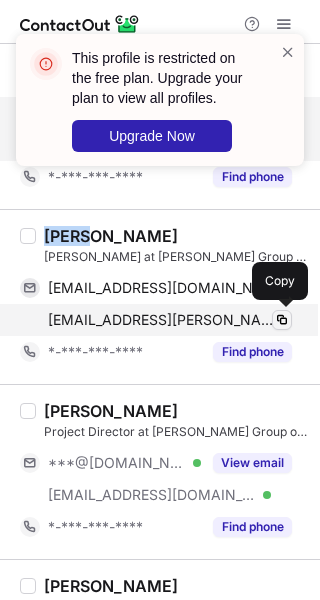 click at bounding box center [282, 320] 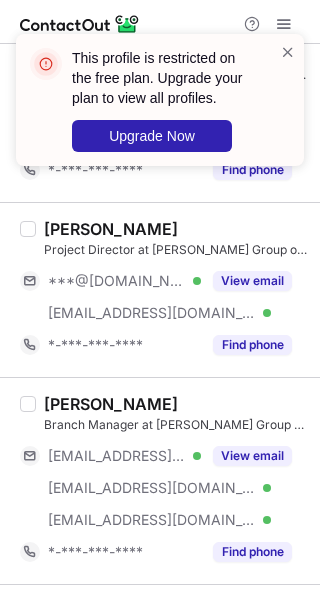 scroll, scrollTop: 1439, scrollLeft: 0, axis: vertical 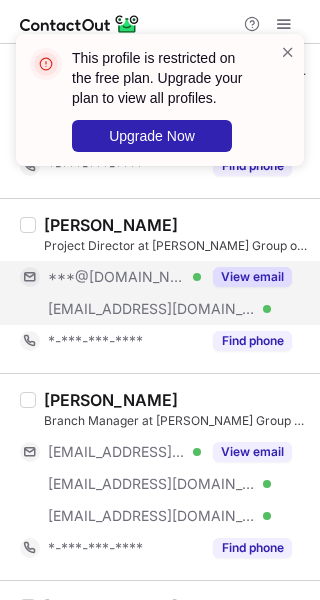 click on "View email" at bounding box center (252, 277) 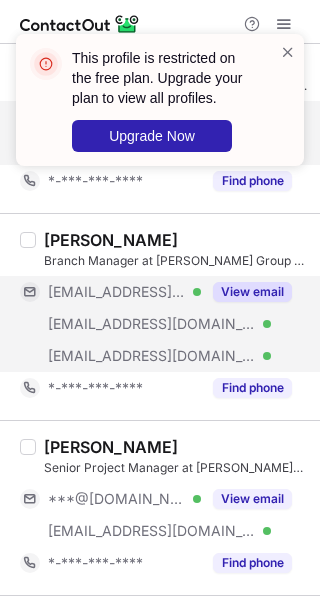 scroll, scrollTop: 1600, scrollLeft: 0, axis: vertical 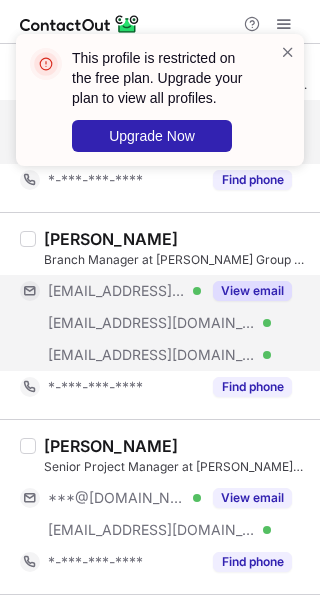 click on "View email" at bounding box center [252, 291] 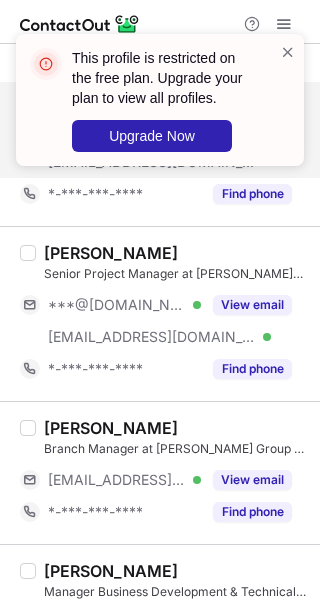 scroll, scrollTop: 1796, scrollLeft: 0, axis: vertical 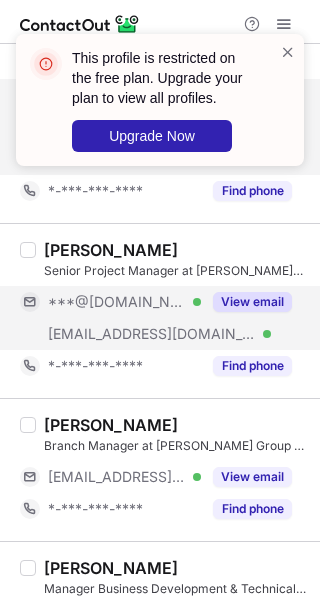 click on "View email" at bounding box center (252, 302) 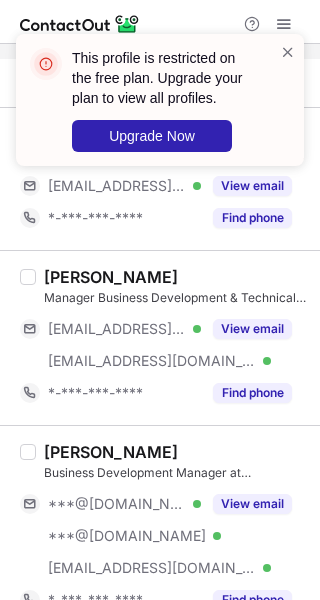 scroll, scrollTop: 2088, scrollLeft: 0, axis: vertical 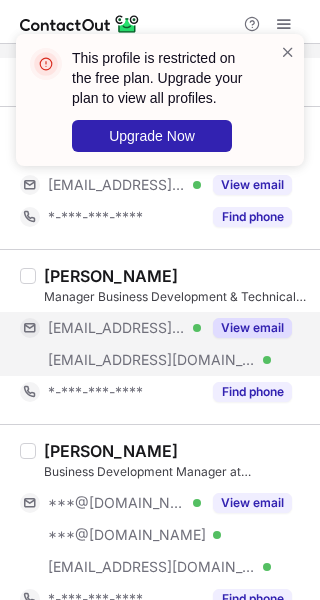 click on "View email" at bounding box center [246, 328] 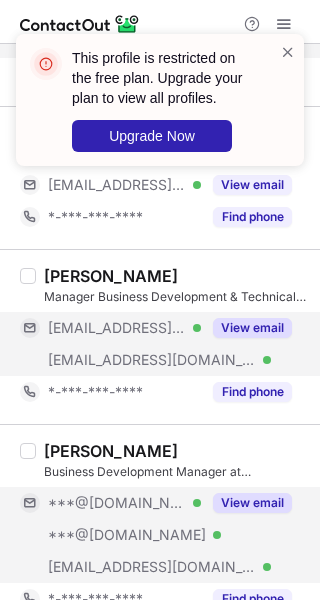 click on "View email" at bounding box center [252, 503] 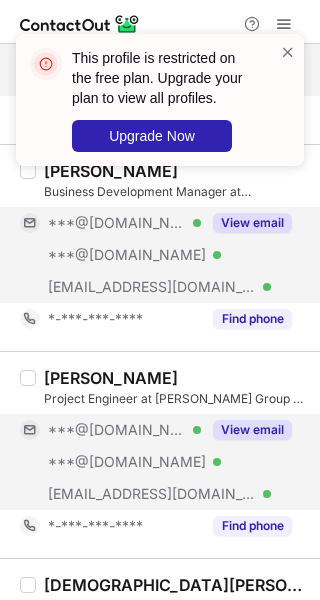 scroll, scrollTop: 2370, scrollLeft: 0, axis: vertical 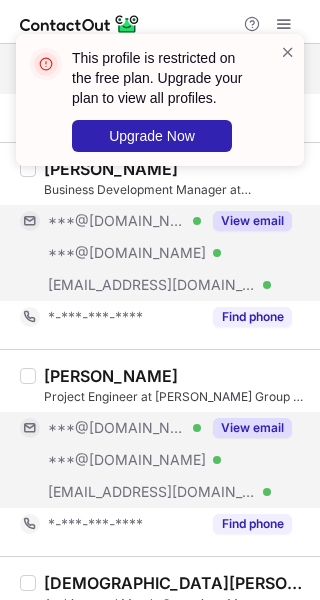 click on "View email" at bounding box center [252, 428] 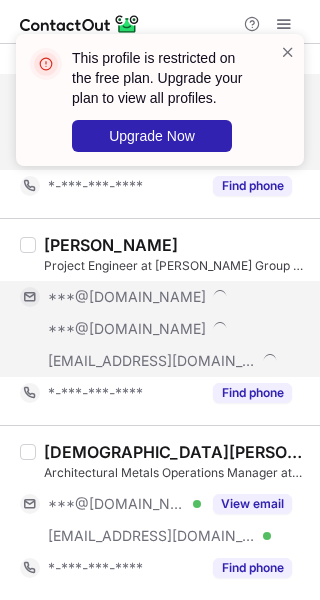 scroll, scrollTop: 2502, scrollLeft: 0, axis: vertical 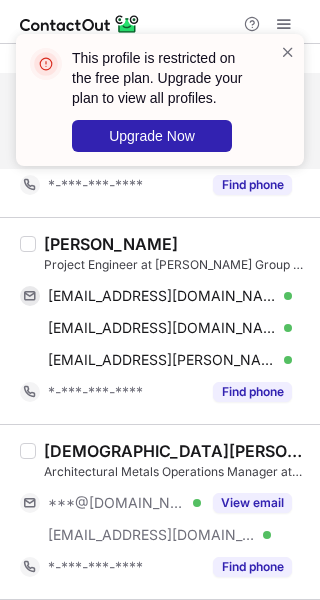 click on "Jordan Pasinetti" at bounding box center [111, 244] 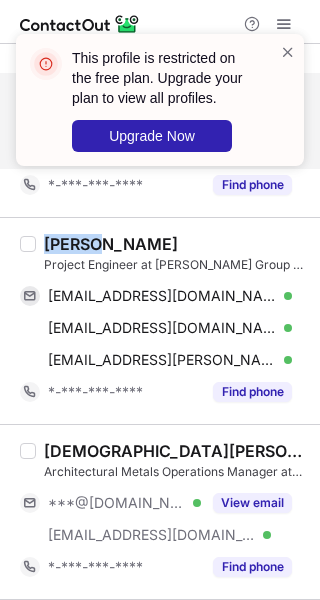 click on "Jordan Pasinetti" at bounding box center (111, 244) 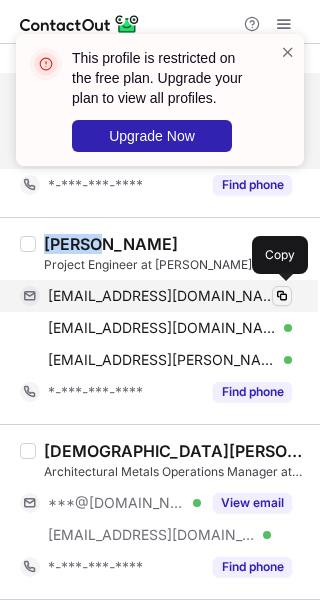 click at bounding box center [282, 296] 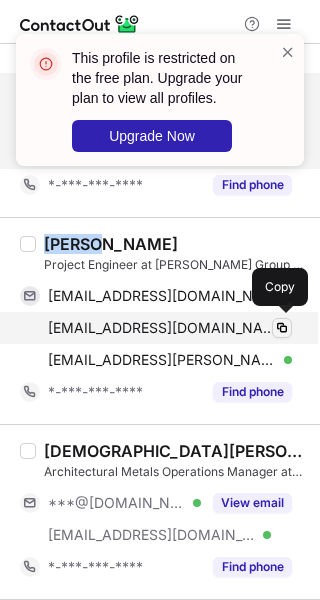 click at bounding box center (282, 328) 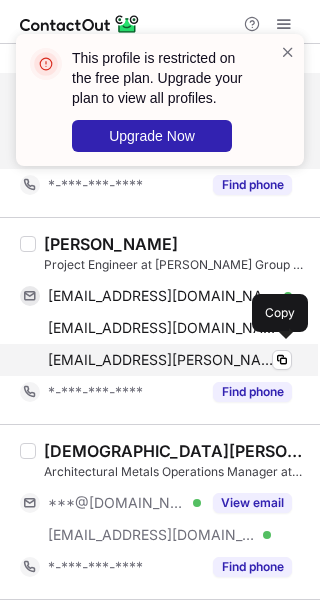 click on "jpasinetti@flynn.ca Verified Copy" at bounding box center [156, 360] 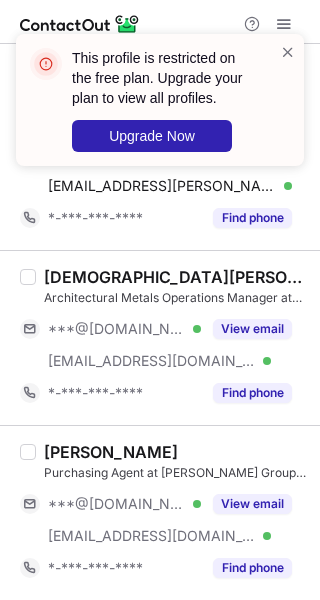 scroll, scrollTop: 2677, scrollLeft: 0, axis: vertical 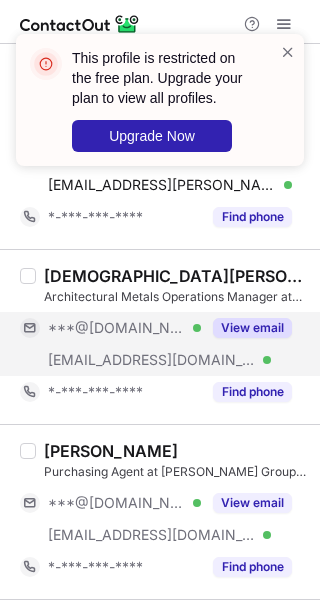 click on "View email" at bounding box center [252, 328] 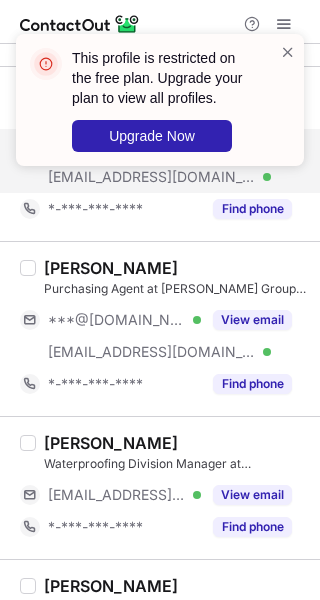 scroll, scrollTop: 2861, scrollLeft: 0, axis: vertical 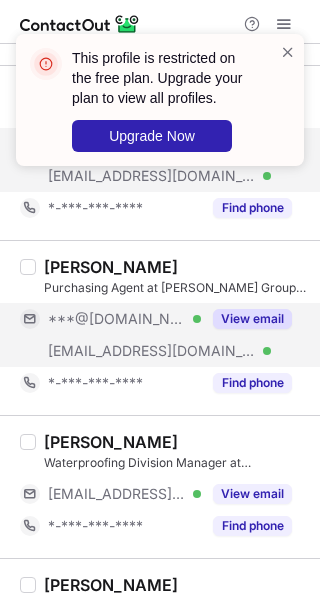click on "View email" at bounding box center [252, 319] 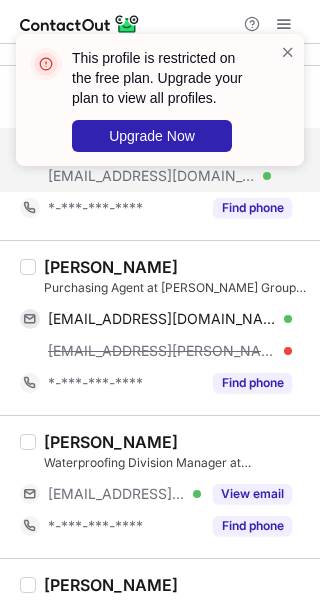 click on "Megan C." at bounding box center (111, 267) 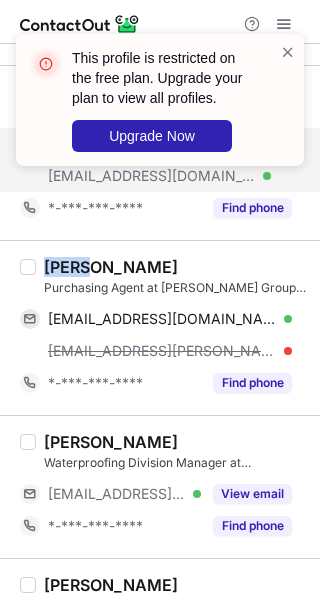 click on "Megan C." at bounding box center (111, 267) 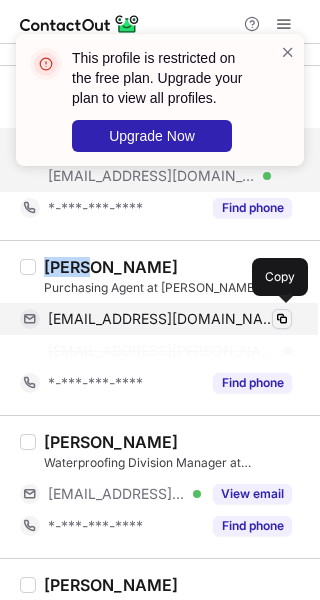 click at bounding box center [282, 319] 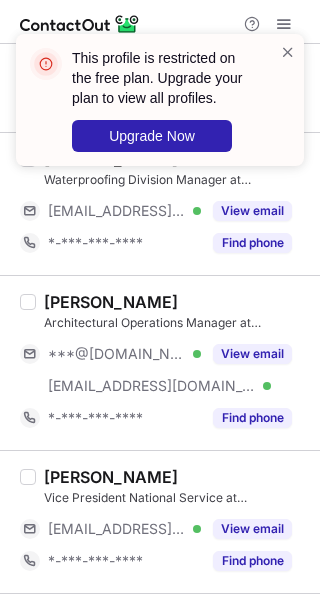 scroll, scrollTop: 3113, scrollLeft: 0, axis: vertical 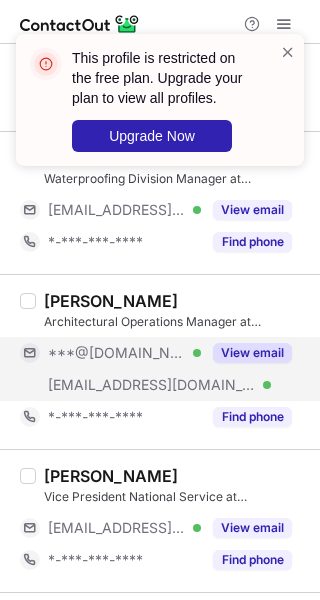 click on "View email" at bounding box center [246, 353] 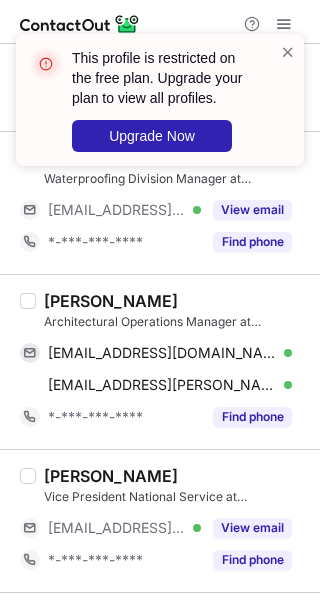click on "Joshua Pereira" at bounding box center (111, 301) 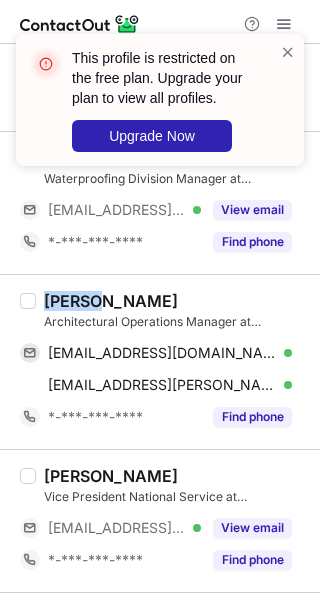 click on "Joshua Pereira" at bounding box center [111, 301] 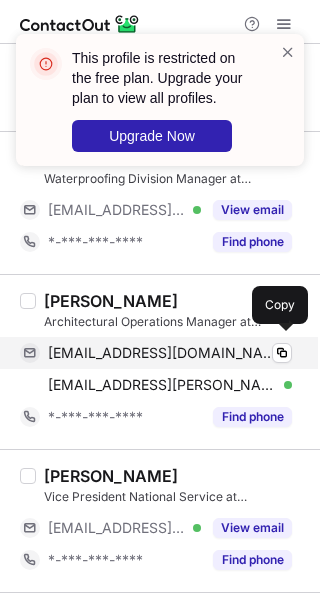 click on "j.pereira13@hotmail.com Verified Copy" at bounding box center [156, 353] 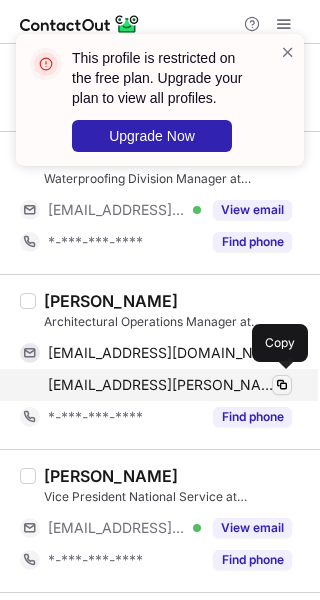 click at bounding box center (282, 385) 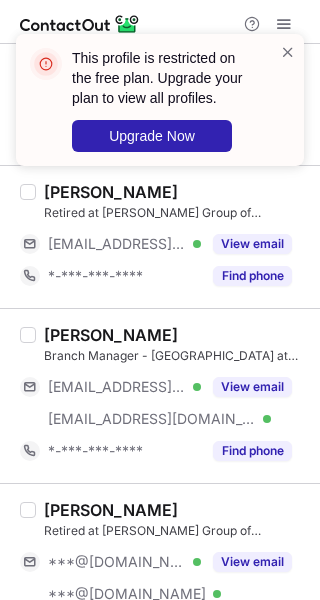 scroll, scrollTop: 3541, scrollLeft: 0, axis: vertical 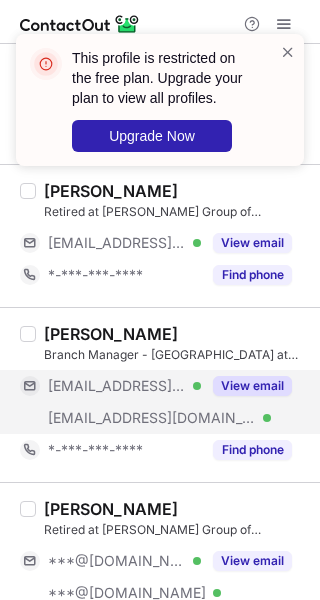 click on "View email" at bounding box center (252, 386) 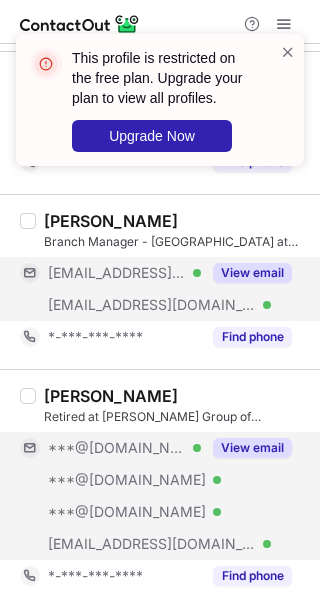 click on "View email" at bounding box center (252, 448) 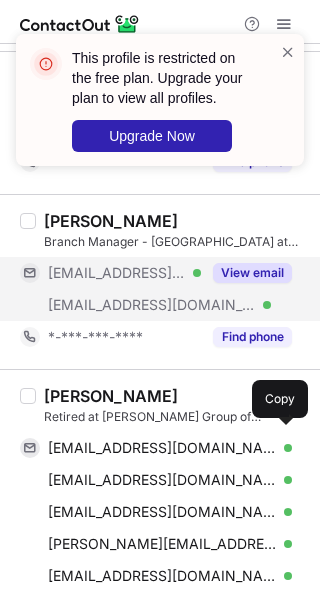 scroll, scrollTop: 3718, scrollLeft: 0, axis: vertical 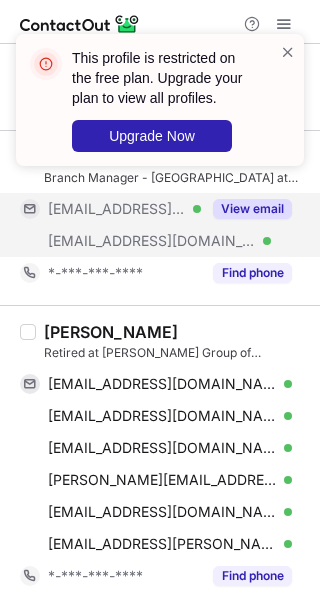 click on "Travis Dix" at bounding box center (111, 332) 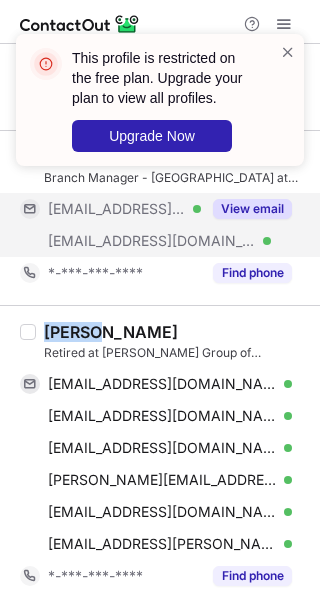 click on "Travis Dix" at bounding box center (111, 332) 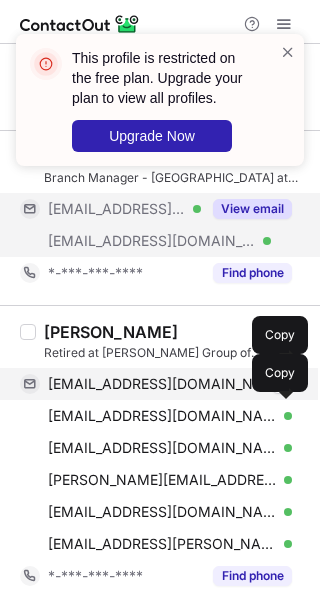 click on "elizabethdix@gmail.com Verified" at bounding box center [170, 384] 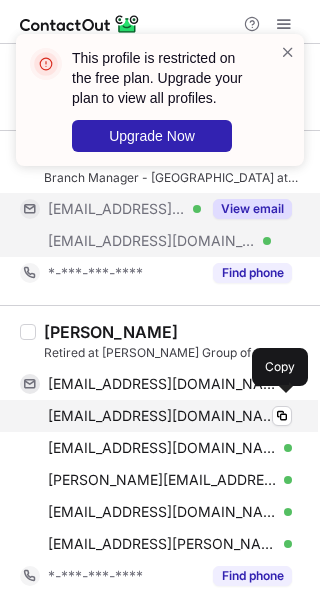 click on "ymuller@gmail.com Verified Copy" at bounding box center (156, 416) 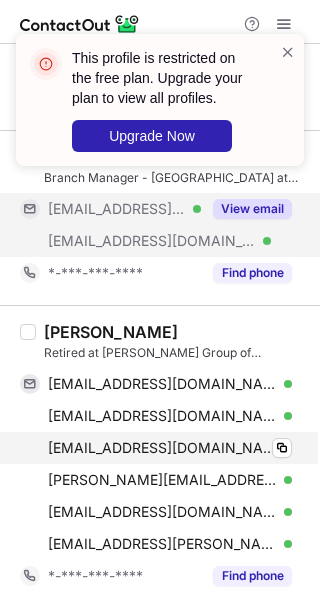 click on "lttlejordan23@gmail.com Verified" at bounding box center (170, 448) 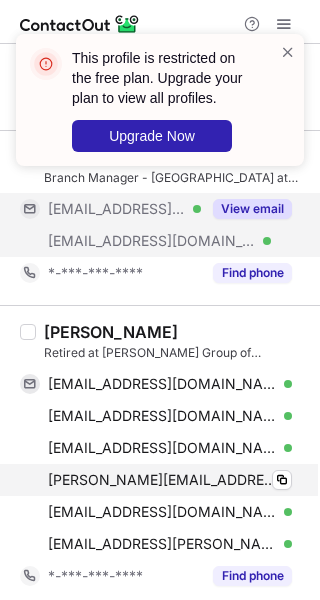 click on "t.dix@cobraresults.com Verified" at bounding box center (170, 480) 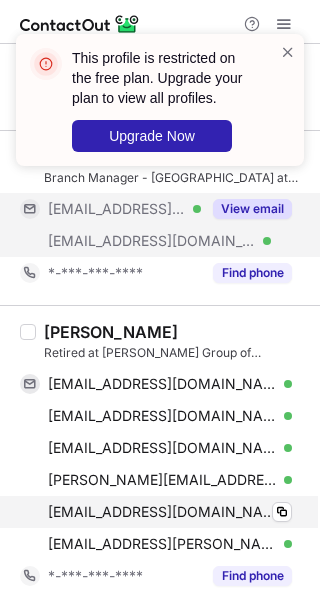 click on "travisd@cobraroofing.com Verified" at bounding box center (170, 512) 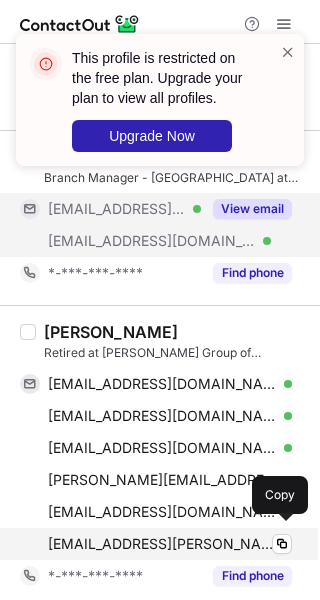 click on "tdix@flynn.ca Verified" at bounding box center [170, 544] 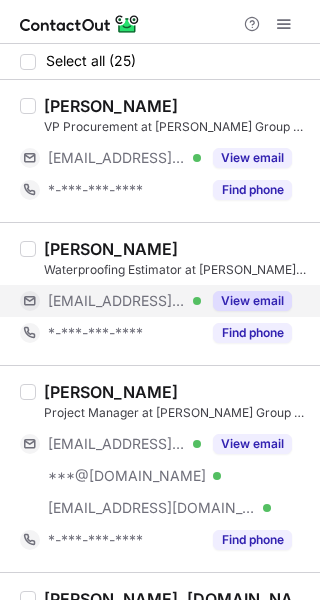 scroll, scrollTop: 0, scrollLeft: 0, axis: both 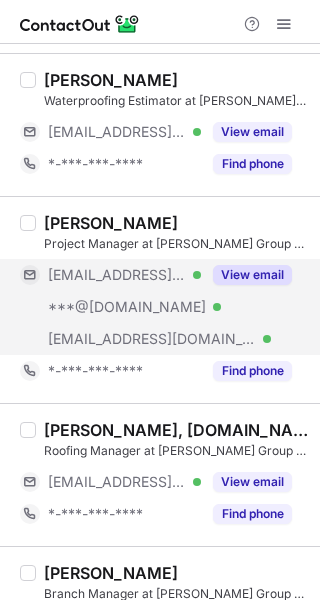 click on "View email" at bounding box center [252, 275] 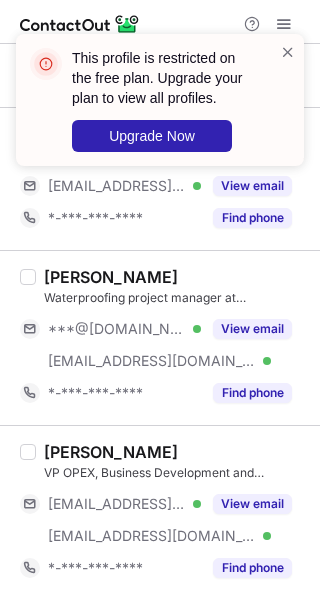 scroll, scrollTop: 612, scrollLeft: 0, axis: vertical 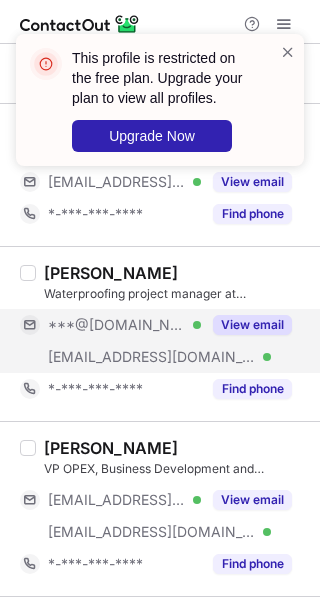 click on "View email" at bounding box center (252, 325) 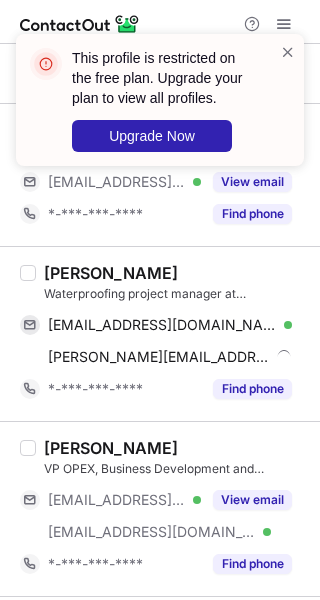 click on "[PERSON_NAME]" at bounding box center [111, 273] 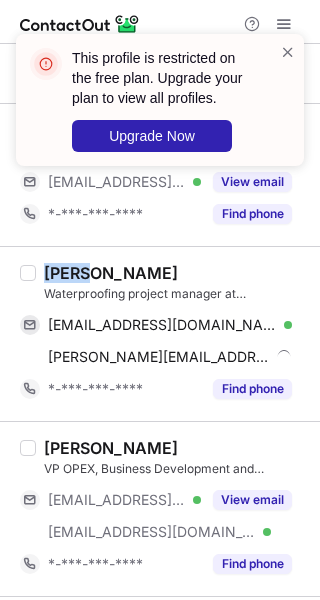 click on "[PERSON_NAME]" at bounding box center (111, 273) 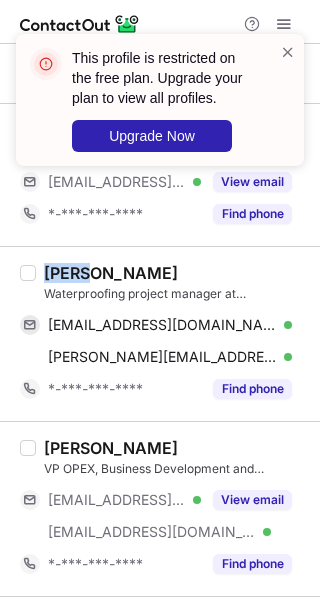 copy on "Safaa" 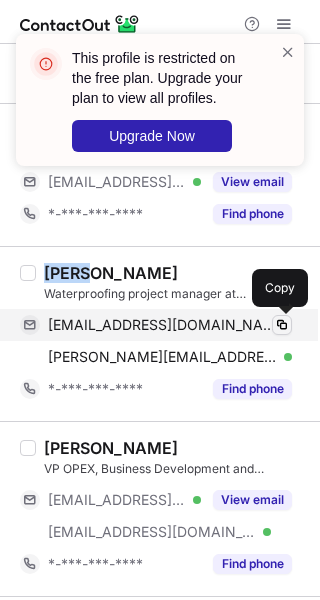 click at bounding box center [282, 325] 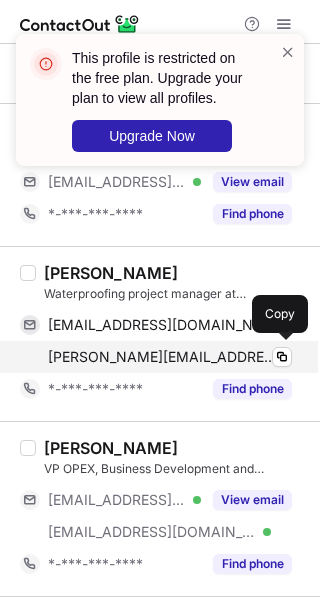 click on "[PERSON_NAME][EMAIL_ADDRESS][PERSON_NAME][DOMAIN_NAME] Verified Copy" at bounding box center (156, 357) 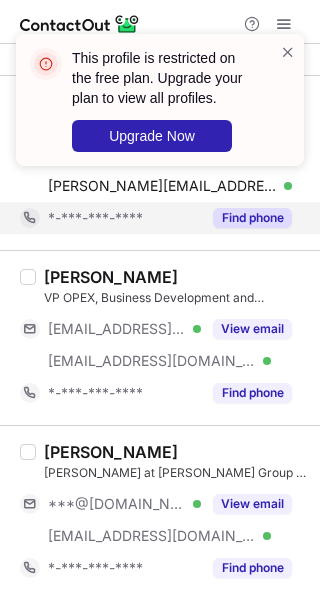scroll, scrollTop: 784, scrollLeft: 0, axis: vertical 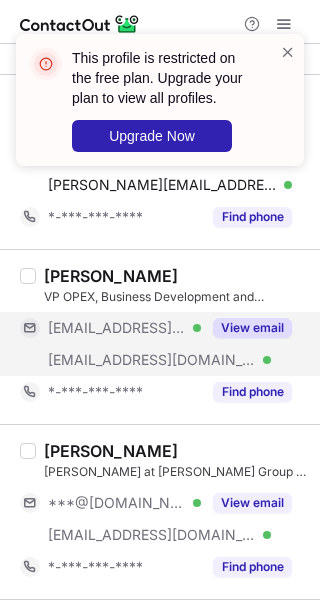 click on "View email" at bounding box center [252, 328] 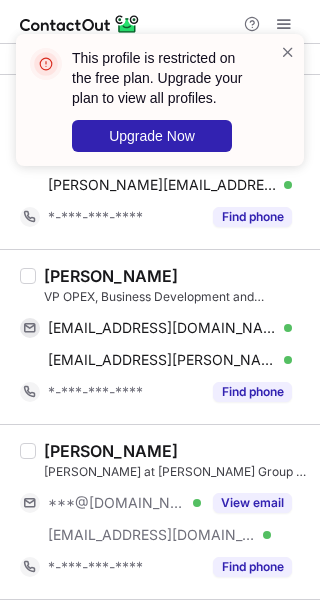 click on "[PERSON_NAME]" at bounding box center [111, 276] 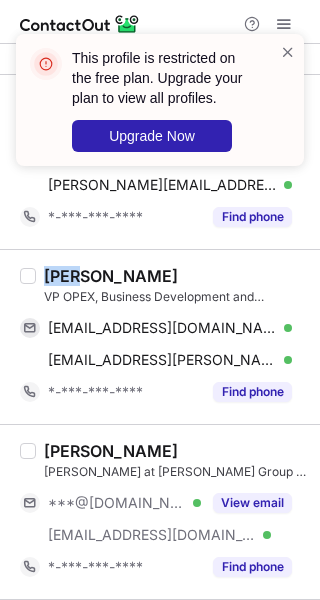 click on "[PERSON_NAME]" at bounding box center [111, 276] 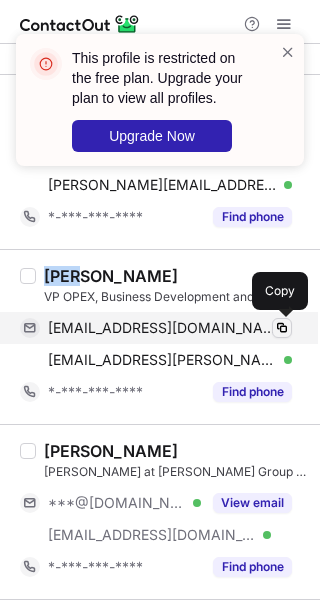 click at bounding box center [282, 328] 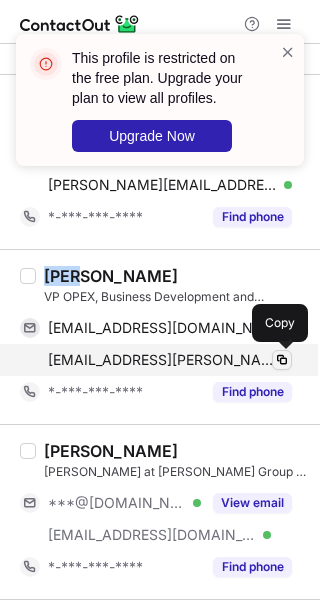 click at bounding box center [282, 360] 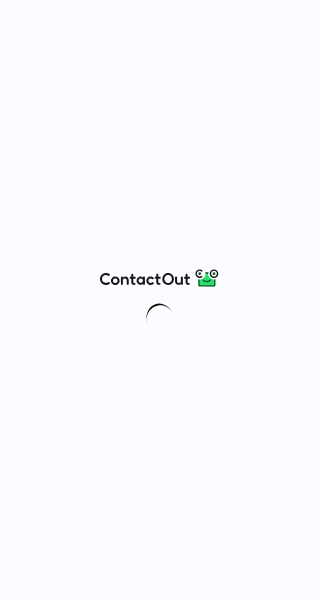 scroll, scrollTop: 0, scrollLeft: 0, axis: both 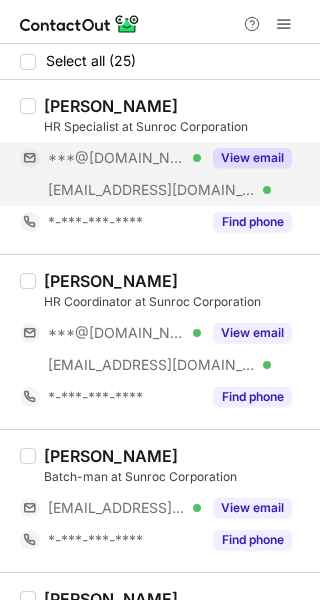click on "View email" at bounding box center (252, 158) 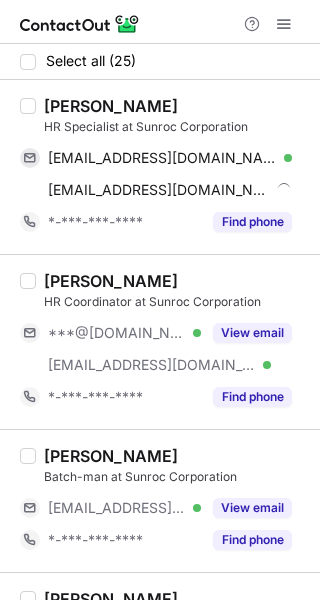 click on "Amy Davis" at bounding box center [111, 106] 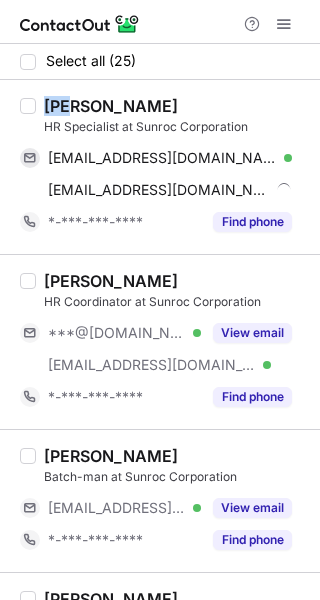 click on "Amy Davis" at bounding box center [111, 106] 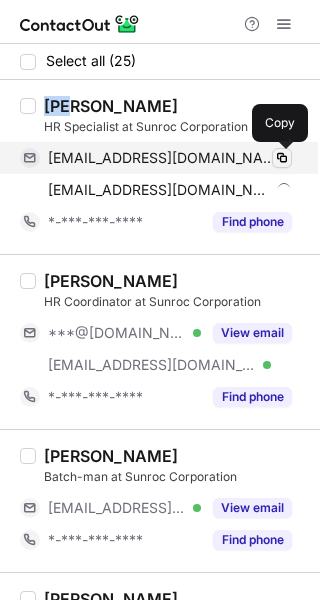 click at bounding box center (282, 158) 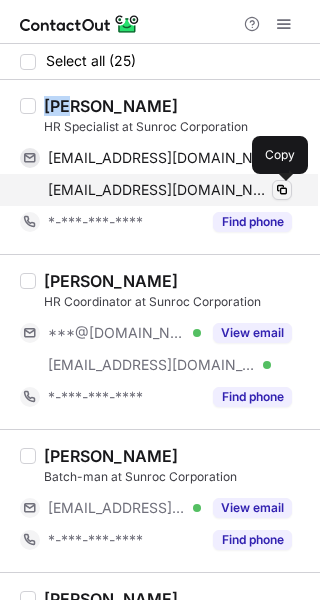 click at bounding box center (282, 190) 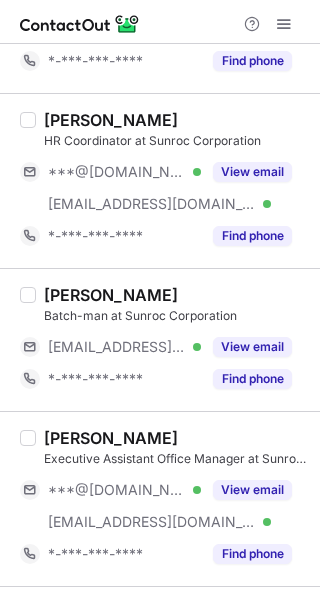 scroll, scrollTop: 169, scrollLeft: 0, axis: vertical 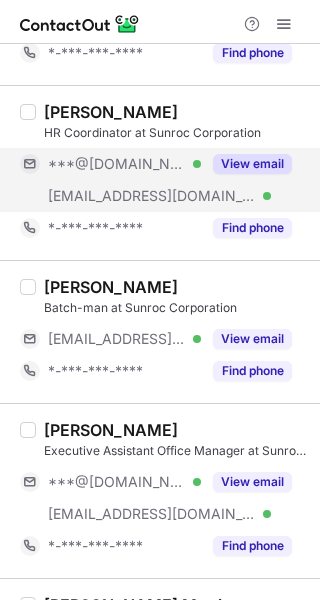 click on "View email" at bounding box center (252, 164) 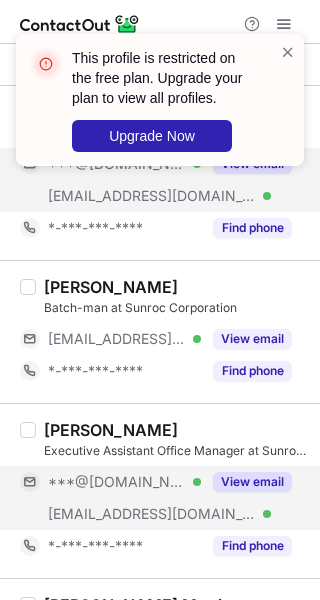 click on "View email" at bounding box center (252, 482) 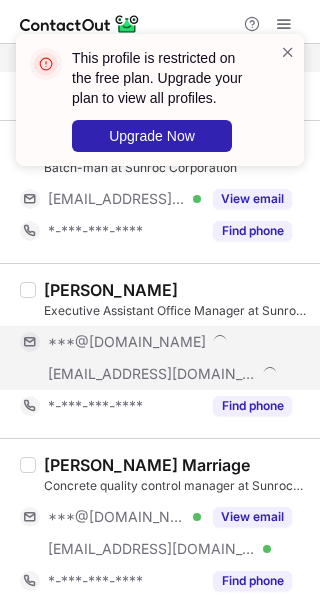 scroll, scrollTop: 321, scrollLeft: 0, axis: vertical 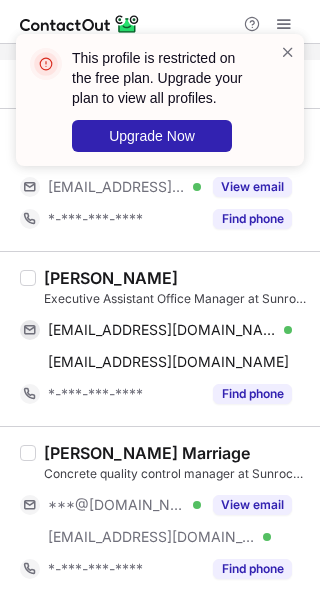 click on "Ann-Marie Fogg" at bounding box center [111, 278] 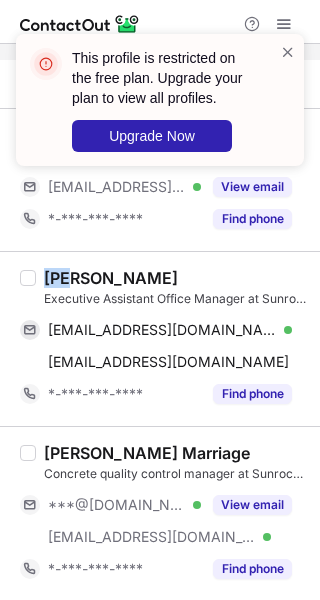 click on "Ann-Marie Fogg" at bounding box center (111, 278) 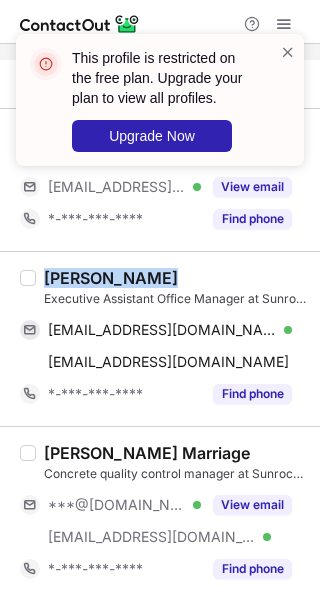 click on "Ann-Marie Fogg" at bounding box center [111, 278] 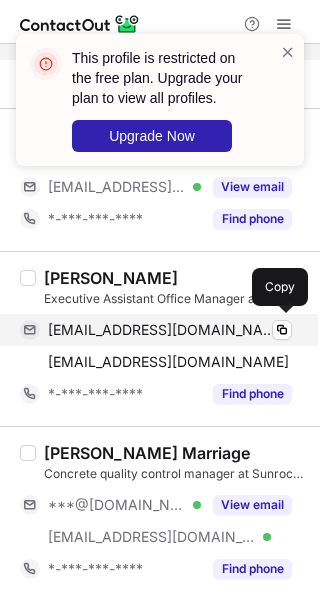 click on "annmariefogg@gmail.com Verified" at bounding box center [170, 330] 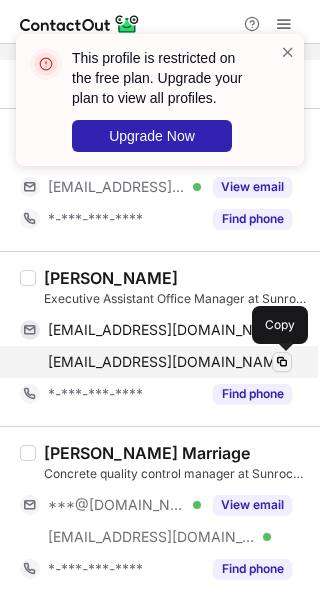 click at bounding box center (282, 362) 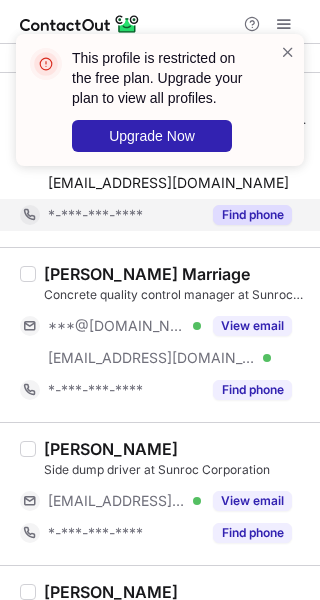 scroll, scrollTop: 501, scrollLeft: 0, axis: vertical 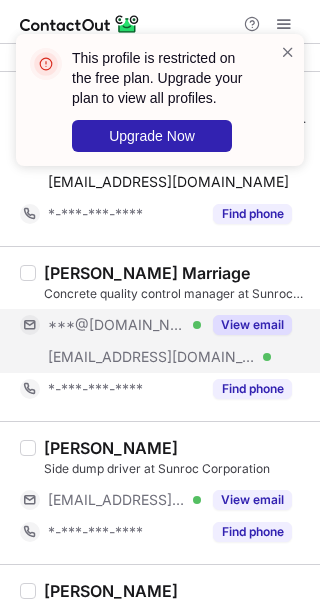 click on "View email" at bounding box center [252, 325] 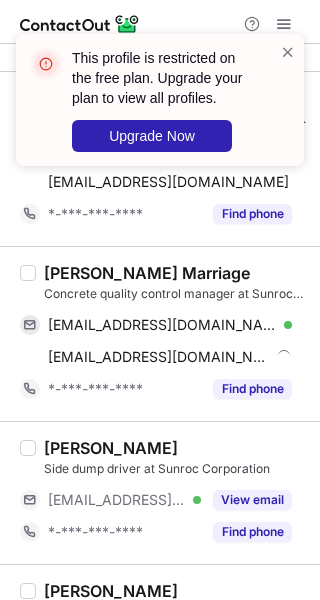 click on "Adrian Marriage" at bounding box center [147, 273] 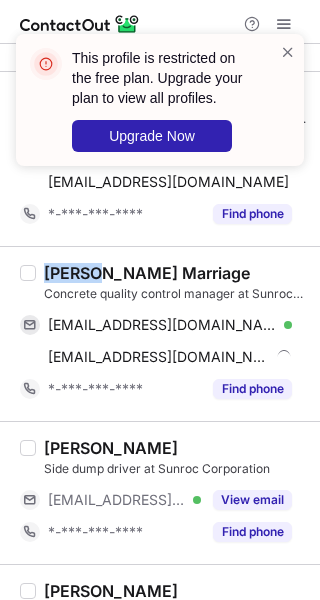 click on "Adrian Marriage" at bounding box center (147, 273) 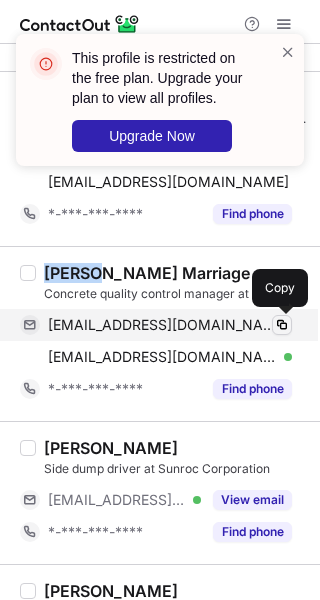 click at bounding box center (282, 325) 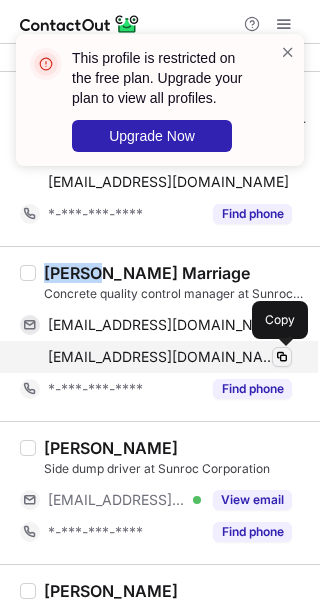 click at bounding box center (282, 357) 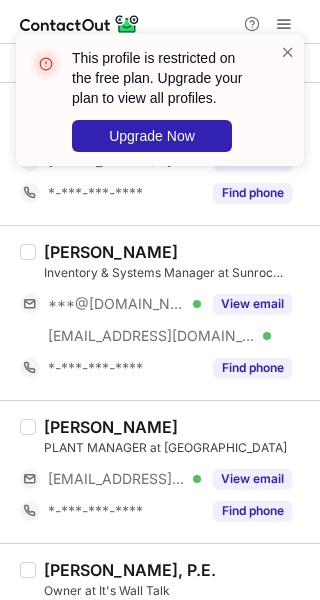 scroll, scrollTop: 1127, scrollLeft: 0, axis: vertical 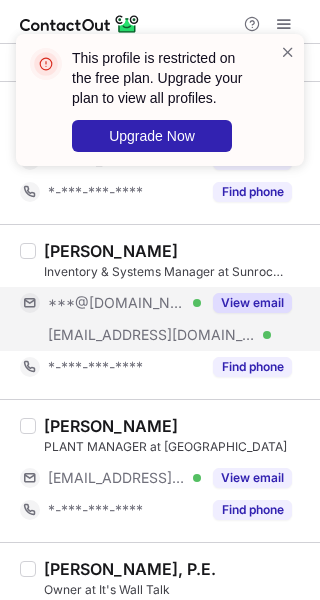 click on "View email" at bounding box center [252, 303] 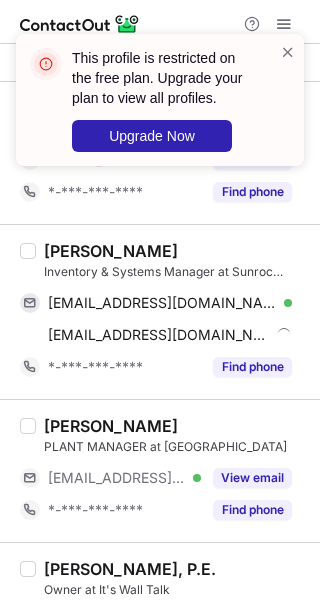 click on "Kyle Meade" at bounding box center (111, 251) 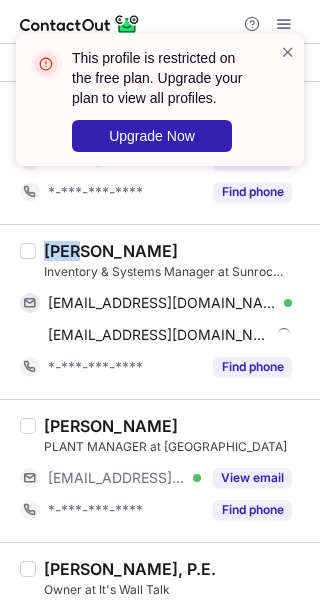 click on "Kyle Meade" at bounding box center [111, 251] 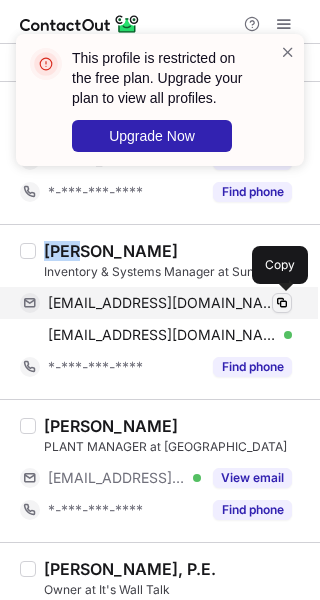 click at bounding box center (282, 303) 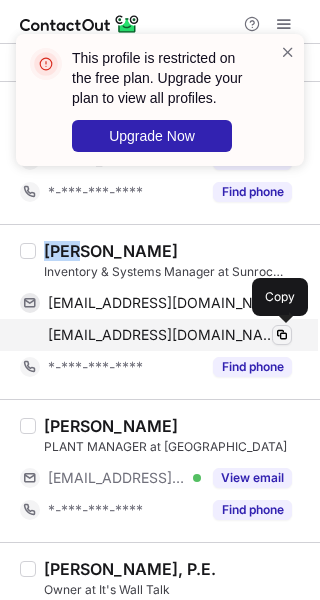 click at bounding box center [282, 335] 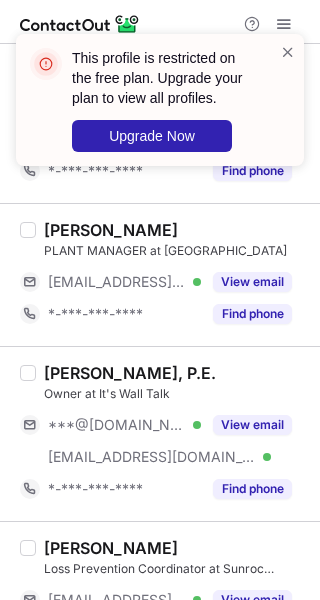 scroll, scrollTop: 1329, scrollLeft: 0, axis: vertical 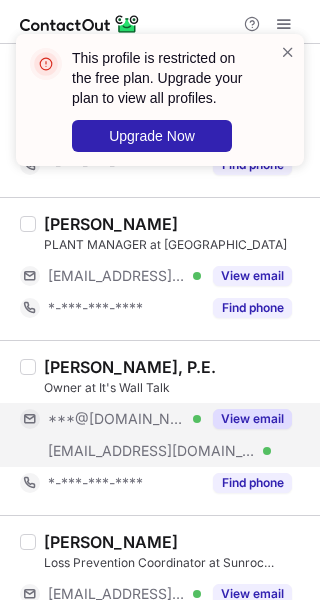 click on "View email" at bounding box center [252, 419] 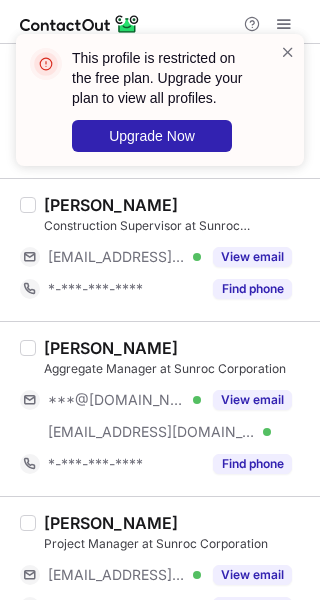 scroll, scrollTop: 2494, scrollLeft: 0, axis: vertical 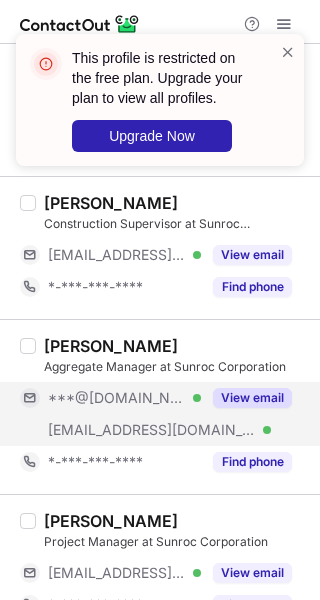 click on "View email" at bounding box center (252, 398) 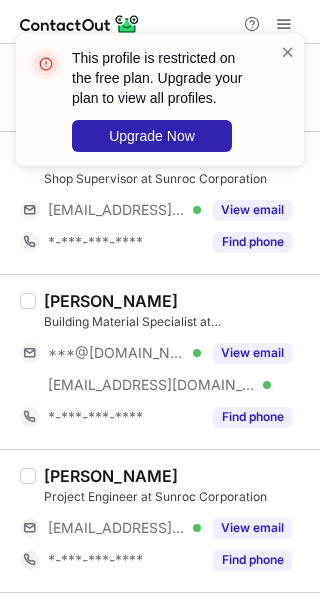 scroll, scrollTop: 3005, scrollLeft: 0, axis: vertical 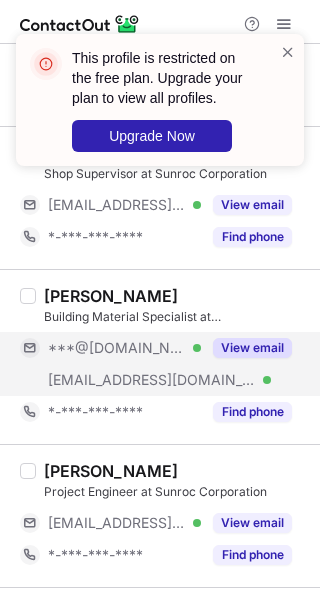click on "View email" at bounding box center (252, 348) 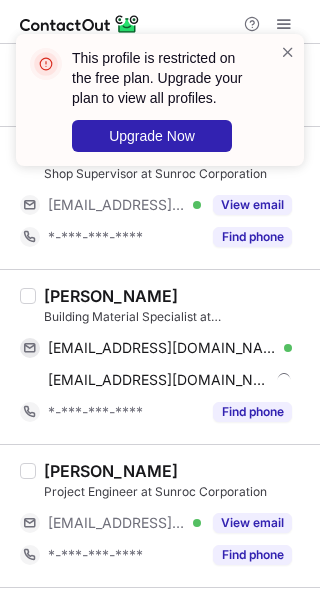 click on "Jason Skuza" at bounding box center [111, 296] 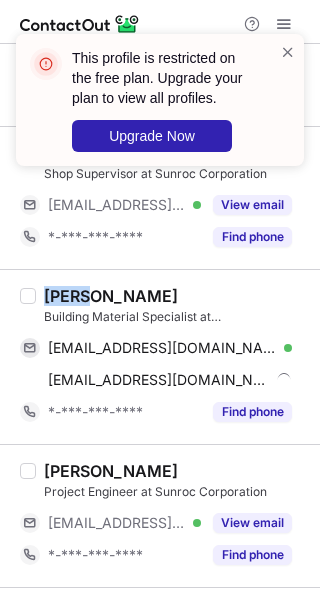 click on "Jason Skuza" at bounding box center (111, 296) 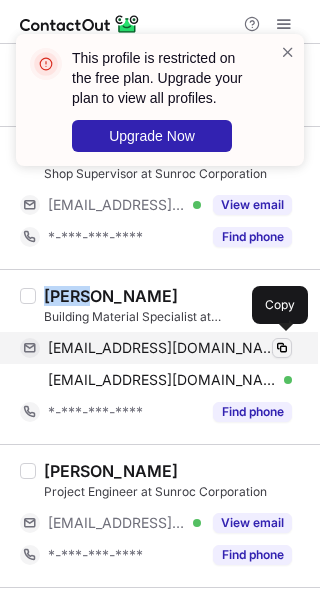 click at bounding box center [282, 348] 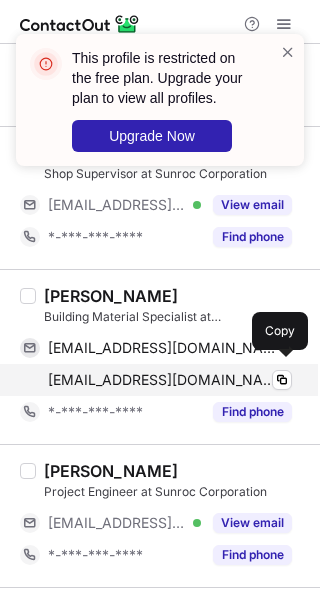 click on "jskuza@sunroc.com Verified" at bounding box center [170, 380] 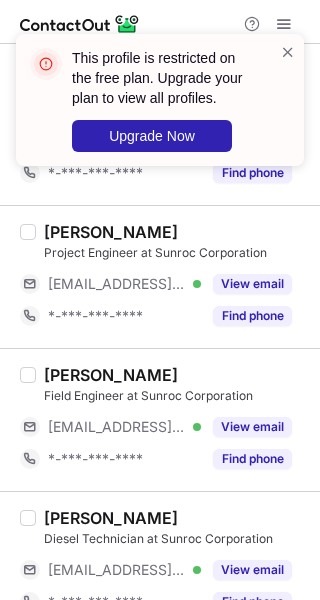 scroll, scrollTop: 3270, scrollLeft: 0, axis: vertical 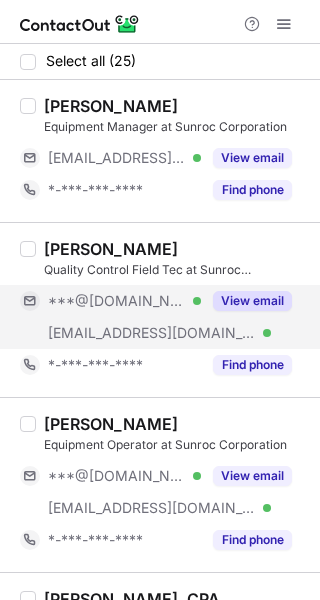 click on "View email" at bounding box center [252, 301] 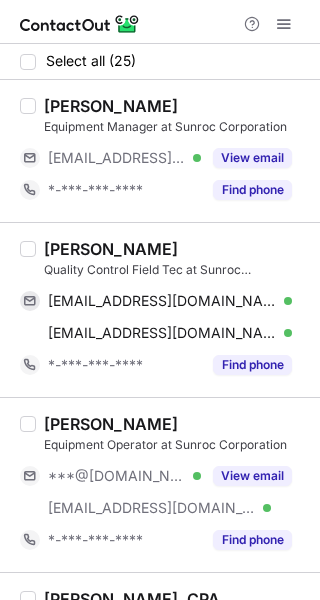 click on "[PERSON_NAME]" at bounding box center (111, 249) 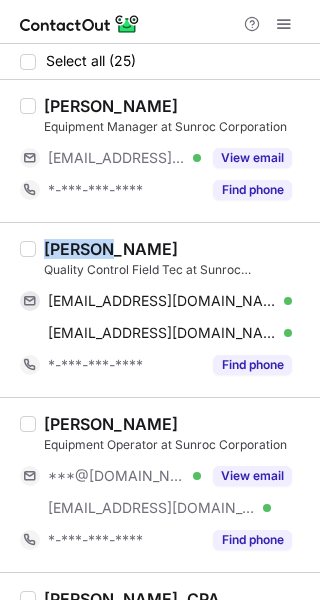 click on "[PERSON_NAME]" at bounding box center [111, 249] 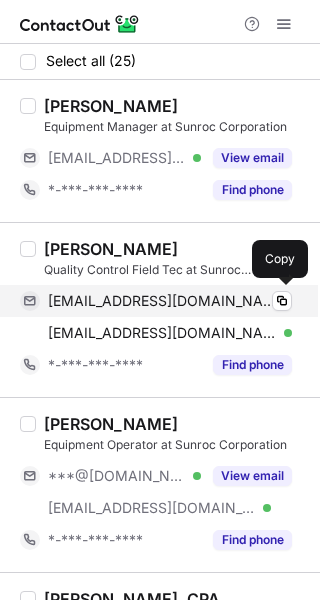 click on "[EMAIL_ADDRESS][DOMAIN_NAME] Verified" at bounding box center [170, 301] 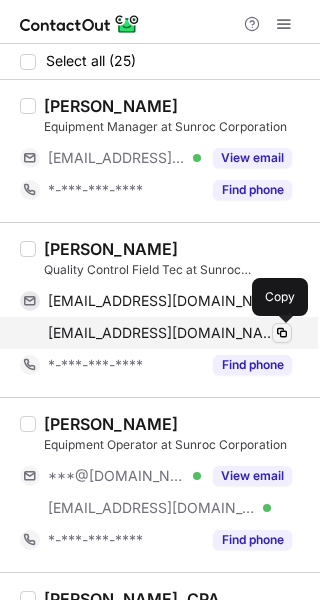 click at bounding box center (282, 333) 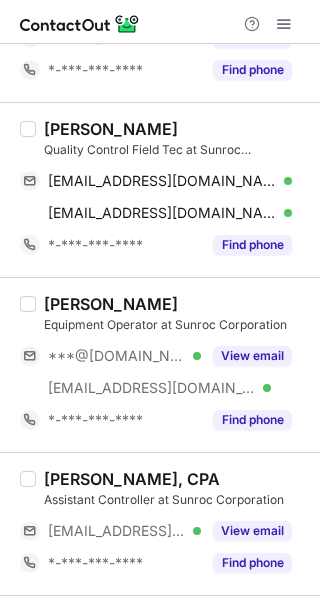 scroll, scrollTop: 129, scrollLeft: 0, axis: vertical 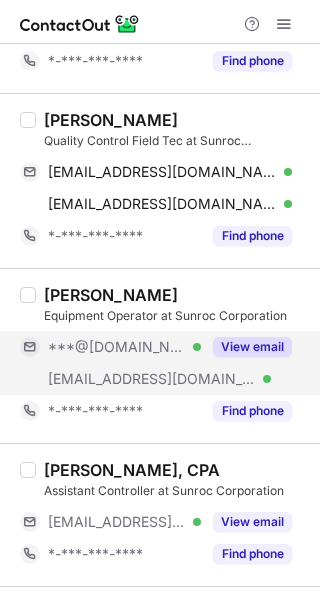 click on "View email" at bounding box center (252, 347) 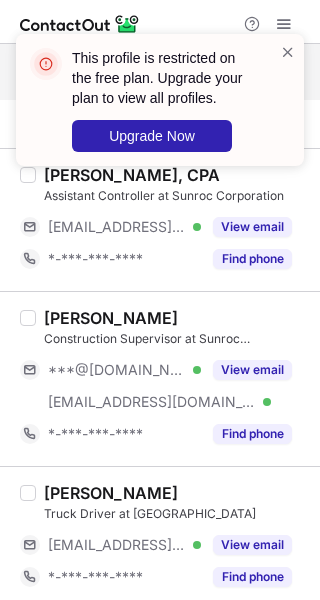scroll, scrollTop: 431, scrollLeft: 0, axis: vertical 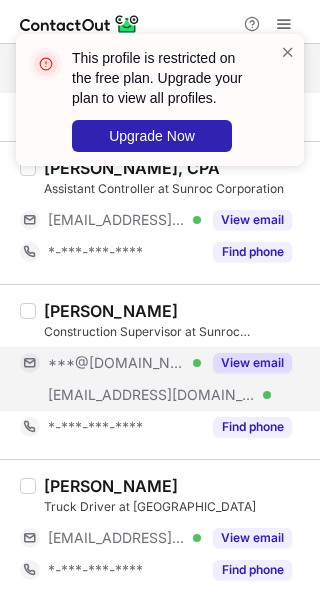 click on "View email" at bounding box center (252, 363) 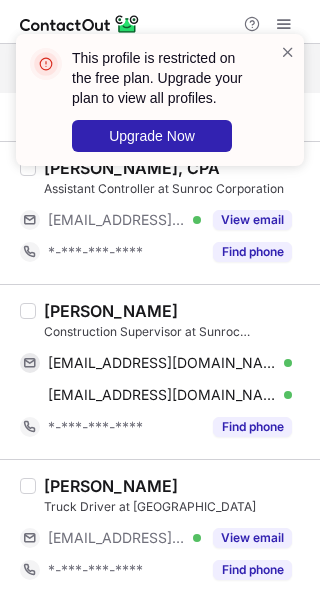 click on "Christian Oliverson" at bounding box center [111, 311] 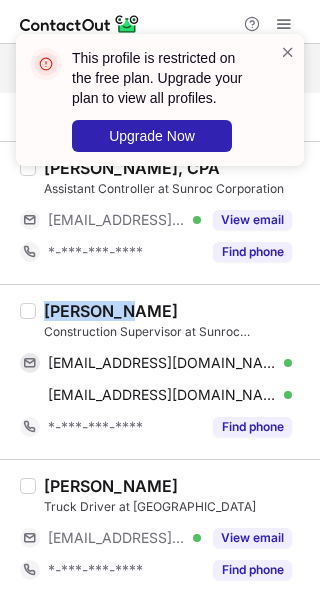 click on "Christian Oliverson" at bounding box center [111, 311] 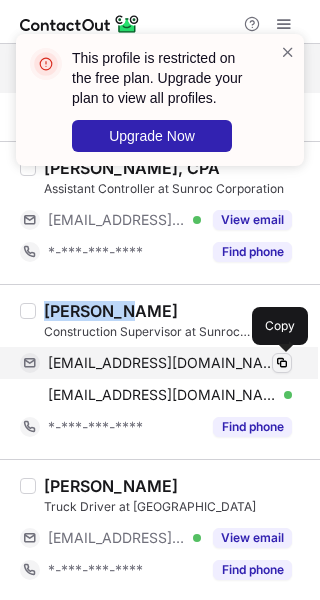 click at bounding box center (282, 363) 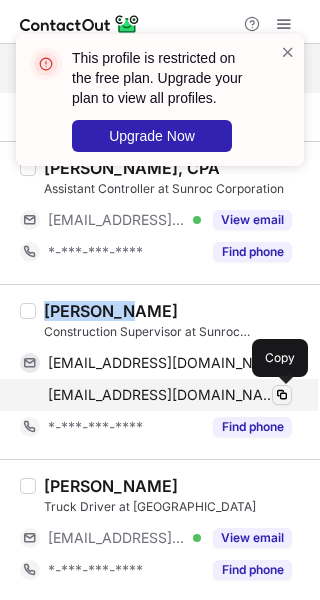 click at bounding box center [282, 395] 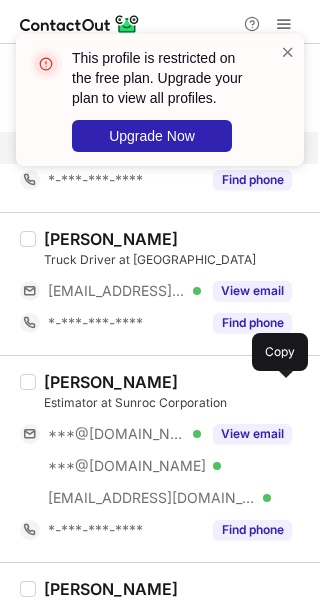 scroll, scrollTop: 687, scrollLeft: 0, axis: vertical 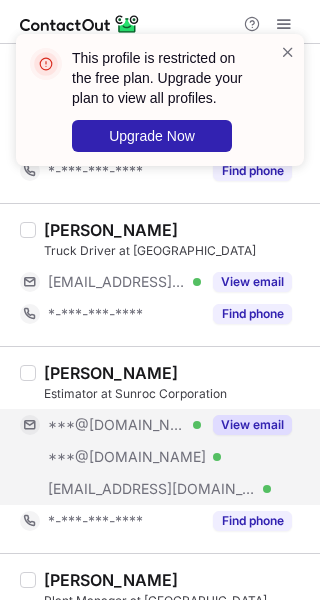 click on "View email" at bounding box center [252, 425] 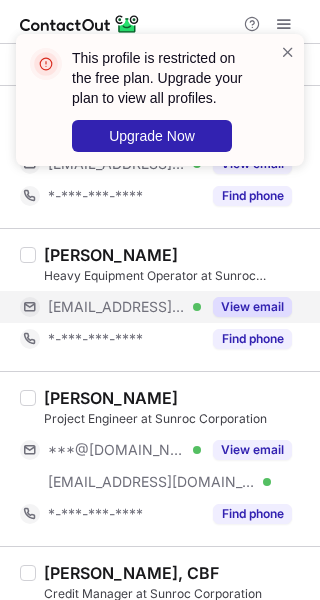 scroll, scrollTop: 1179, scrollLeft: 0, axis: vertical 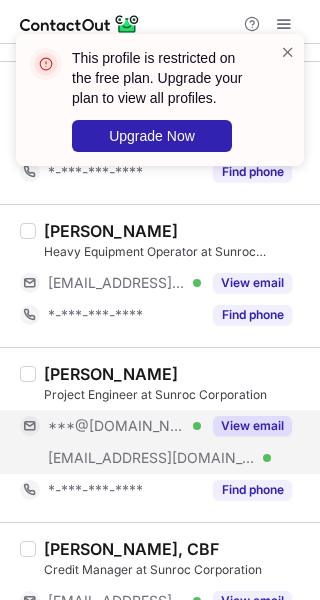 click on "View email" at bounding box center [252, 426] 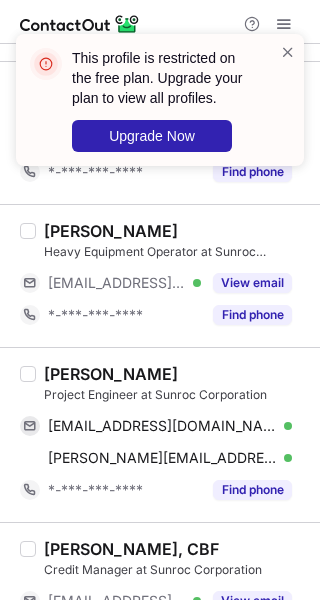 click on "Tyler Robertson" at bounding box center (111, 374) 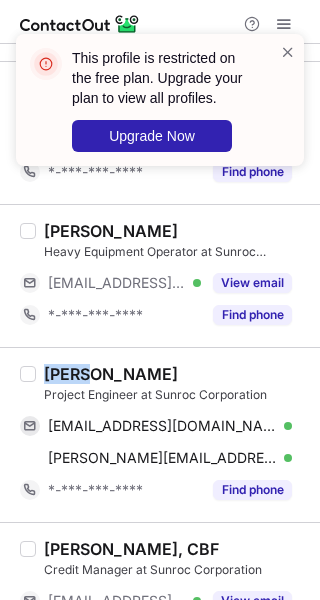 click on "Tyler Robertson" at bounding box center [111, 374] 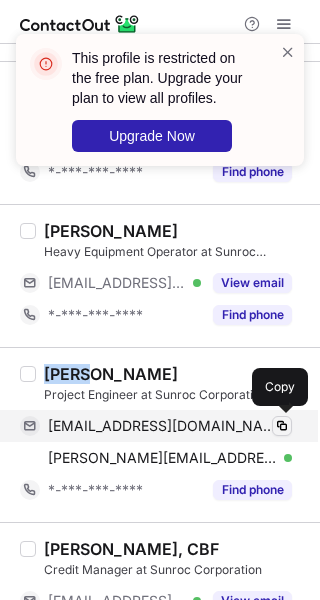click at bounding box center [282, 426] 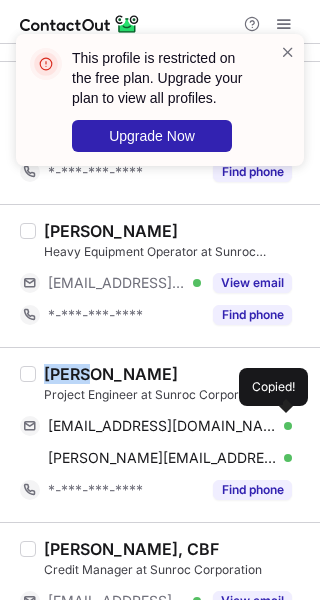 type 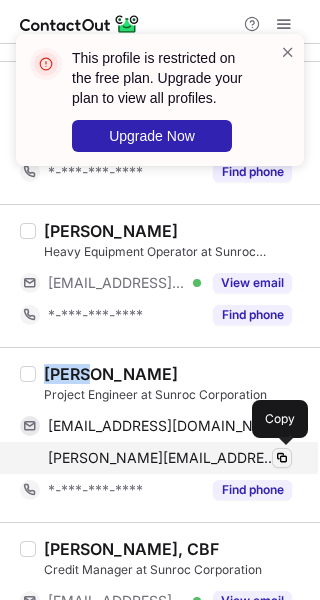 click at bounding box center (282, 458) 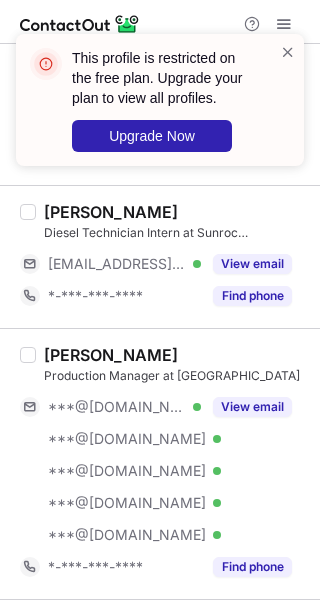 scroll, scrollTop: 1660, scrollLeft: 0, axis: vertical 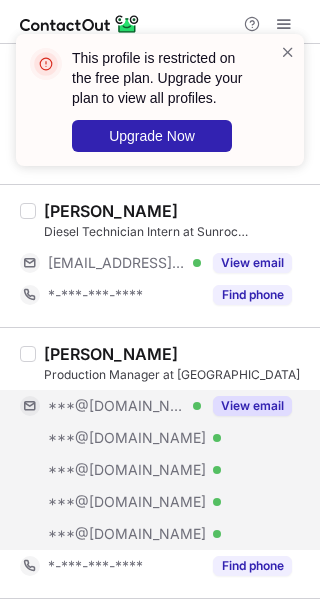 click on "View email" at bounding box center [252, 406] 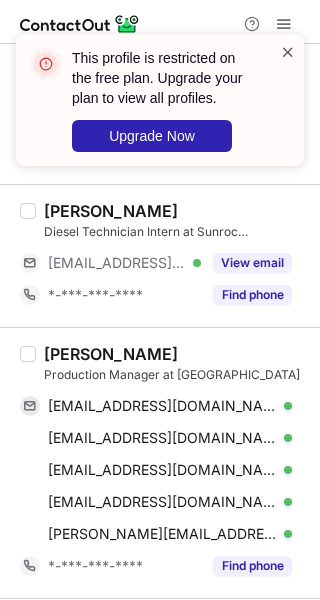 click at bounding box center [288, 52] 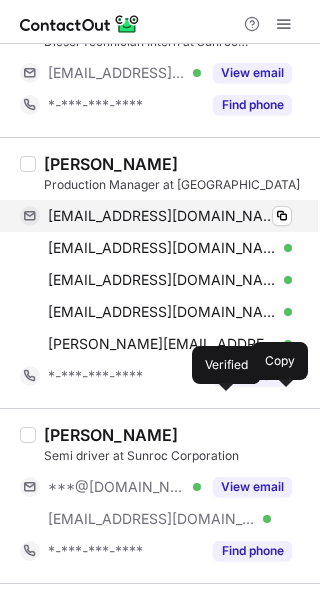 scroll, scrollTop: 1851, scrollLeft: 0, axis: vertical 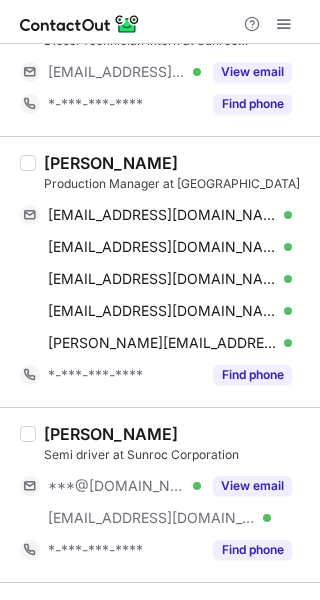 click on "Jason Atkinson" at bounding box center [111, 163] 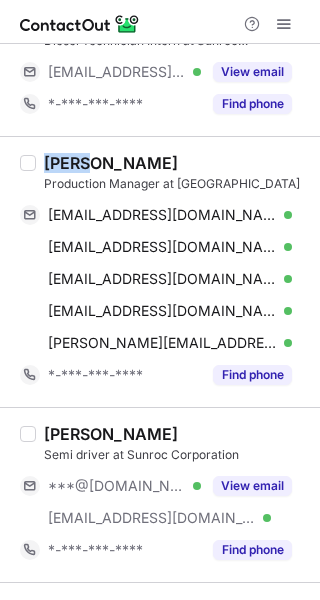 click on "Jason Atkinson" at bounding box center (111, 163) 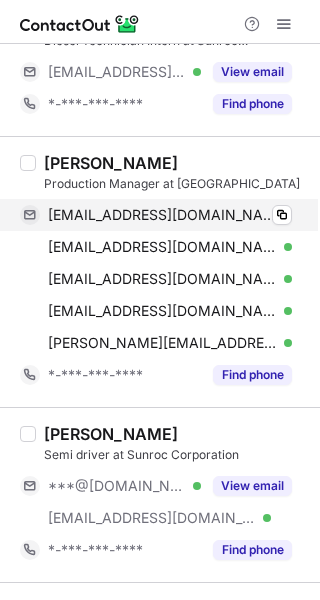 click on "brycemcalpin@gmail.com Verified" at bounding box center [170, 215] 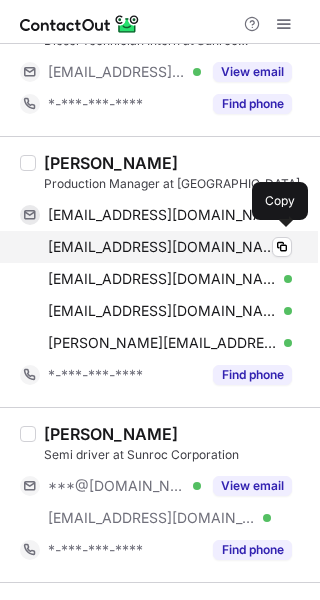click on "michaelmayfield100mm@gmail.com" at bounding box center [162, 247] 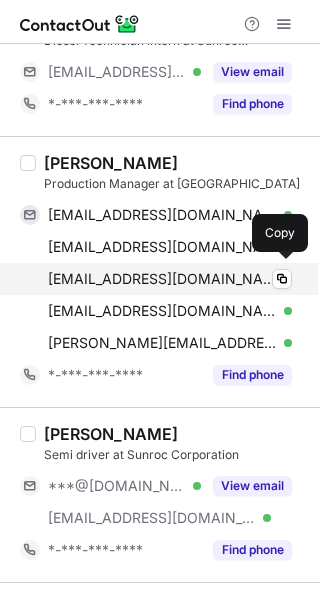 click on "tyrus3131@gmail.com Verified" at bounding box center (170, 279) 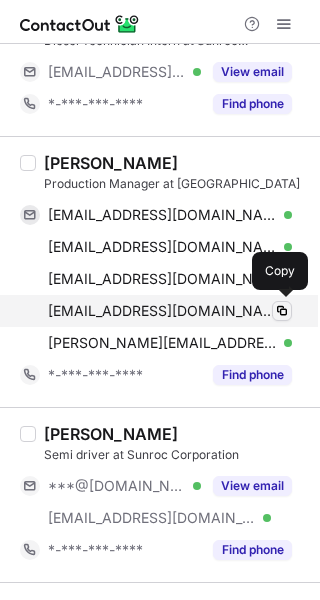 click at bounding box center [282, 311] 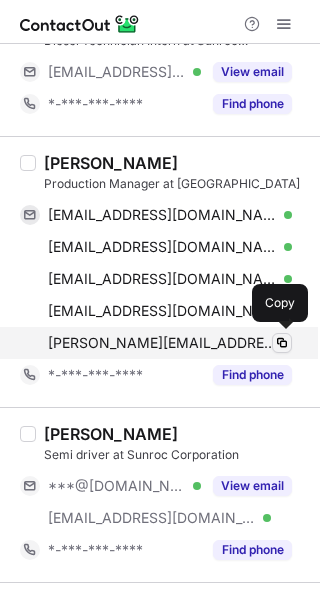 click at bounding box center (282, 343) 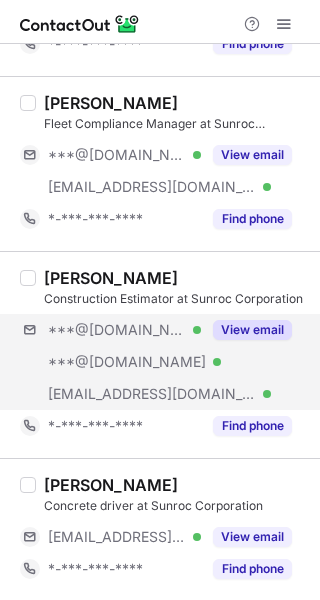 scroll, scrollTop: 3216, scrollLeft: 0, axis: vertical 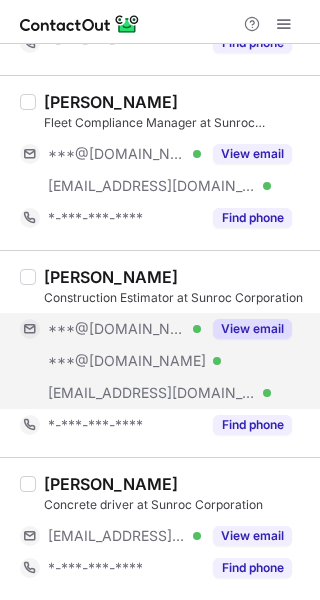 click on "View email" at bounding box center [246, 329] 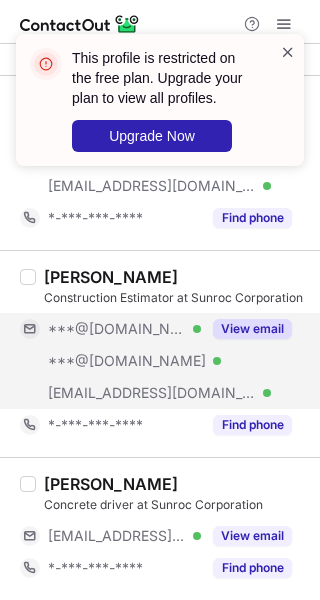click at bounding box center (288, 52) 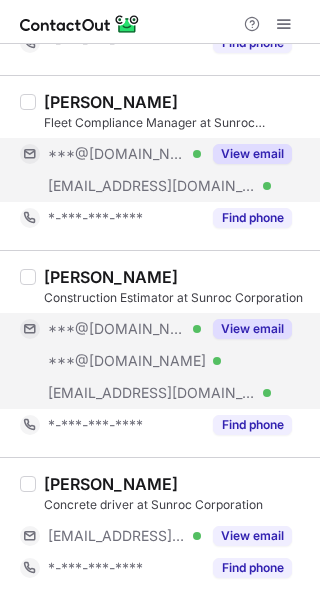click on "View email" at bounding box center [252, 154] 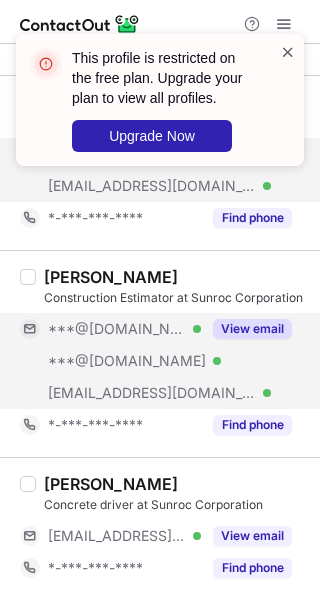 click at bounding box center (288, 52) 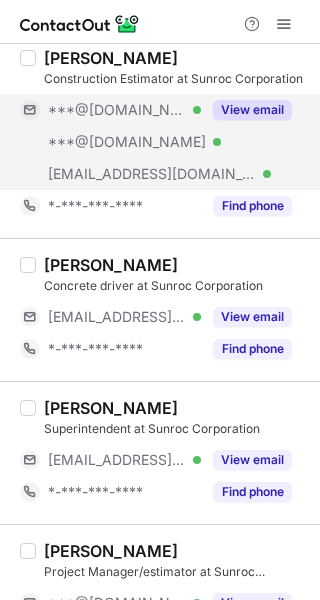scroll, scrollTop: 3526, scrollLeft: 0, axis: vertical 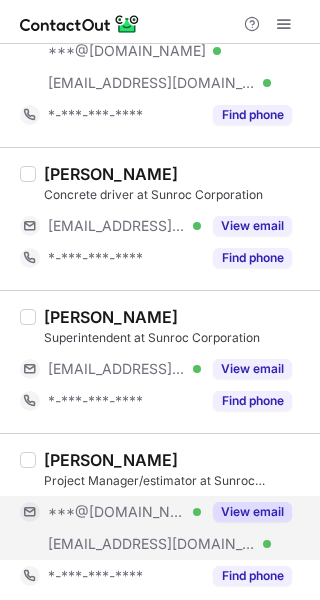 click on "View email" at bounding box center (246, 512) 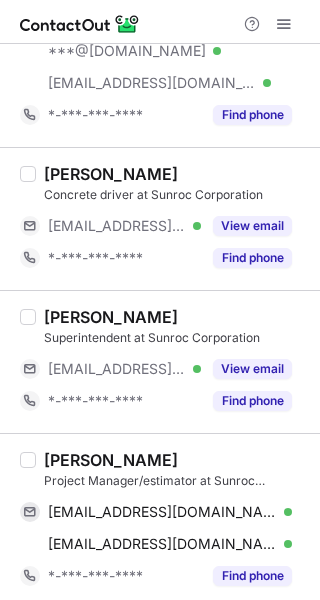 click on "Keith Mustin" at bounding box center [111, 460] 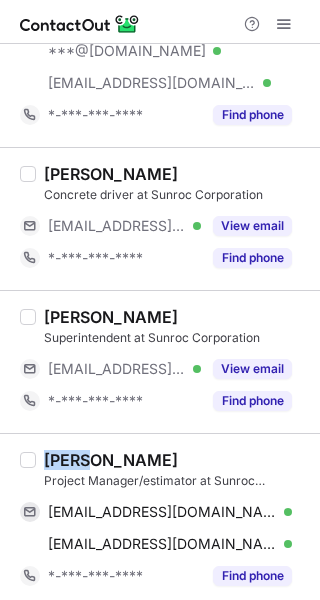 click on "Keith Mustin" at bounding box center (111, 460) 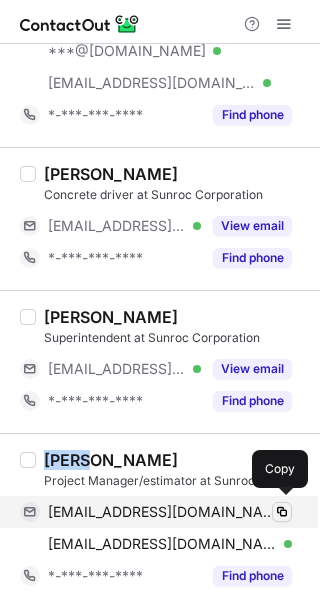 click at bounding box center (282, 512) 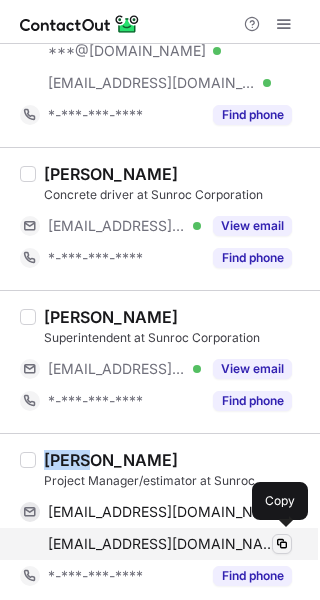 click at bounding box center [282, 544] 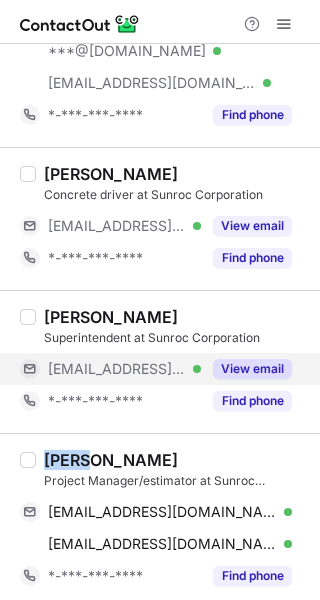 click on "View email" at bounding box center (252, 369) 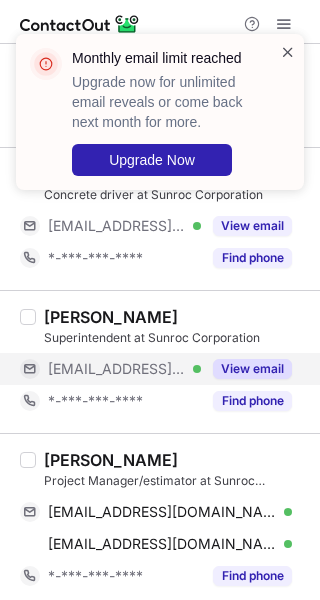 click at bounding box center [288, 52] 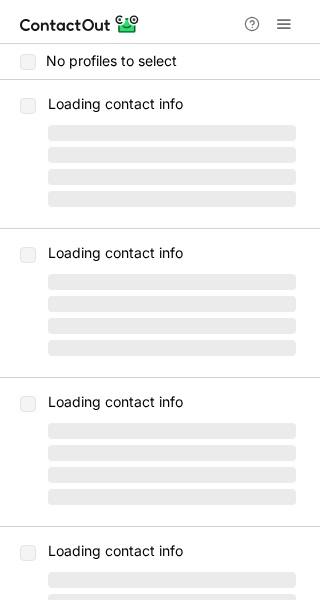 scroll, scrollTop: 0, scrollLeft: 0, axis: both 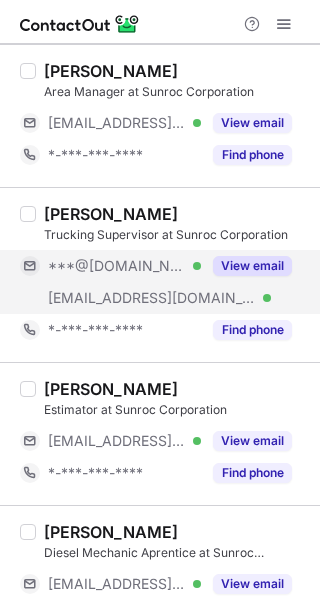 click on "View email" at bounding box center (252, 266) 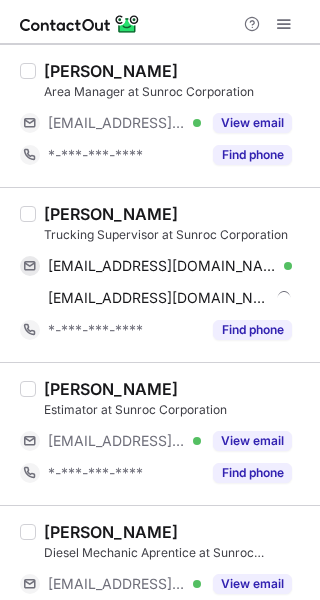 click on "[PERSON_NAME]" at bounding box center (111, 214) 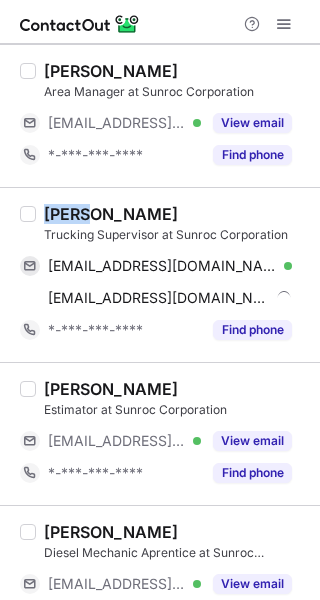 click on "[PERSON_NAME]" at bounding box center [111, 214] 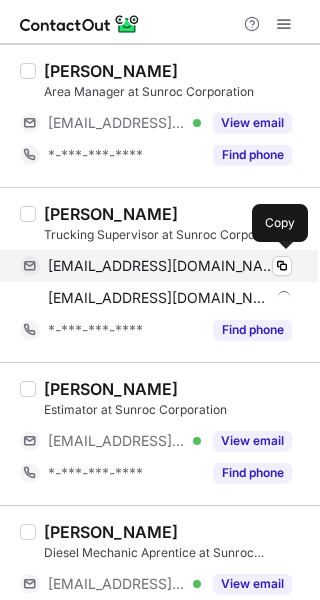 click on "[EMAIL_ADDRESS][DOMAIN_NAME] Verified Copy" at bounding box center (156, 266) 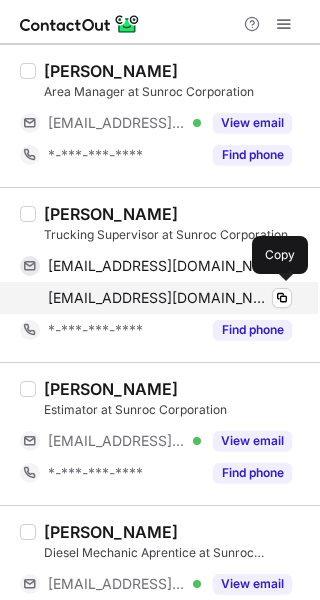 click on "[EMAIL_ADDRESS][DOMAIN_NAME]" at bounding box center (159, 298) 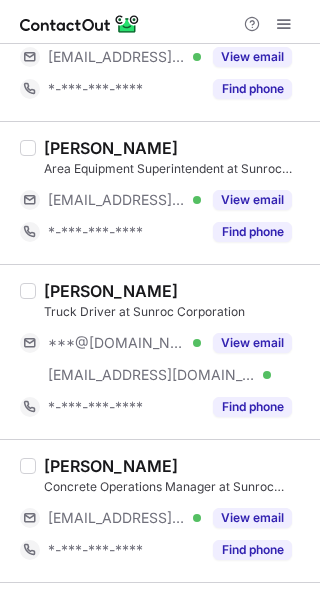 scroll, scrollTop: 1278, scrollLeft: 0, axis: vertical 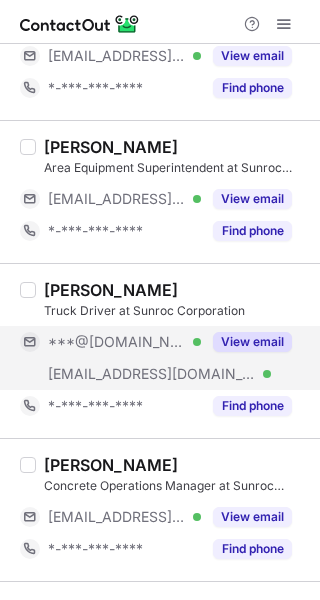 click on "View email" at bounding box center [252, 342] 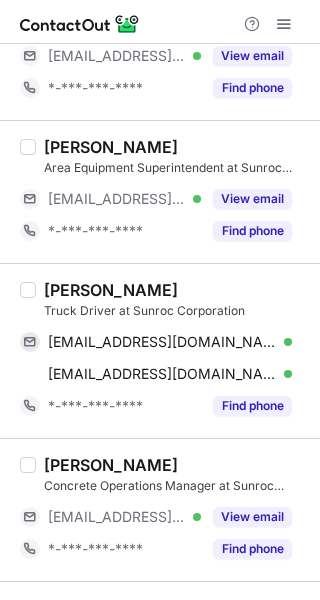 click on "[PERSON_NAME]" at bounding box center (111, 290) 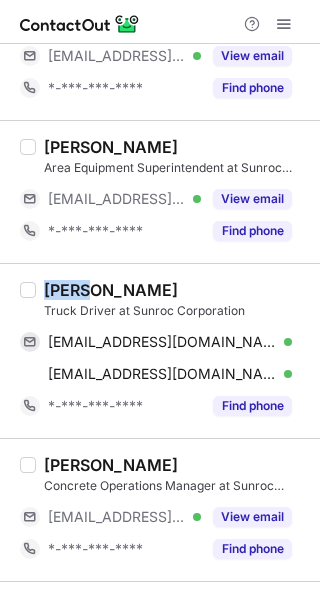 click on "[PERSON_NAME]" at bounding box center [111, 290] 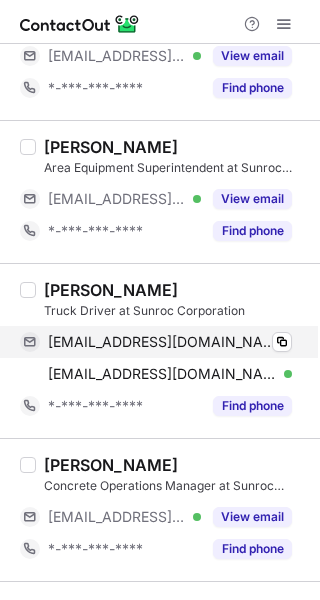 click on "[EMAIL_ADDRESS][DOMAIN_NAME] Verified" at bounding box center [170, 342] 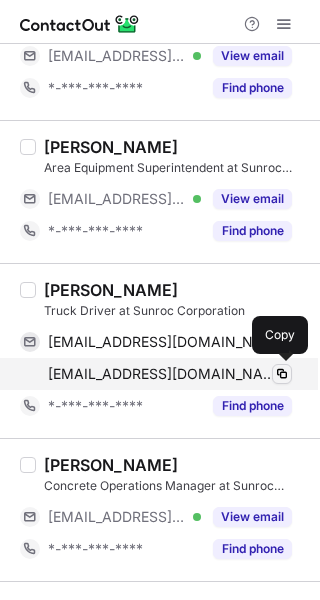 click at bounding box center (282, 374) 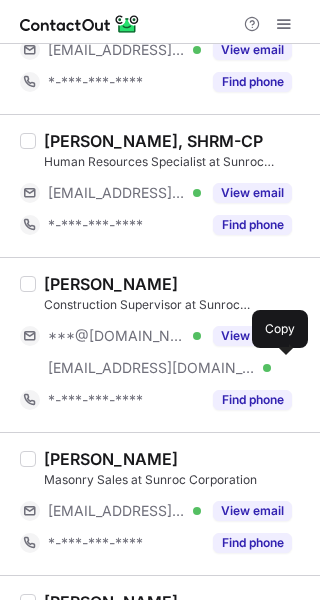 scroll, scrollTop: 1749, scrollLeft: 0, axis: vertical 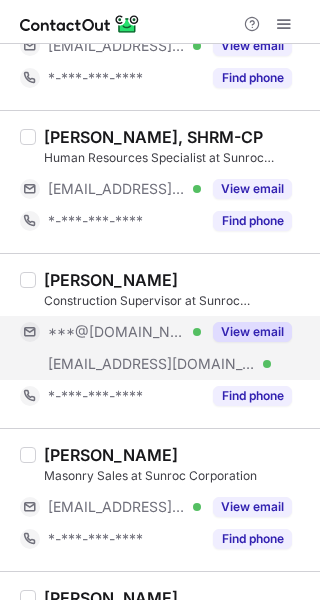type 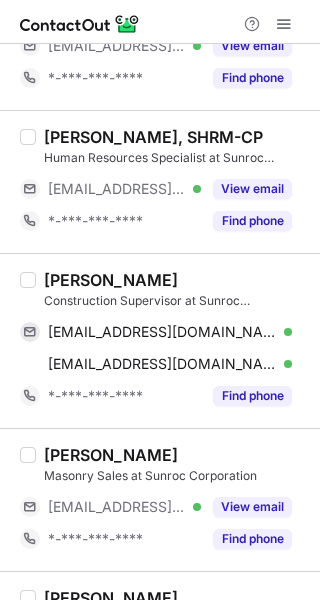 click on "[PERSON_NAME]" at bounding box center [111, 280] 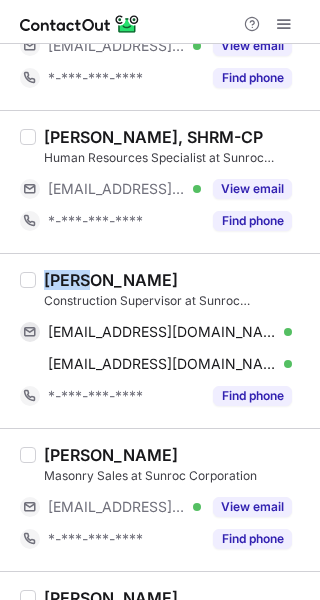 click on "[PERSON_NAME]" at bounding box center [111, 280] 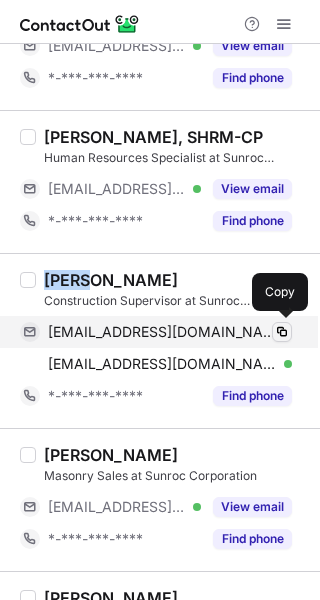 click at bounding box center (282, 332) 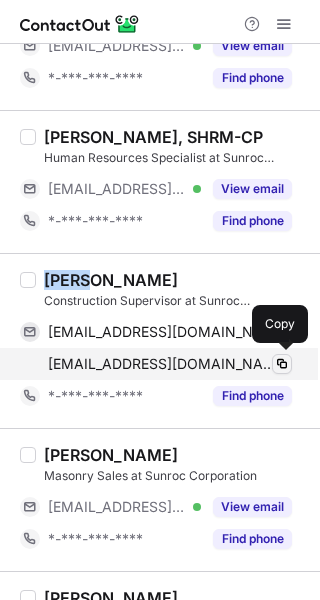 click at bounding box center [282, 364] 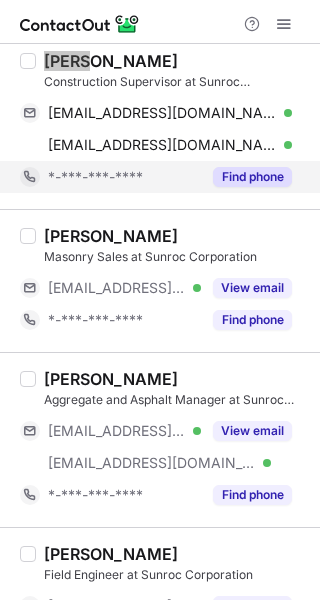 scroll, scrollTop: 1975, scrollLeft: 0, axis: vertical 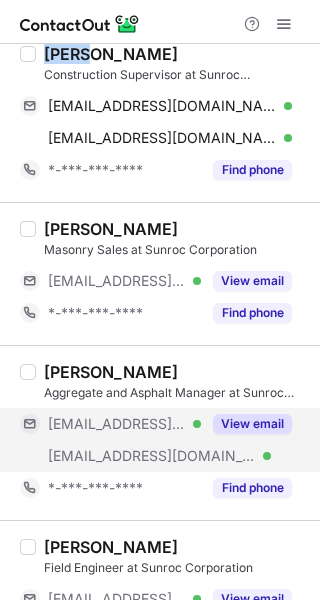 click on "View email" at bounding box center [252, 424] 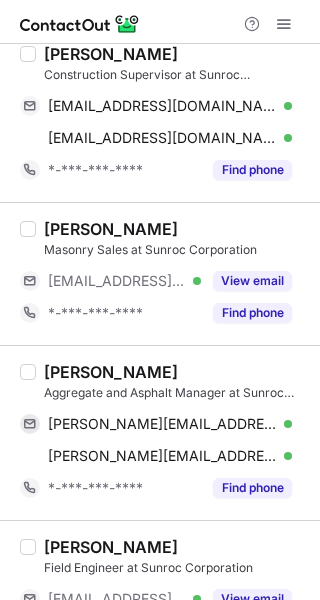 click on "[PERSON_NAME]" at bounding box center [111, 372] 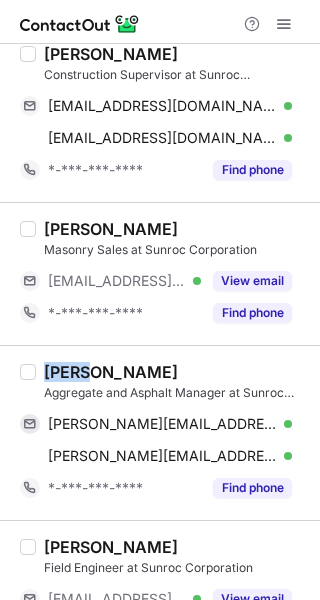 click on "[PERSON_NAME]" at bounding box center (111, 372) 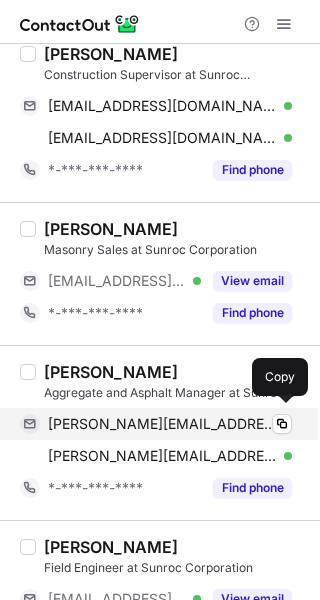 click on "[PERSON_NAME][EMAIL_ADDRESS][DOMAIN_NAME] Verified" at bounding box center (170, 424) 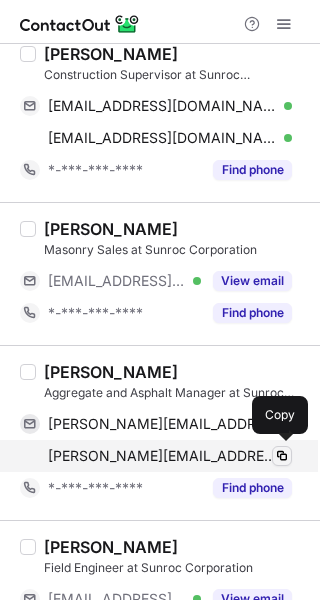 click at bounding box center (282, 456) 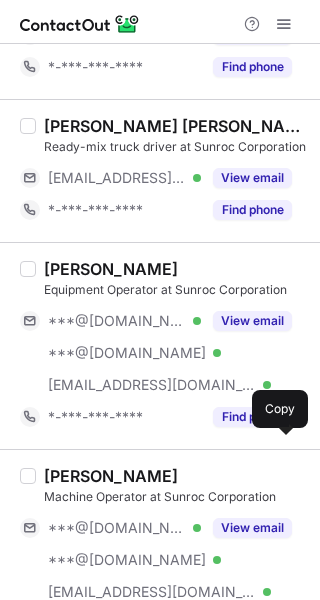 scroll, scrollTop: 2684, scrollLeft: 0, axis: vertical 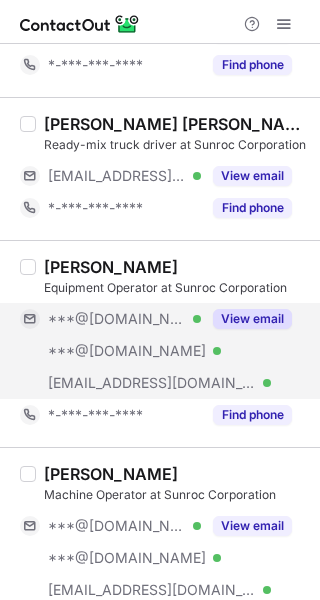 click on "View email" at bounding box center [252, 319] 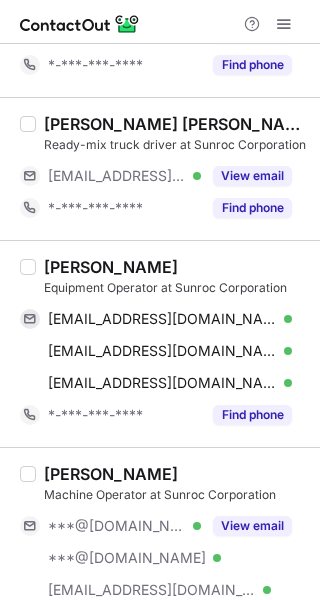 click on "Derek Drake" at bounding box center [111, 267] 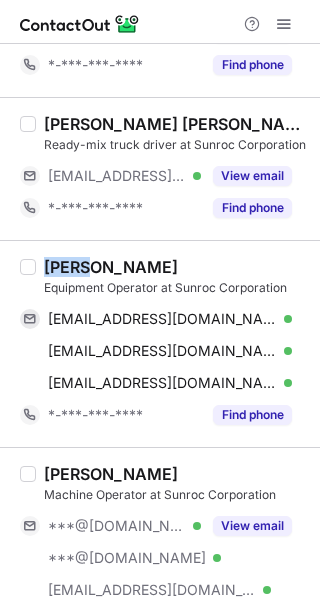 click on "Derek Drake" at bounding box center (111, 267) 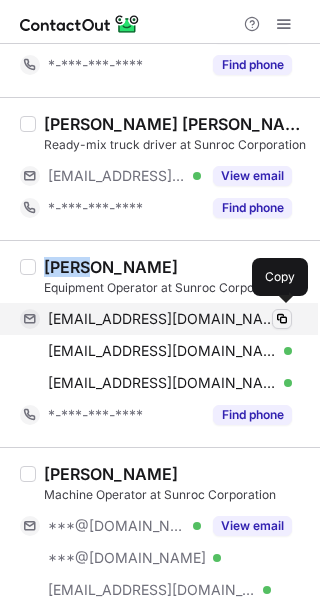 click at bounding box center (282, 319) 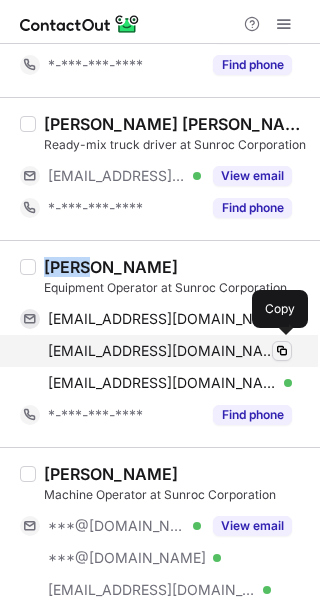 click at bounding box center [282, 351] 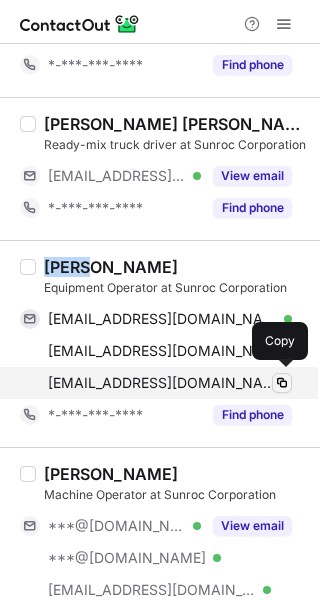 click at bounding box center [282, 383] 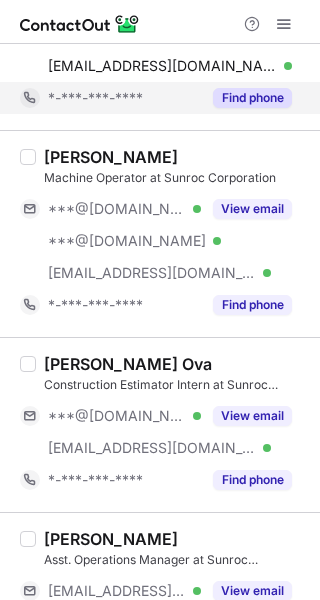 scroll, scrollTop: 2995, scrollLeft: 0, axis: vertical 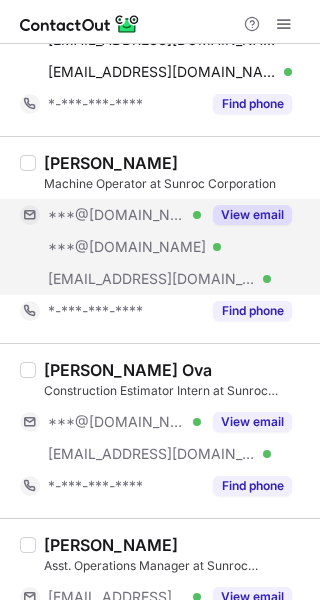 click on "View email" at bounding box center [252, 215] 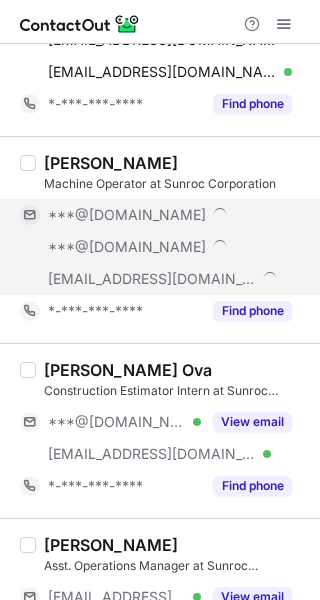 click on "Brian Hooton" at bounding box center (111, 163) 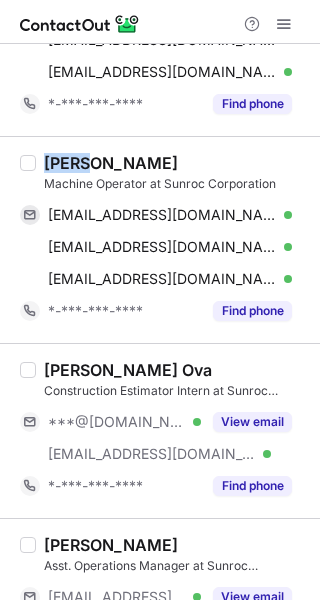 click on "Brian Hooton" at bounding box center (111, 163) 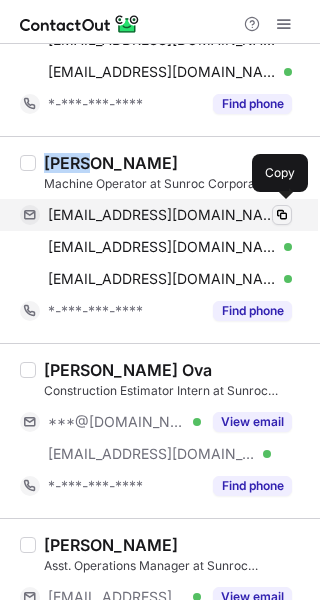 click at bounding box center (282, 215) 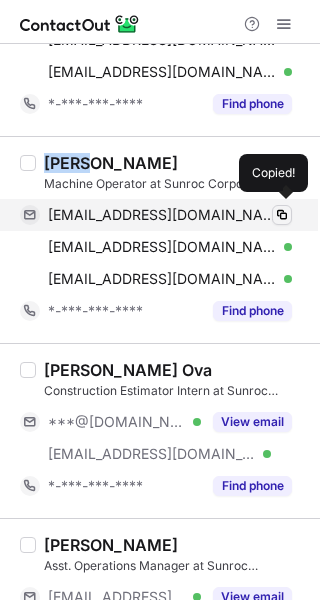 type 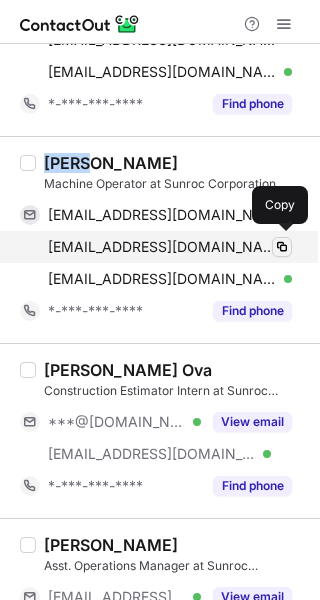 click at bounding box center (282, 247) 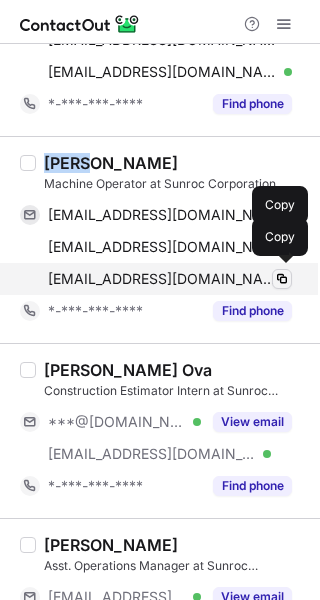 click at bounding box center [282, 279] 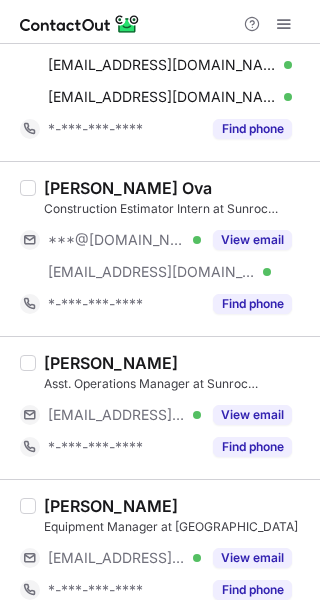 scroll, scrollTop: 3178, scrollLeft: 0, axis: vertical 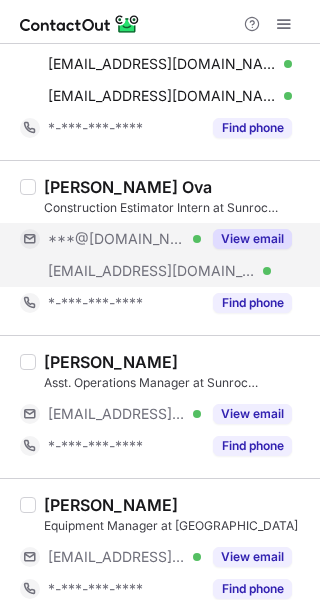 click on "View email" at bounding box center (252, 239) 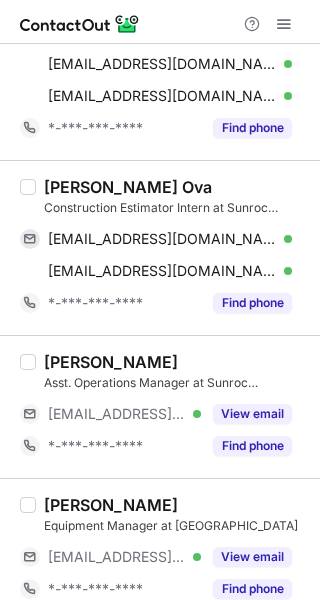 click on "Jay Ova" at bounding box center (128, 187) 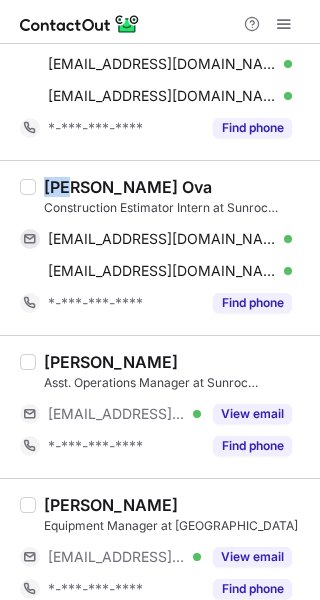 click on "Jay Ova" at bounding box center (128, 187) 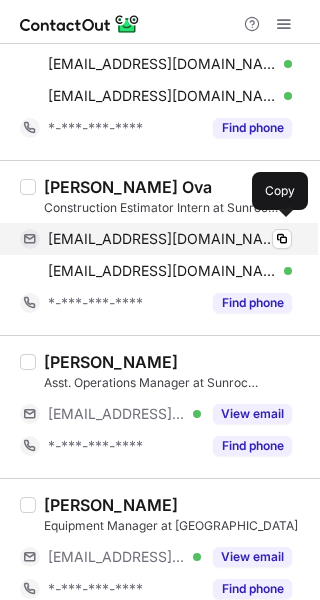 click on "ovasione10@gmail.com Verified" at bounding box center [170, 239] 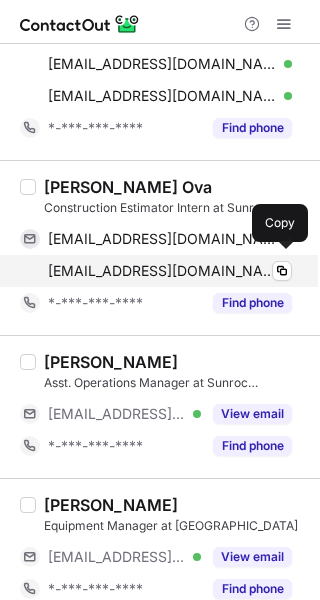 click on "jova@sunroc.com Verified" at bounding box center [170, 271] 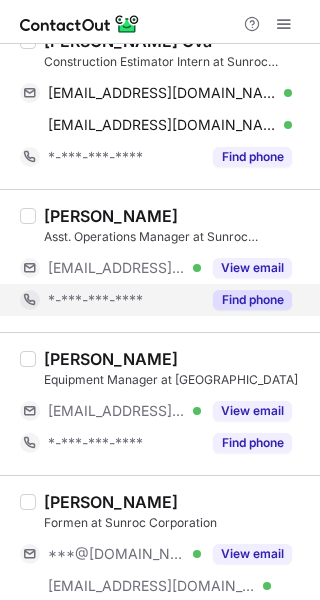 scroll, scrollTop: 3366, scrollLeft: 0, axis: vertical 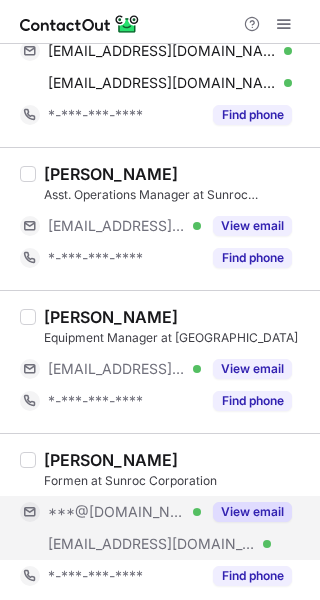 click on "View email" at bounding box center [252, 512] 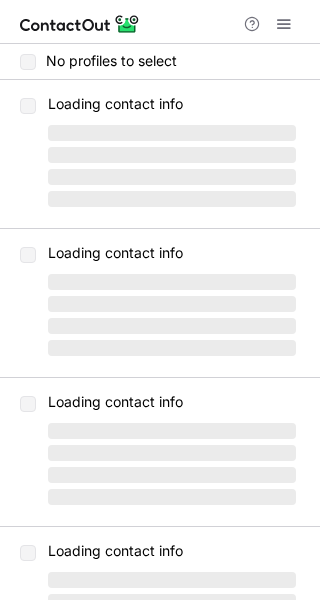 scroll, scrollTop: 0, scrollLeft: 0, axis: both 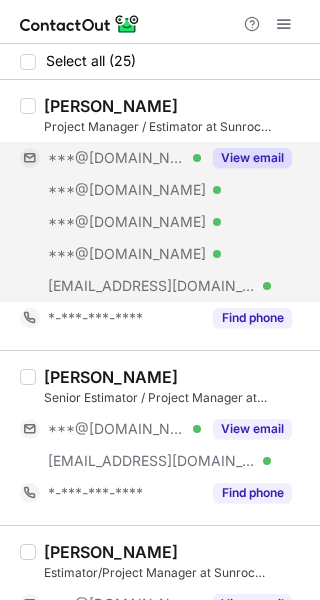 click on "View email" at bounding box center (252, 158) 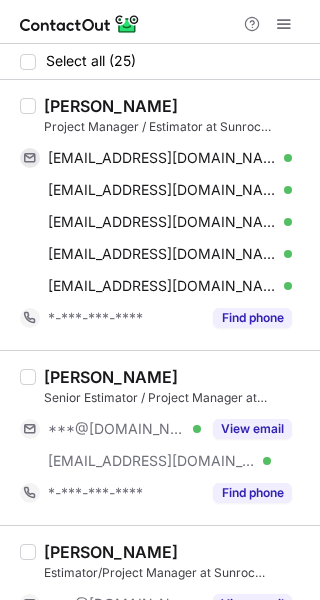 click on "[PERSON_NAME]" at bounding box center [111, 106] 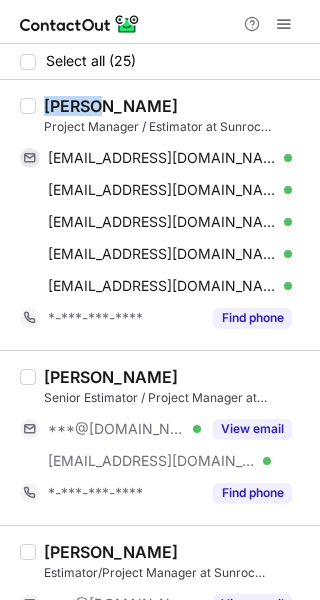 click on "Dillon Rasmussen" at bounding box center (111, 106) 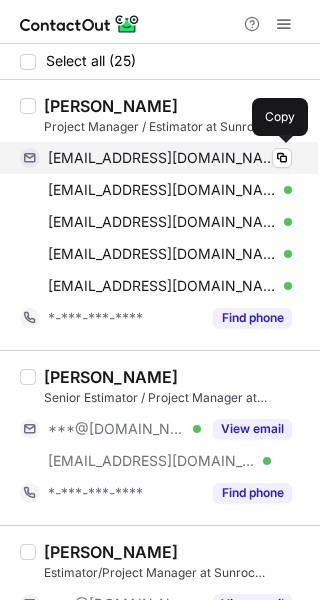 click on "dillonrasm@gmail.com" at bounding box center [162, 158] 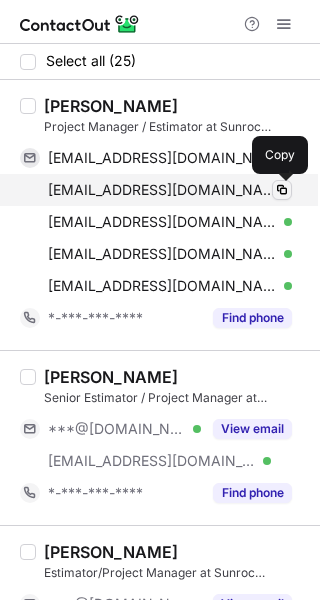 click at bounding box center [282, 190] 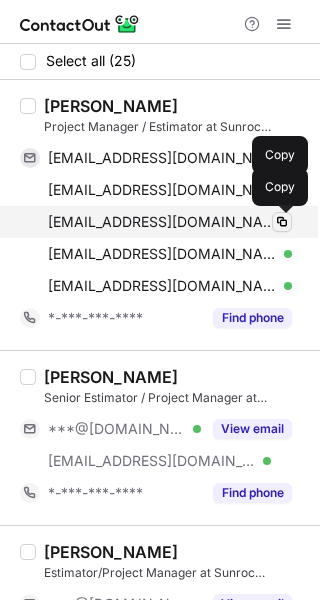 click at bounding box center (282, 222) 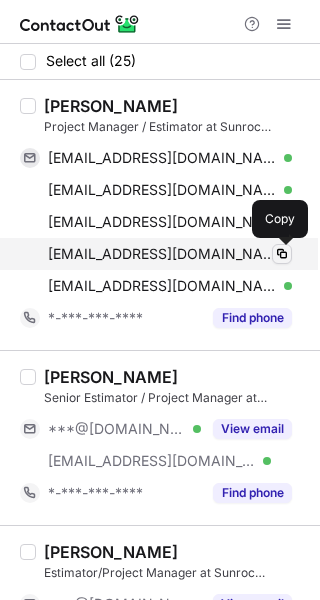 click at bounding box center [282, 254] 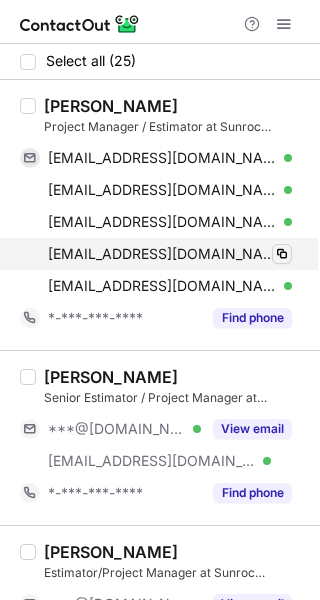 type 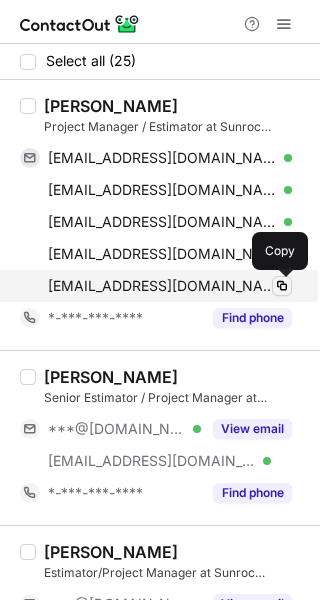 click at bounding box center [282, 286] 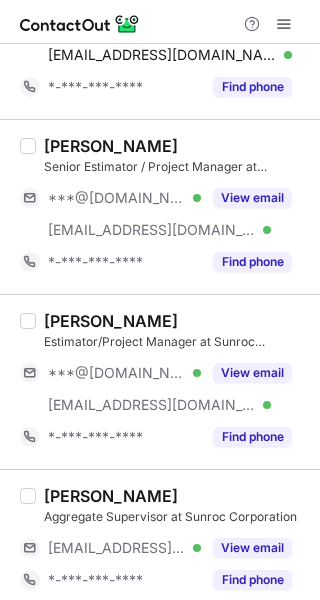 scroll, scrollTop: 229, scrollLeft: 0, axis: vertical 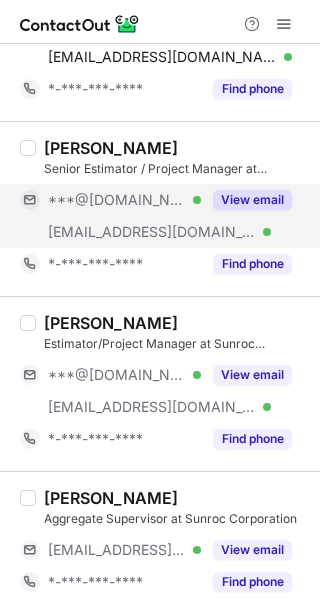 click on "View email" at bounding box center (252, 200) 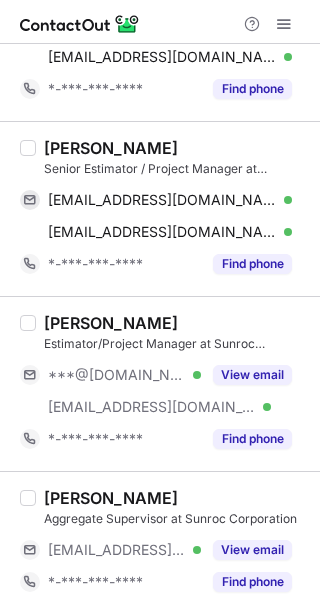 click on "John Henderson" at bounding box center [111, 148] 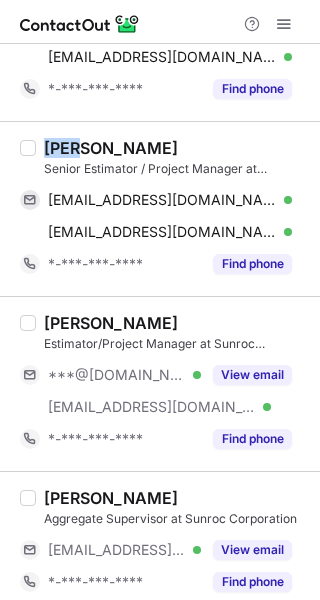 click on "John Henderson" at bounding box center (111, 148) 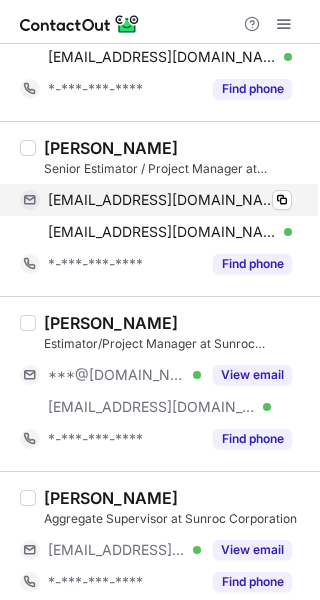click on "johnhendbyu@gmail.com Verified" at bounding box center (170, 200) 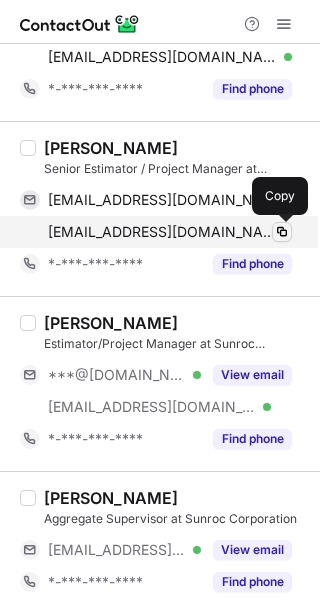 click at bounding box center [282, 232] 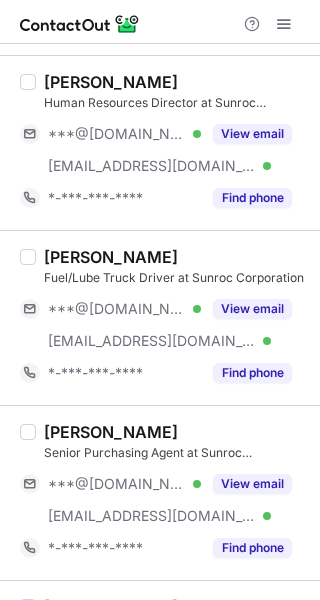 scroll, scrollTop: 3393, scrollLeft: 0, axis: vertical 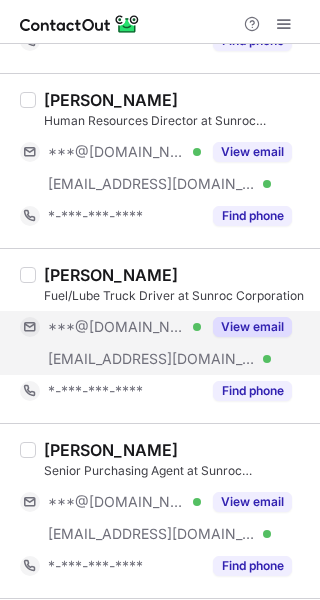 click on "View email" at bounding box center [246, 327] 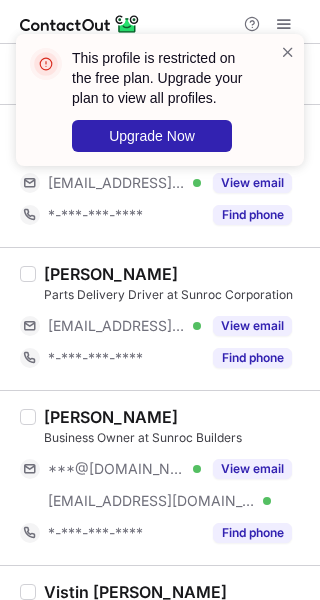 click on "View email" at bounding box center [246, 326] 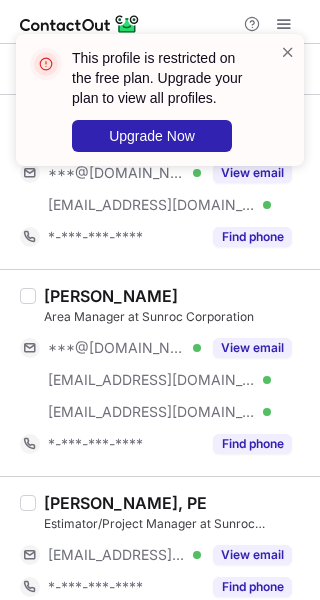 scroll, scrollTop: 2102, scrollLeft: 0, axis: vertical 